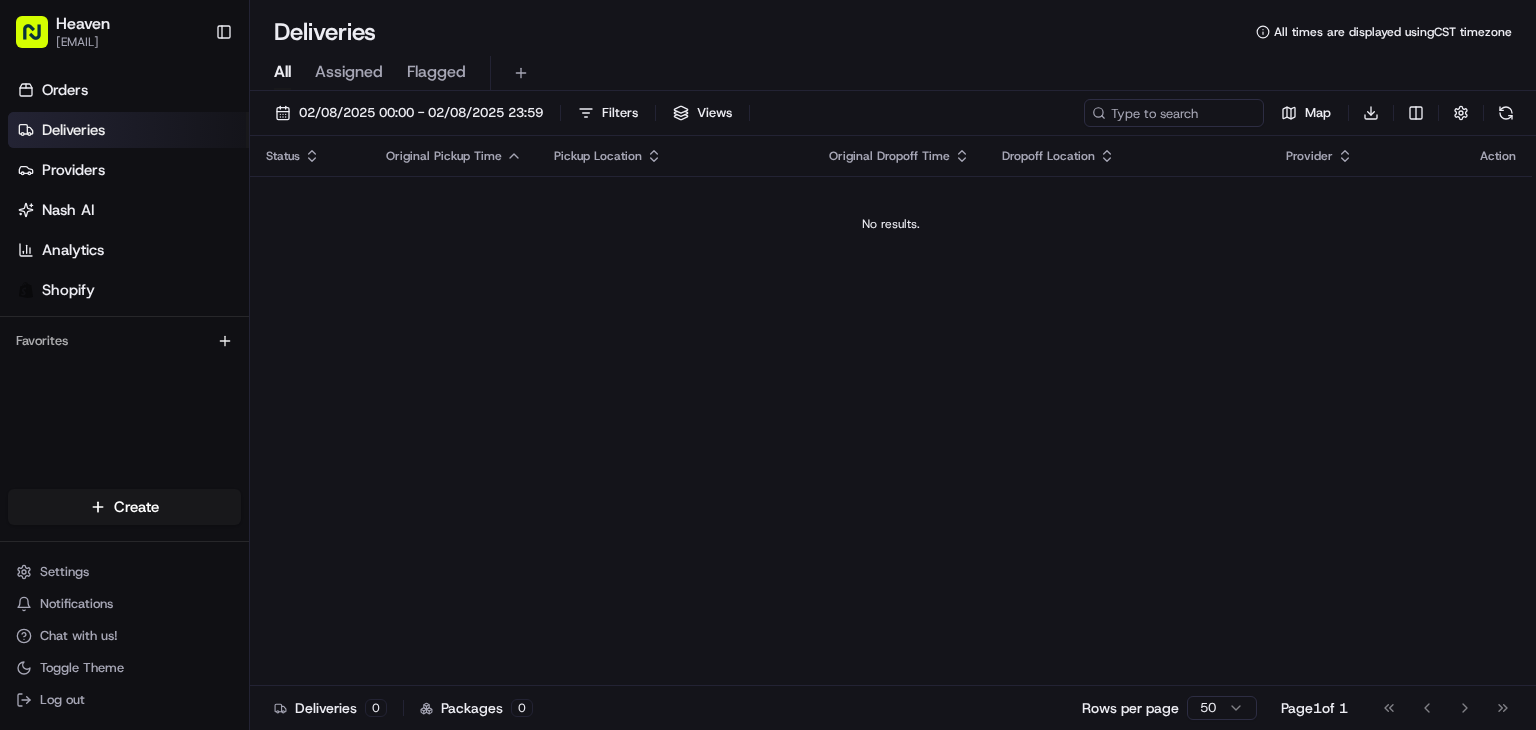 scroll, scrollTop: 0, scrollLeft: 0, axis: both 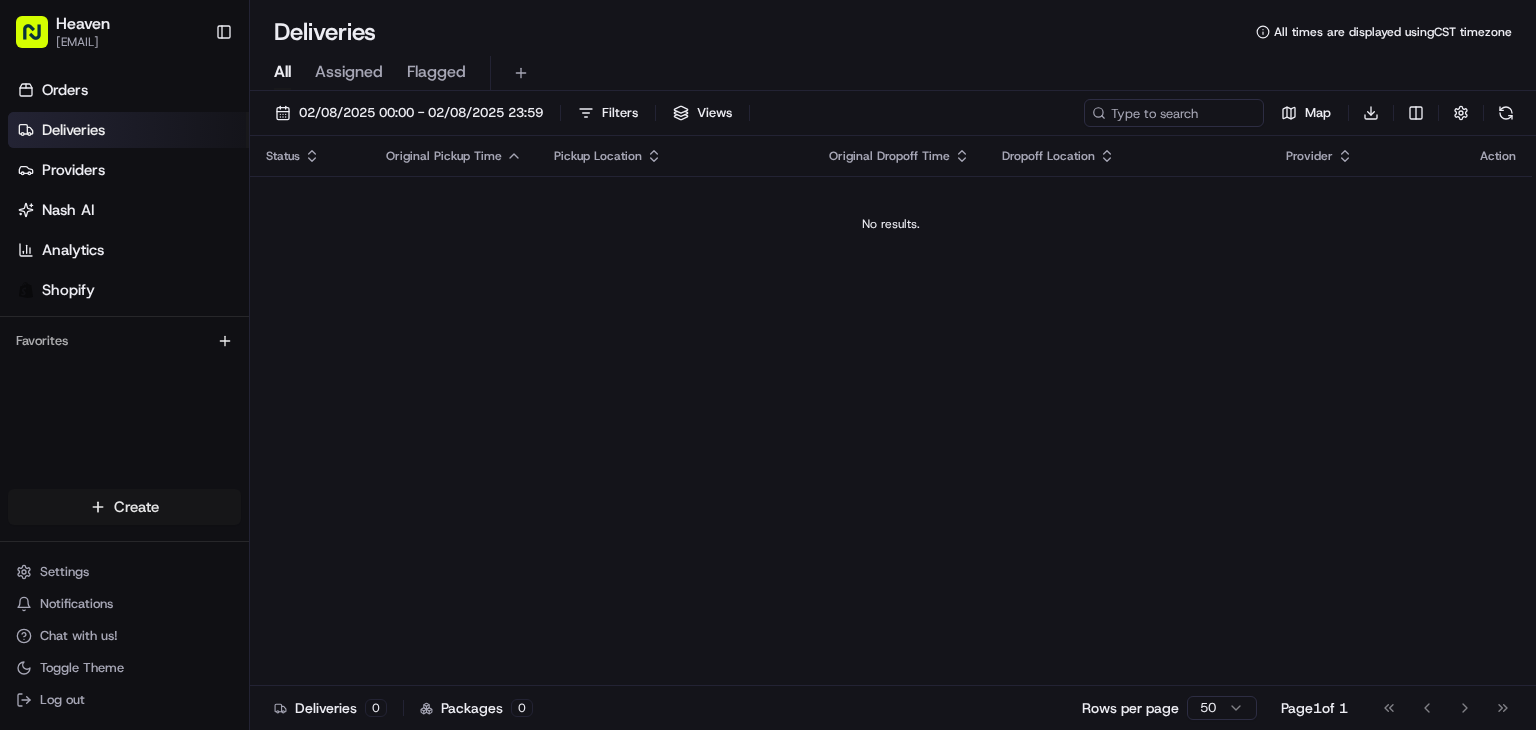 click on "Heaven [EMAIL] Toggle Sidebar Orders Deliveries Providers Nash AI Analytics Shopify Favorites Main Menu Members & Organization Organization Users Roles Preferences Customization Tracking Orchestration Automations Dispatch Strategy Locations Pickup Locations Dropoff Locations Billing Billing Refund Requests Integrations Notification Triggers Webhooks API Keys Request Logs Create Settings Notifications Chat with us! Toggle Theme Log out Deliveries All times are displayed using  CST   timezone All Assigned Flagged [DATE] [TIME] - [DATE] [TIME] Filters Views Map Download Status Original Pickup Time Pickup Location Original Dropoff Time Dropoff Location Provider Action No results. Deliveries 0 Packages 0 Rows per page 50 Page  1  of   1 Go to first page Go to previous page Go to next page Go to last page
Create Create" at bounding box center (768, 365) 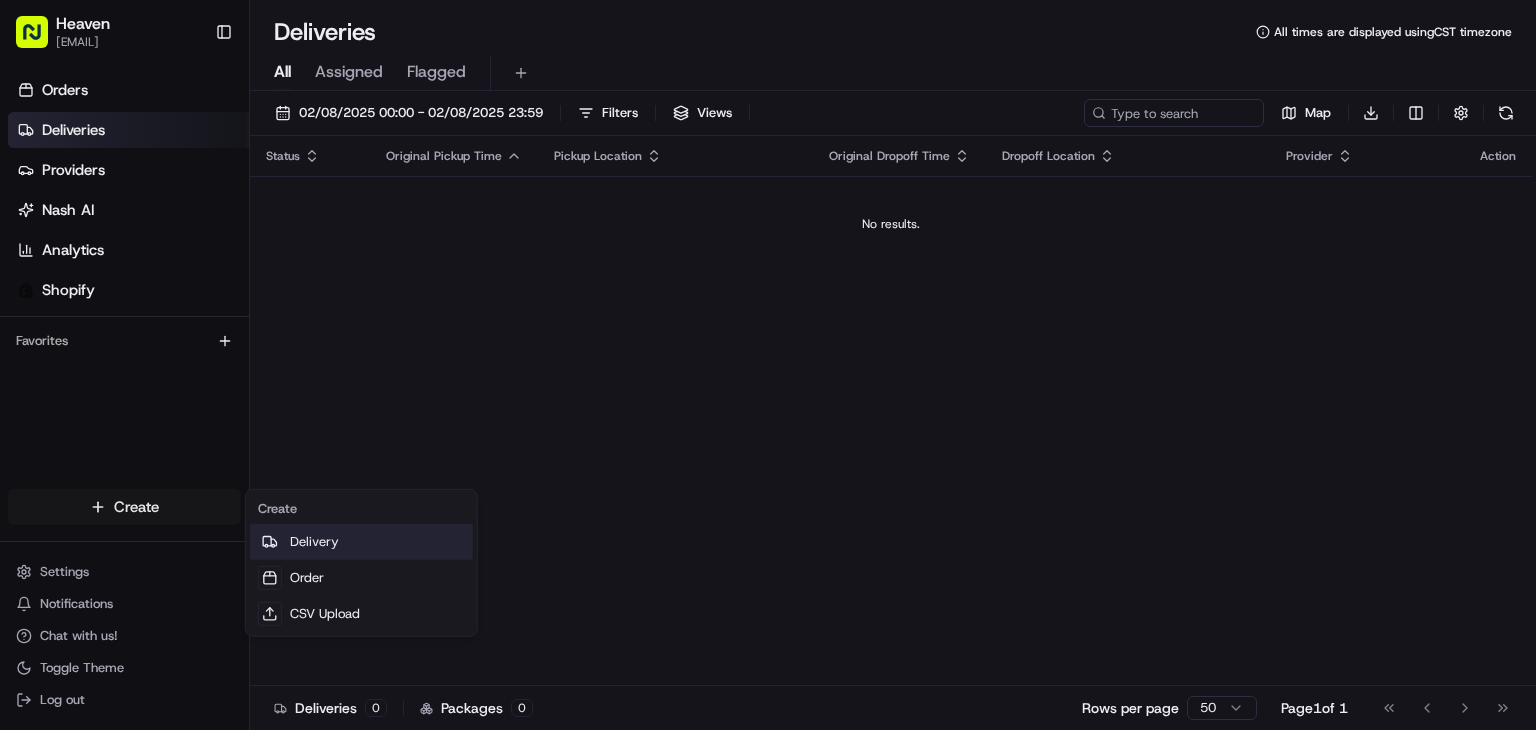 click on "Delivery" at bounding box center (361, 542) 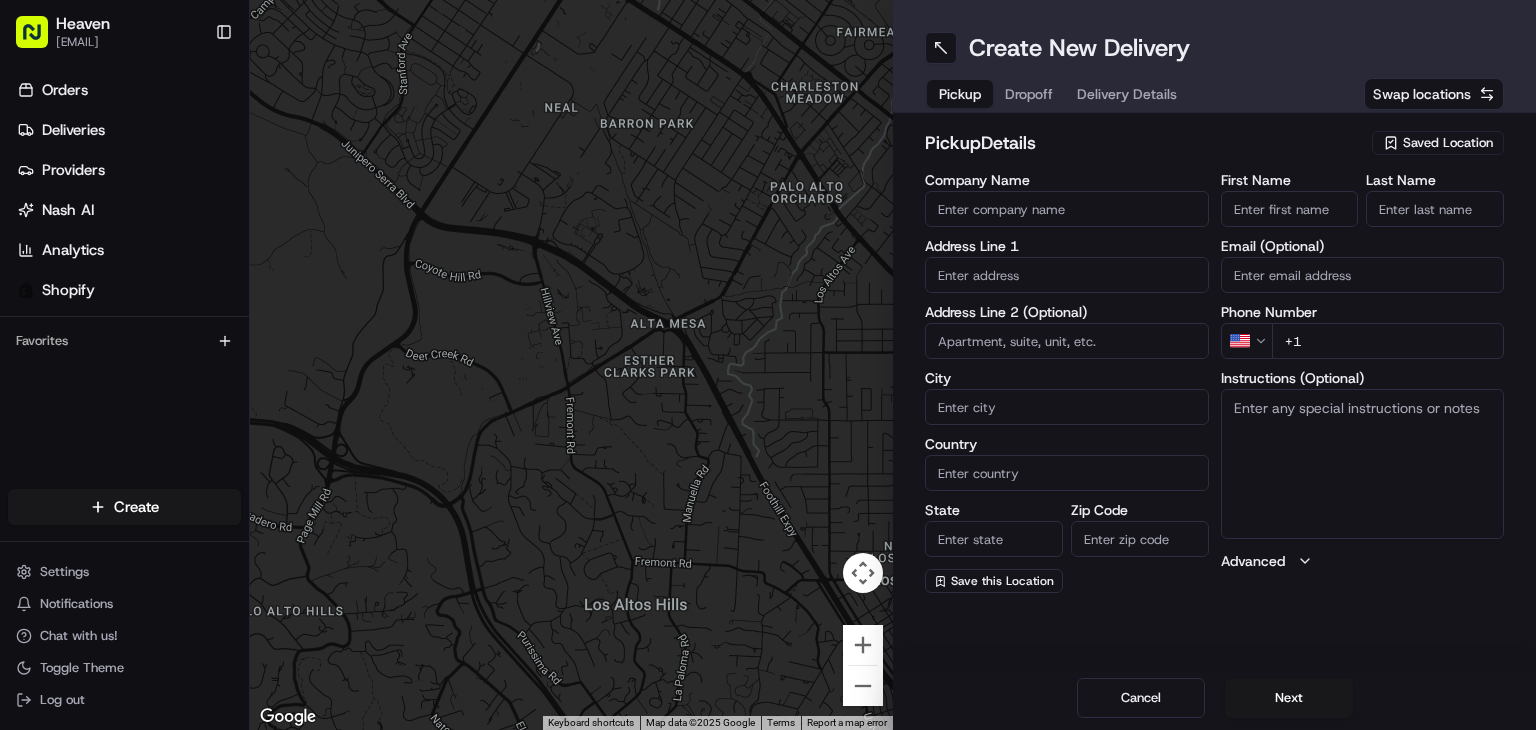 click on "Saved Location" at bounding box center [1448, 143] 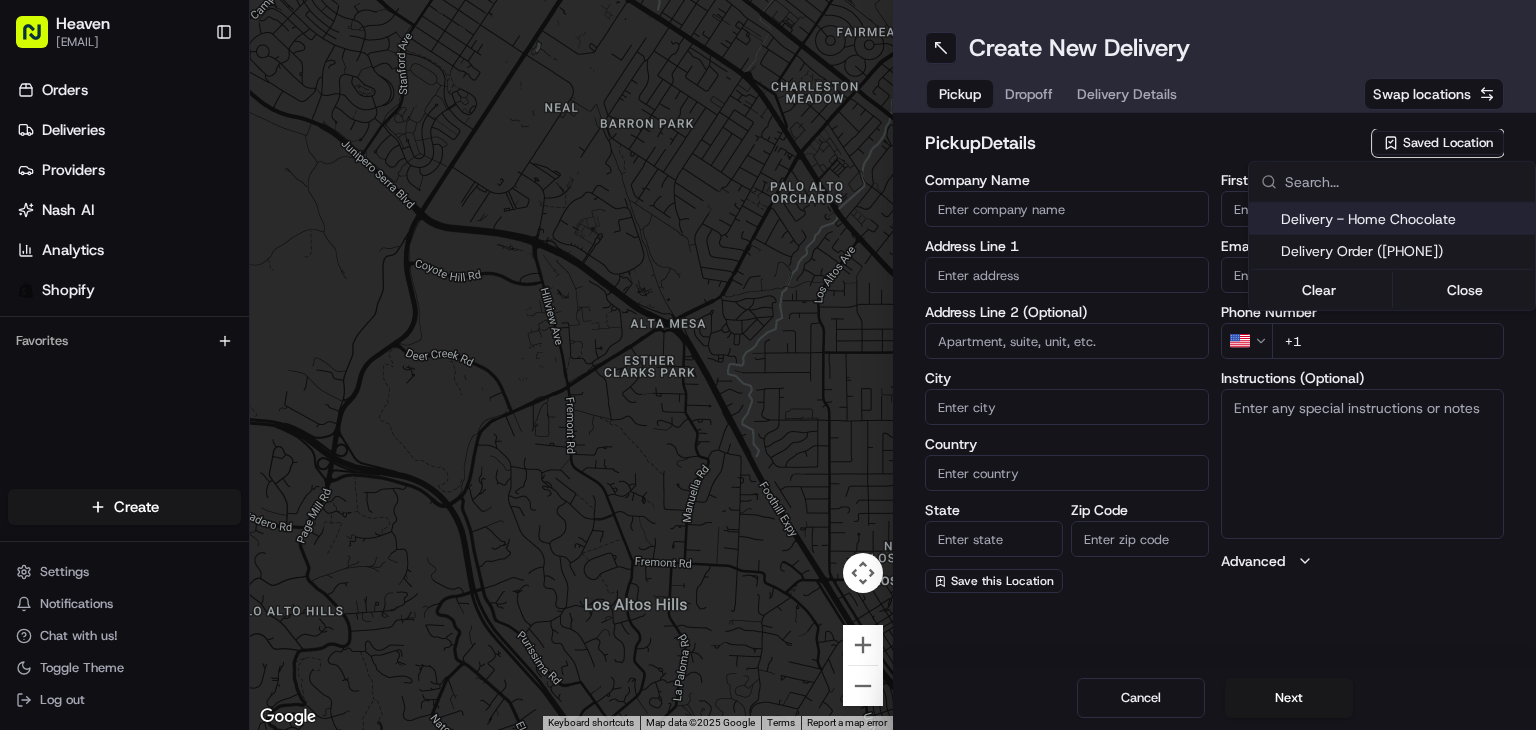 click on "Delivery - Home Chocolate" at bounding box center [1404, 219] 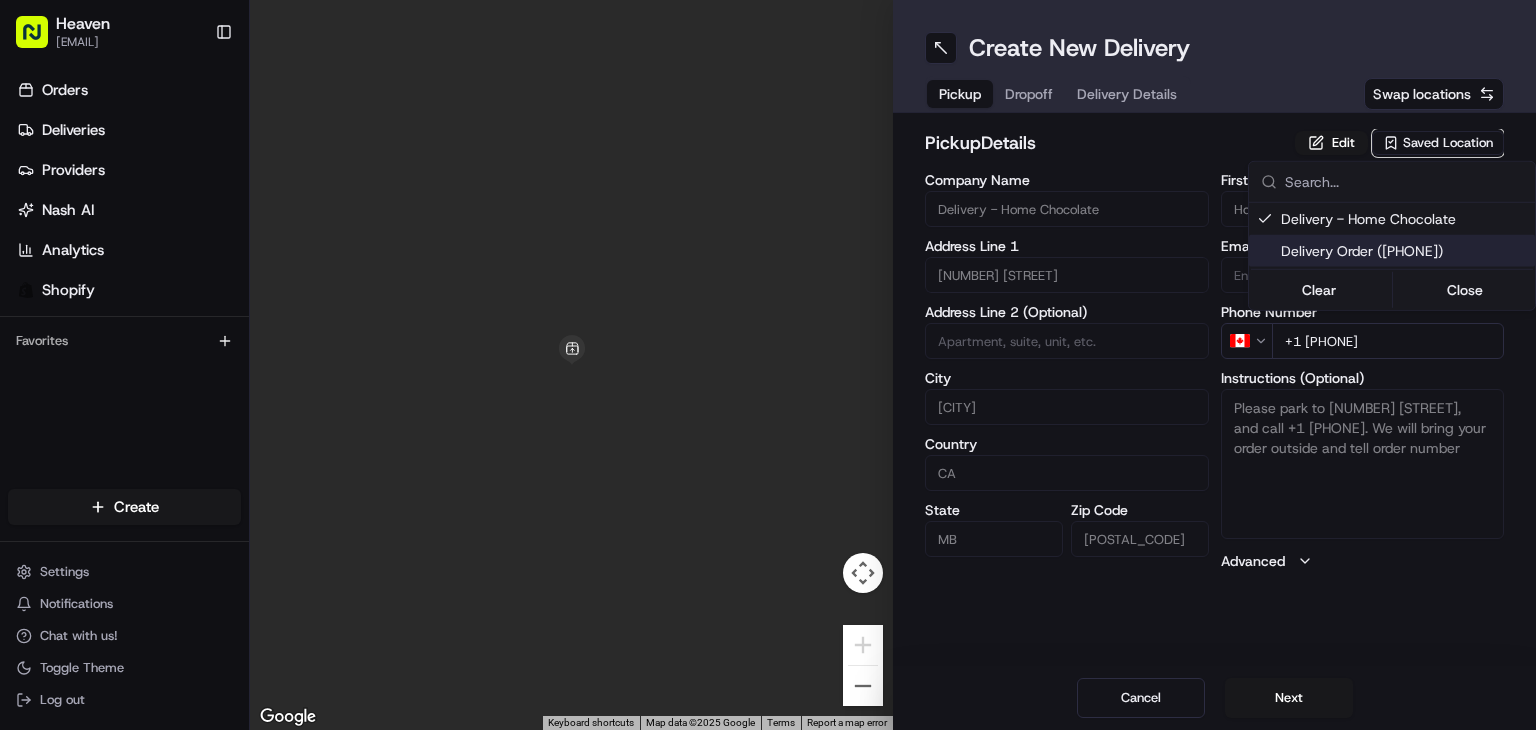 click on "Heaven [EMAIL] Toggle Sidebar Orders Deliveries Providers Nash AI Analytics Shopify Favorites Main Menu Members & Organization Organization Users Roles Preferences Customization Tracking Orchestration Automations Dispatch Strategy Locations Pickup Locations Dropoff Locations Billing Billing Refund Requests Integrations Notification Triggers Webhooks API Keys Request Logs Create Settings Notifications Chat with us! Toggle Theme Log out ← Move left → Move right ↑ Move up ↓ Move down + Zoom in - Zoom out Home Jump left by 75% End Jump right by 75% Page Up Jump up by 75% Page Down Jump down by 75% Keyboard shortcuts Map Data Map Data ©2025 Google Map Data ©2025 Google 1 m  Click to toggle between metric and imperial units Terms Report a map error Create New Delivery Pickup Dropoff Delivery Details Swap locations pickup  Details  Edit Saved Location Company Name Delivery - Home Chocolate Address Line 1 [NUMBER] [STREET] Address Line 2 (Optional) City [CITY] Country CA MB" at bounding box center [768, 365] 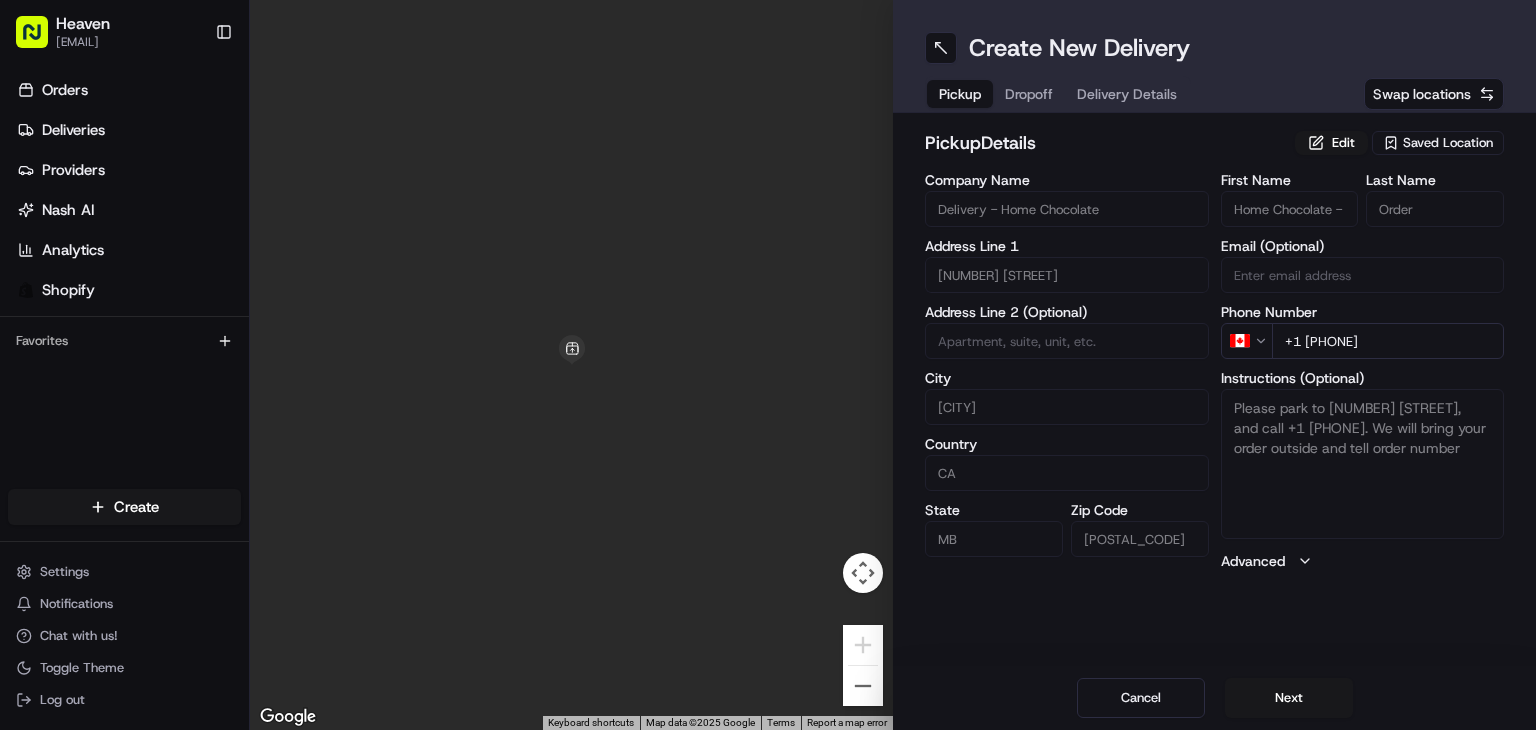 click on "Next" at bounding box center [1289, 698] 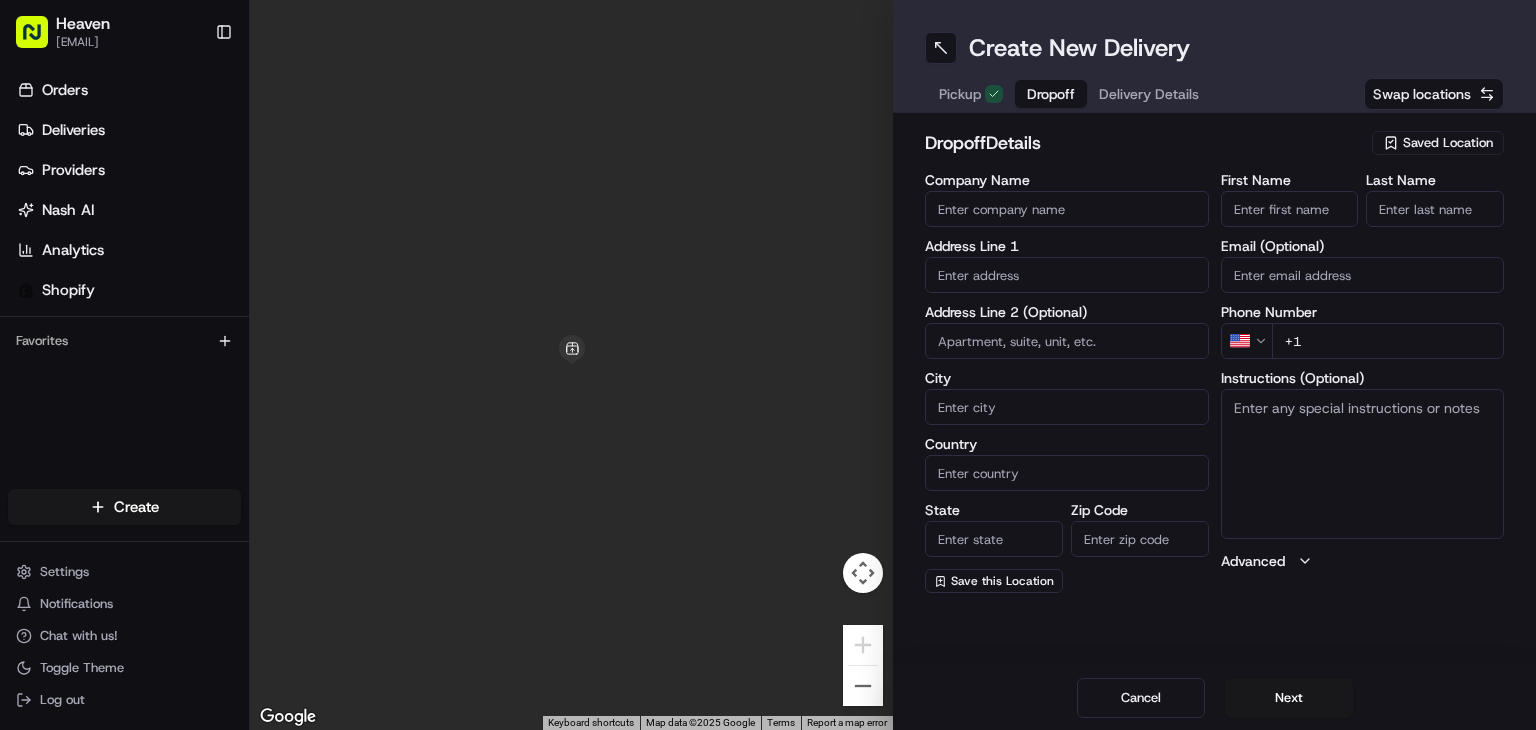 click on "First Name" at bounding box center (1290, 209) 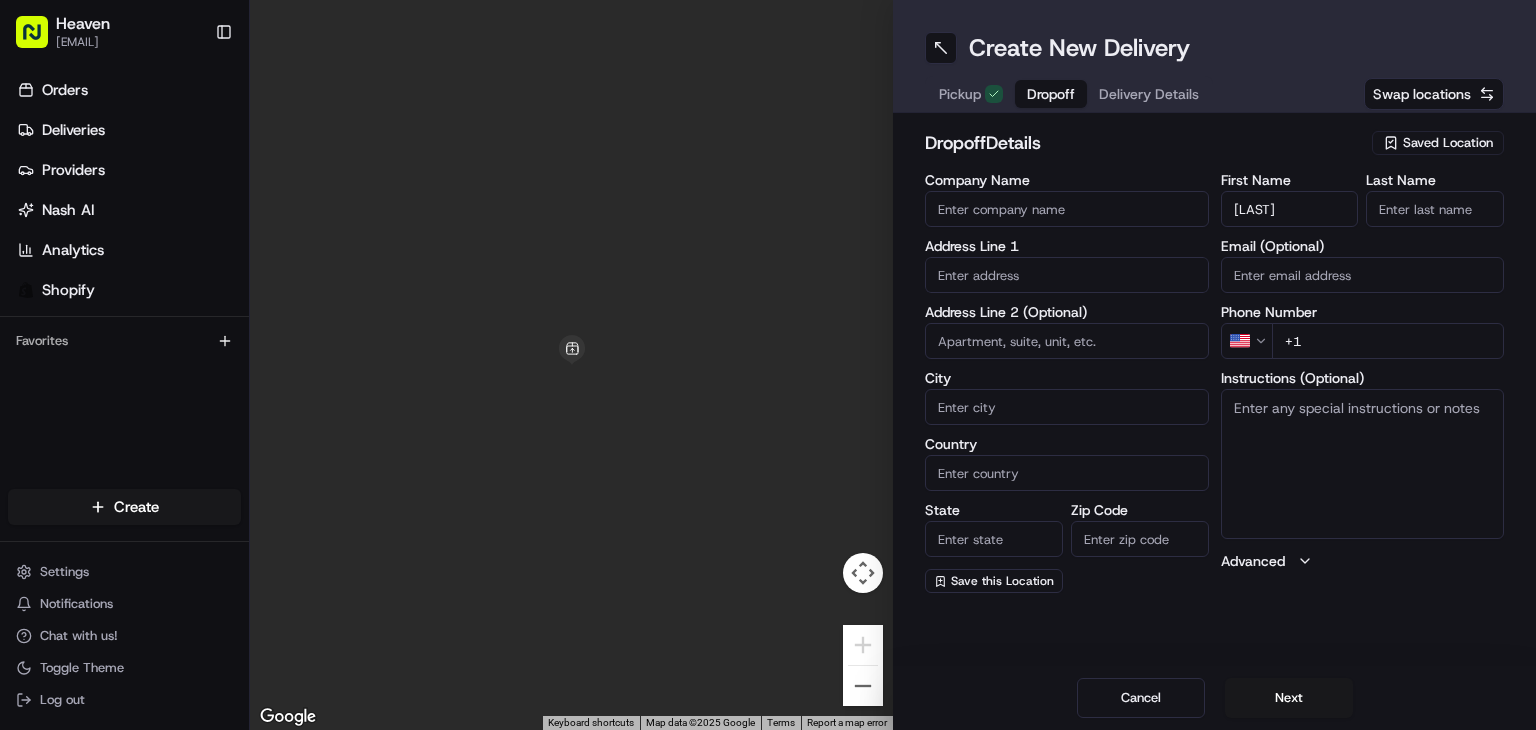 type on "[LAST]" 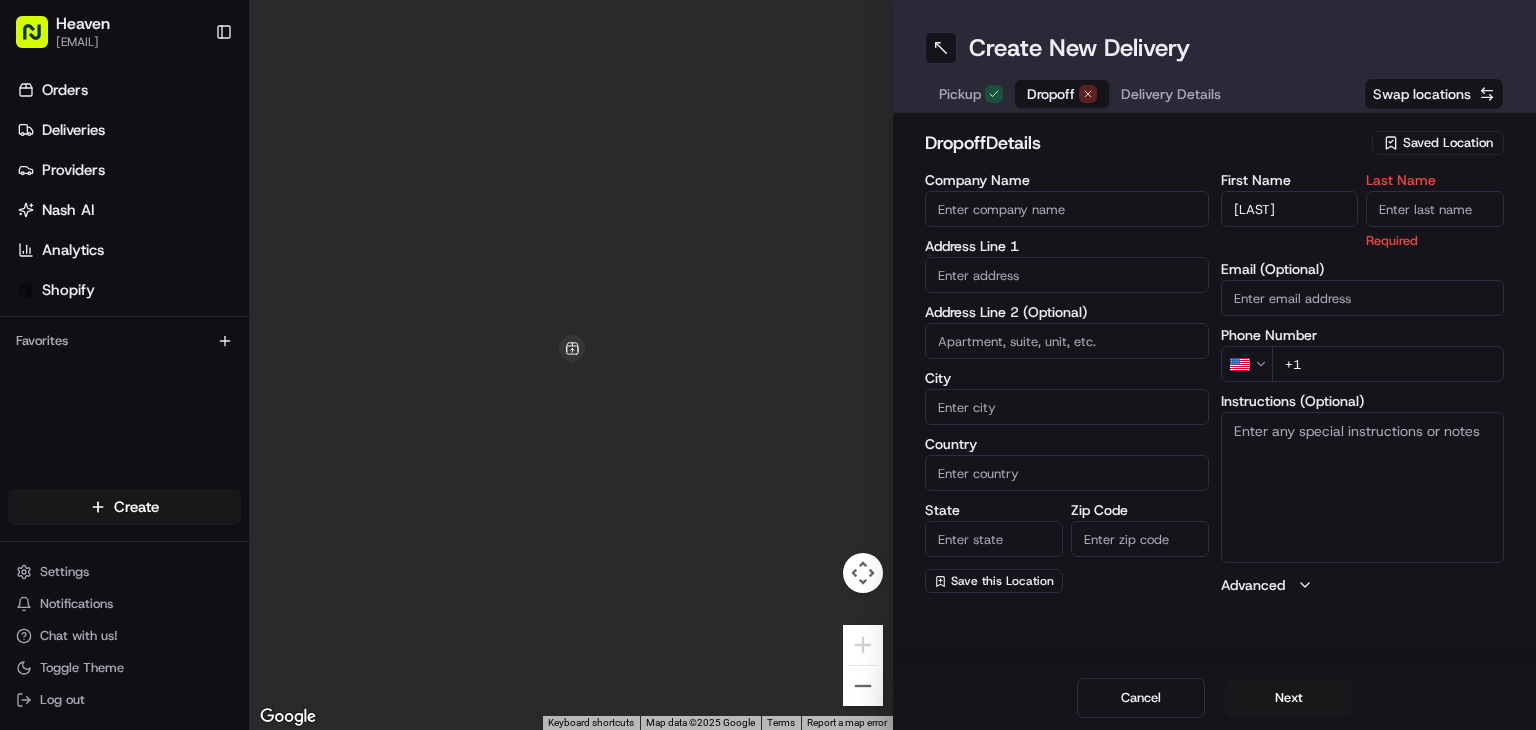 click on "Last Name" at bounding box center (1435, 209) 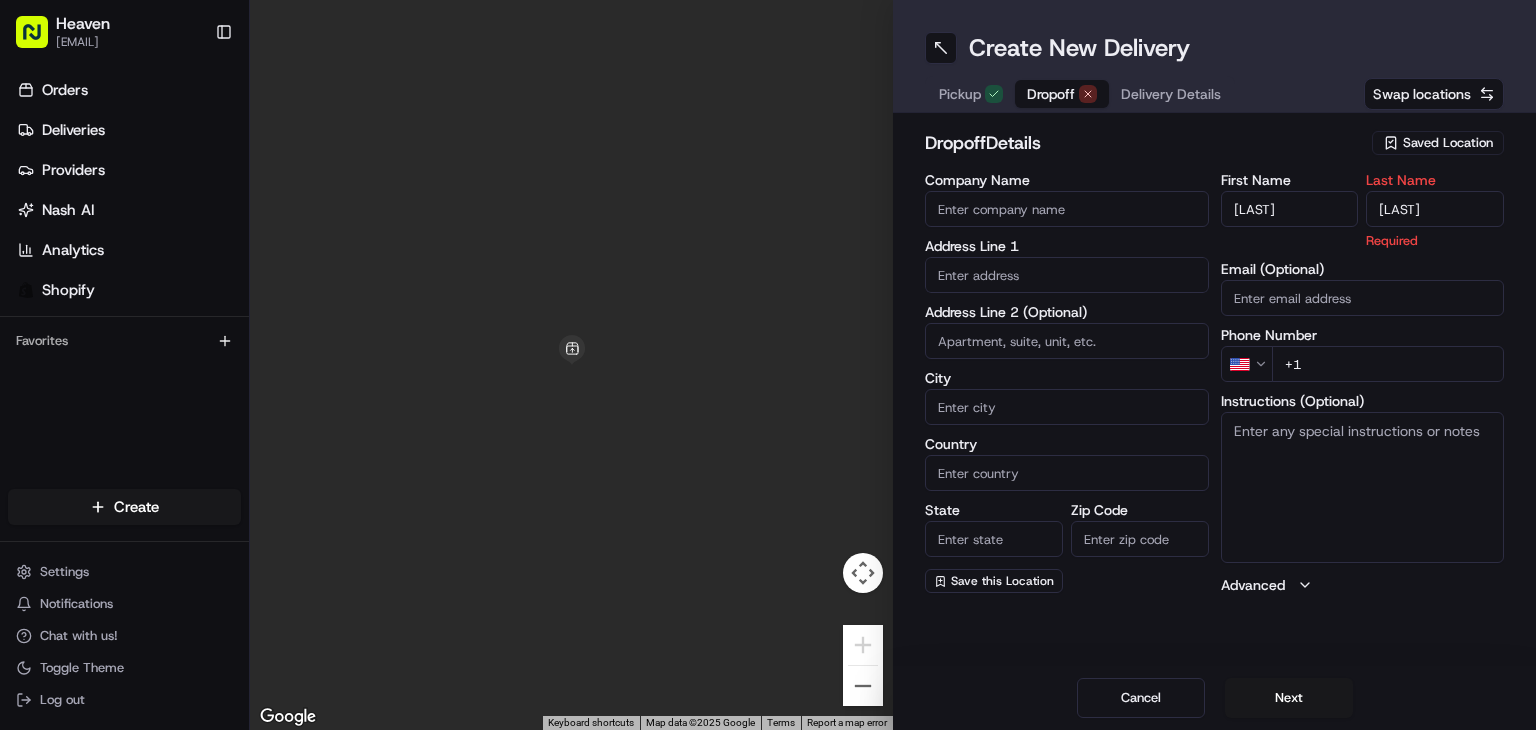 type on "[LAST]" 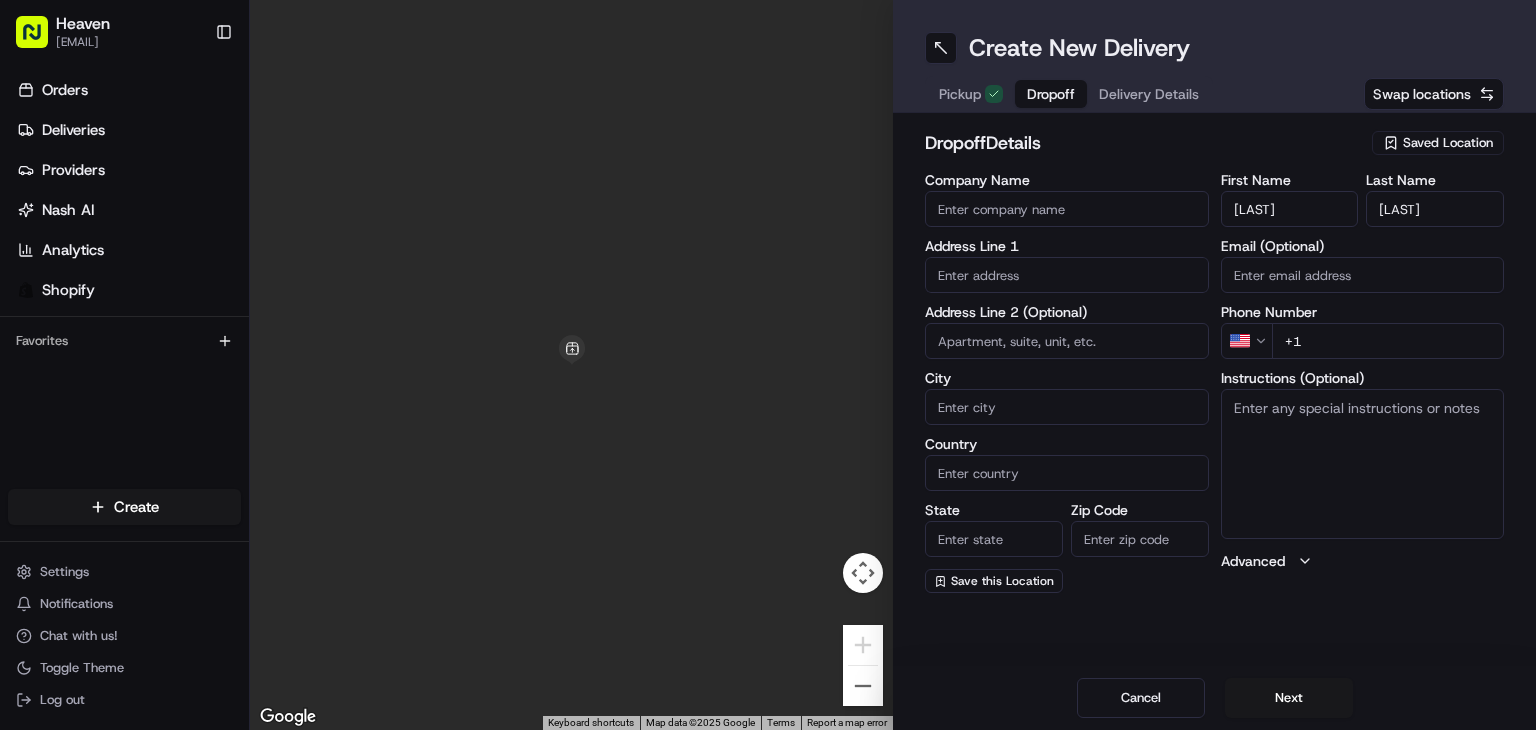 click on "Heaven [EMAIL] Toggle Sidebar Orders Deliveries Providers Nash AI Analytics Shopify Favorites Main Menu Members & Organization Organization Users Roles Preferences Customization Tracking Orchestration Automations Dispatch Strategy Locations Pickup Locations Dropoff Locations Billing Billing Refund Requests Integrations Notification Triggers Webhooks API Keys Request Logs Create Settings Notifications Chat with us! Toggle Theme Log out ← Move left → Move right ↑ Move up ↓ Move down + Zoom in - Zoom out Home Jump left by 75% End Jump right by 75% Page Up Jump up by 75% Page Down Jump down by 75% Keyboard shortcuts Map Data Map Data ©2025 Google Map Data ©2025 Google 1 m  Click to toggle between metric and imperial units Terms Report a map error Create New Delivery Pickup Dropoff Delivery Details Swap locations dropoff  Details Saved Location Company Name Address Line 1 Address Line 2 (Optional) City Country State Zip Code Save this Location First Name [FIRST] Last Name" at bounding box center [768, 365] 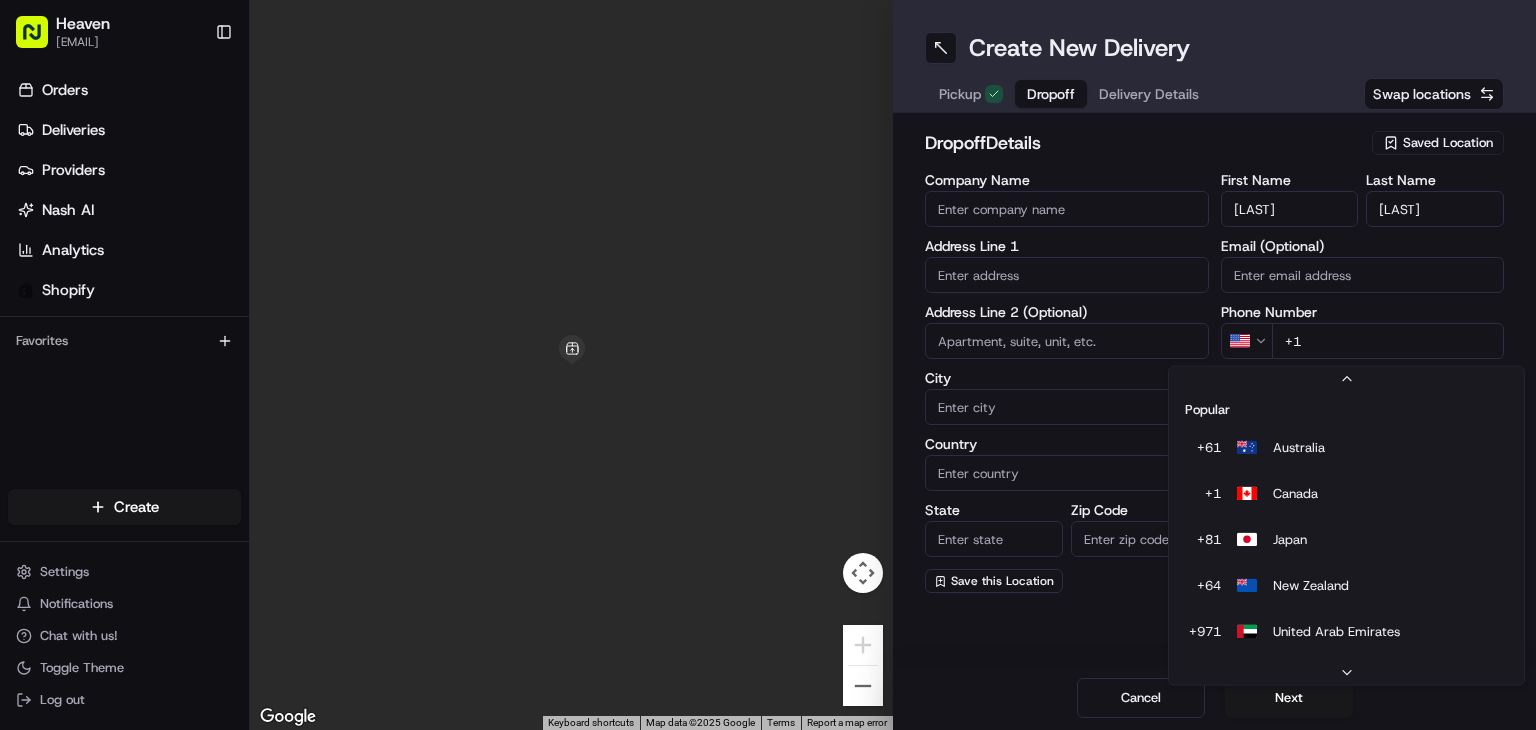 scroll, scrollTop: 85, scrollLeft: 0, axis: vertical 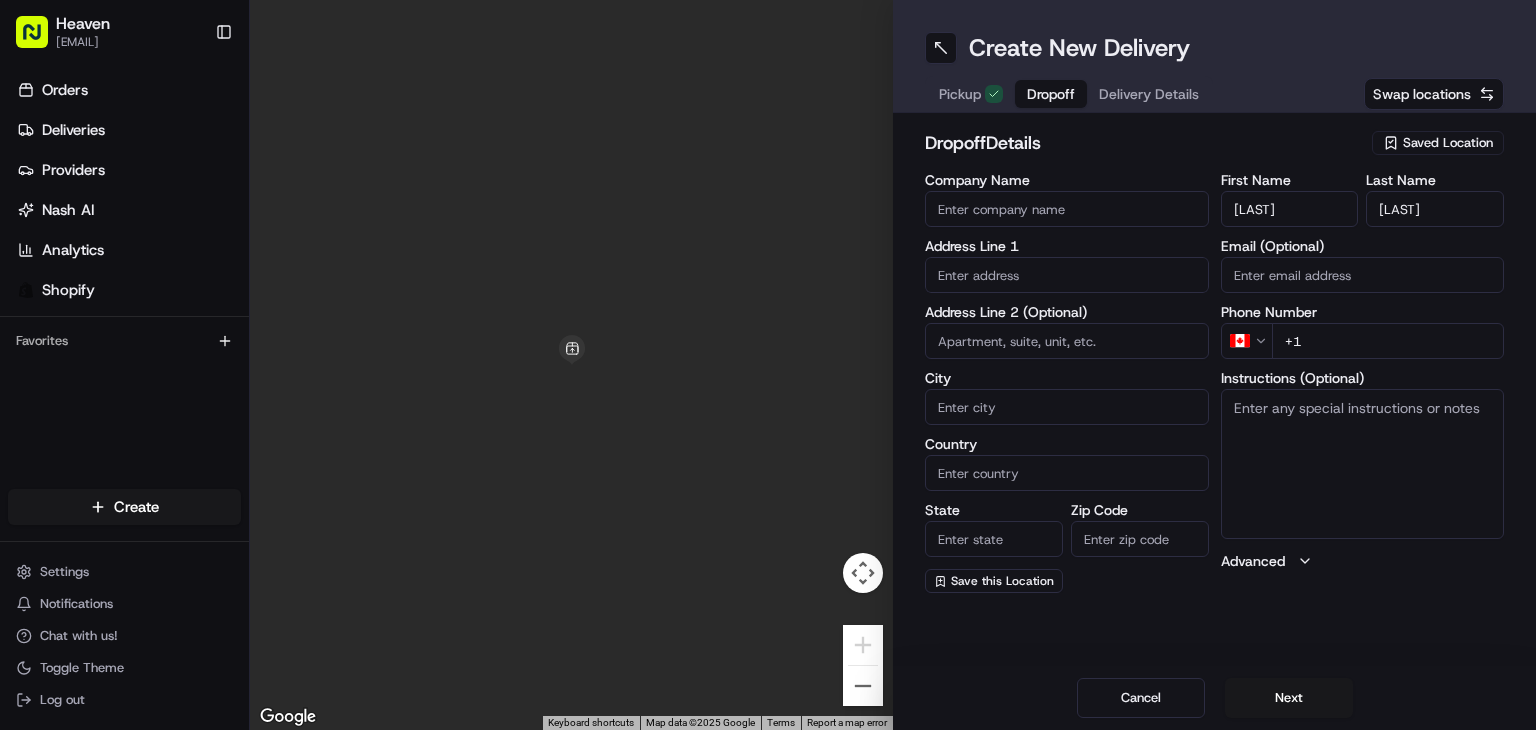 click on "+1" at bounding box center (1388, 341) 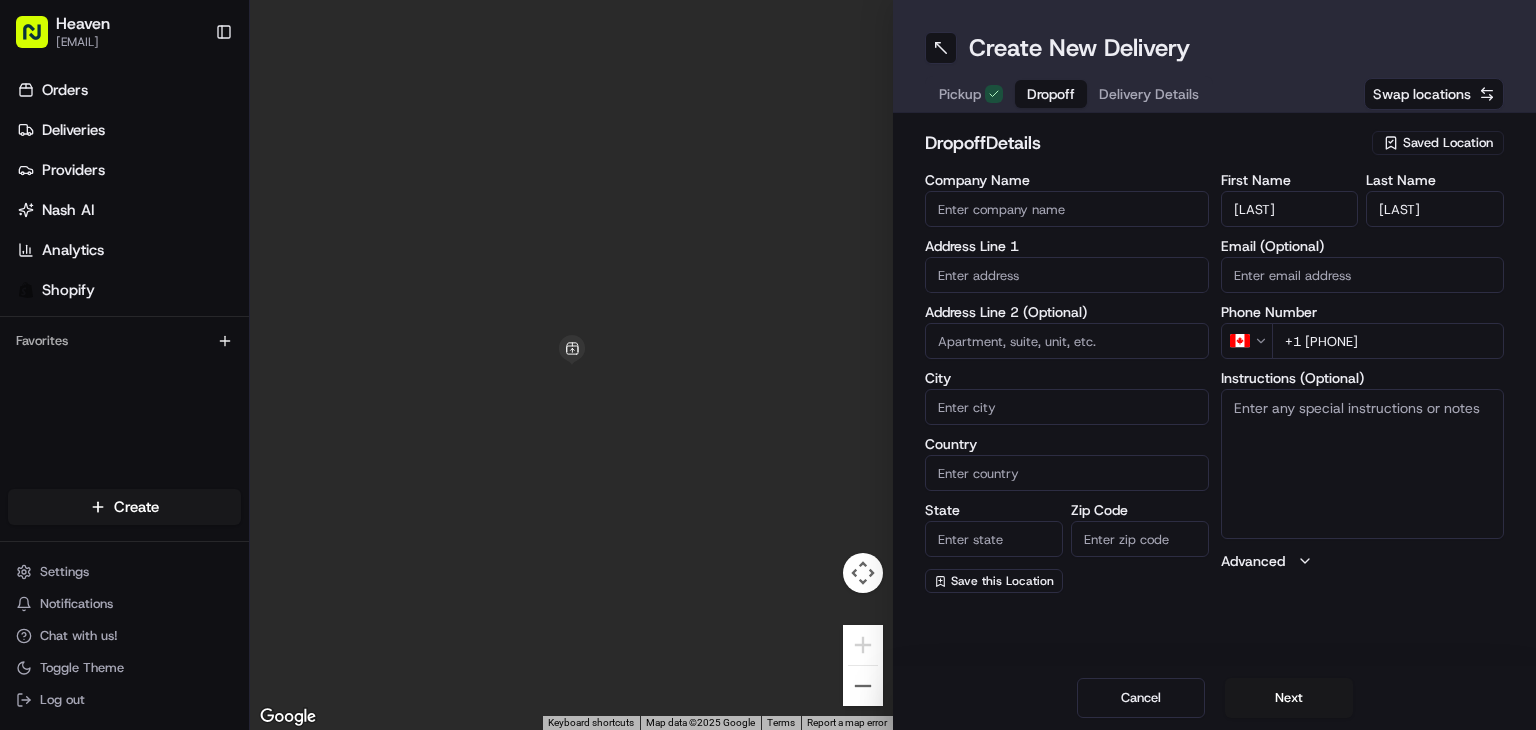 type on "+1 [PHONE]" 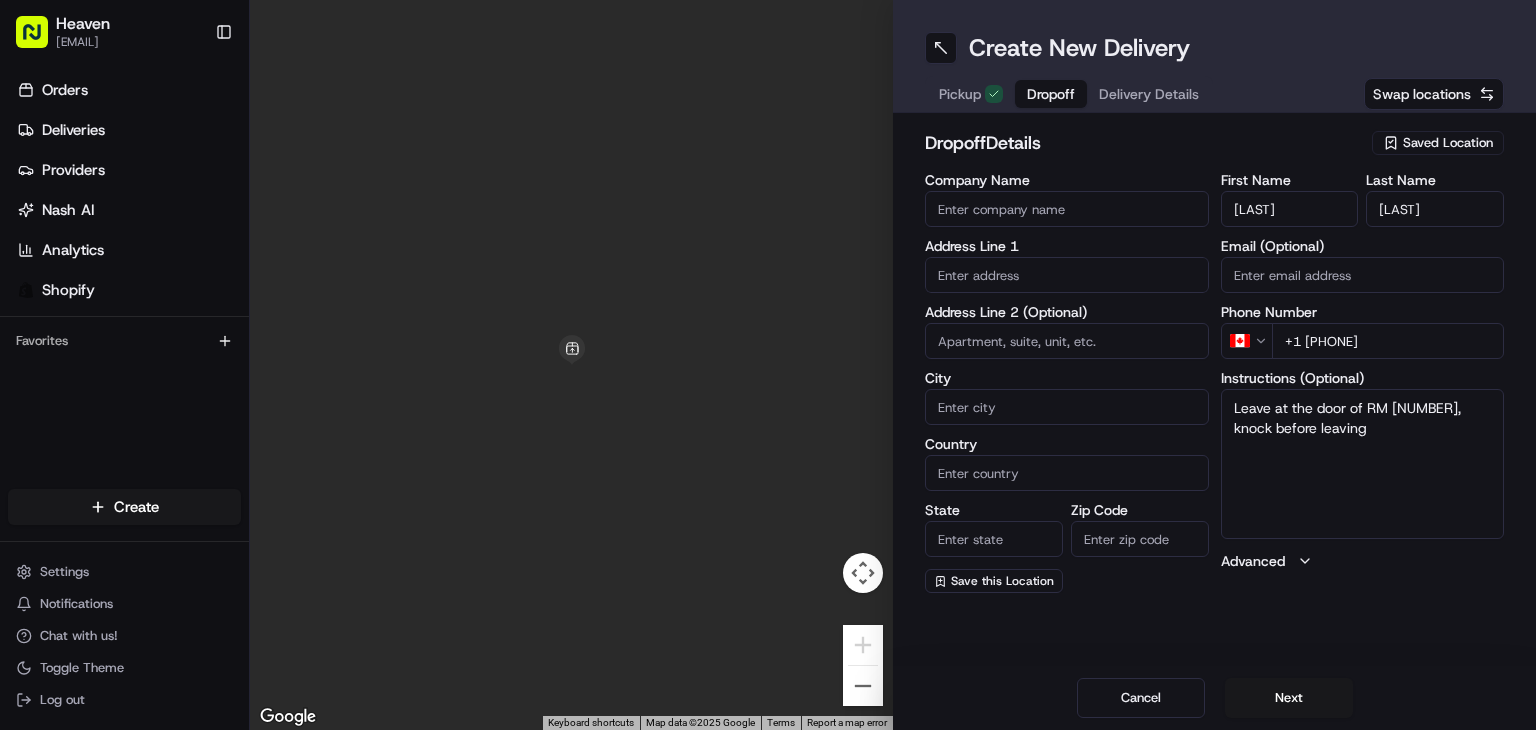type on "Leave at the door of RM [NUMBER], knock before leaving" 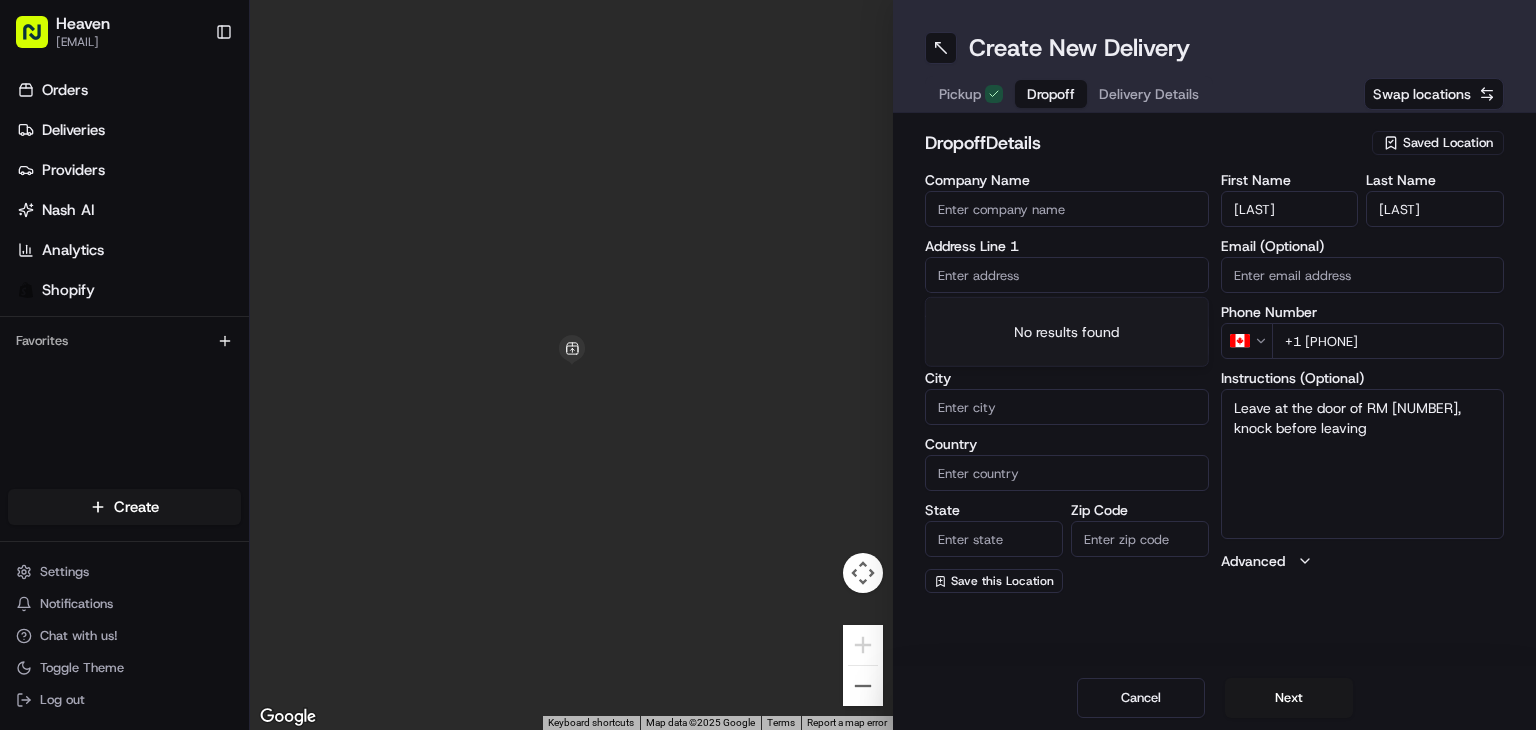 paste on "[NUMBER] [STREET]" 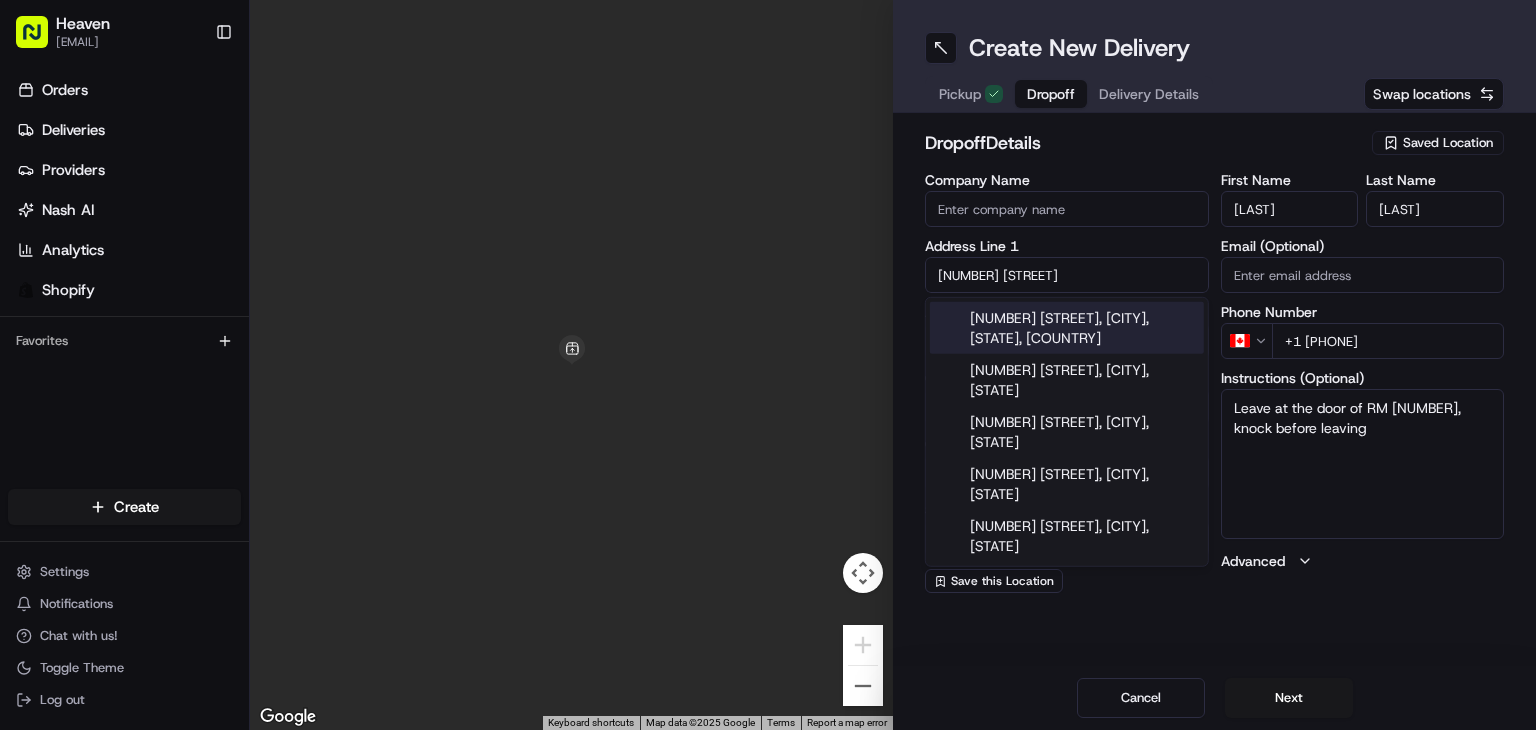 click on "[NUMBER] [STREET], [CITY], [STATE], [COUNTRY]" at bounding box center [1067, 328] 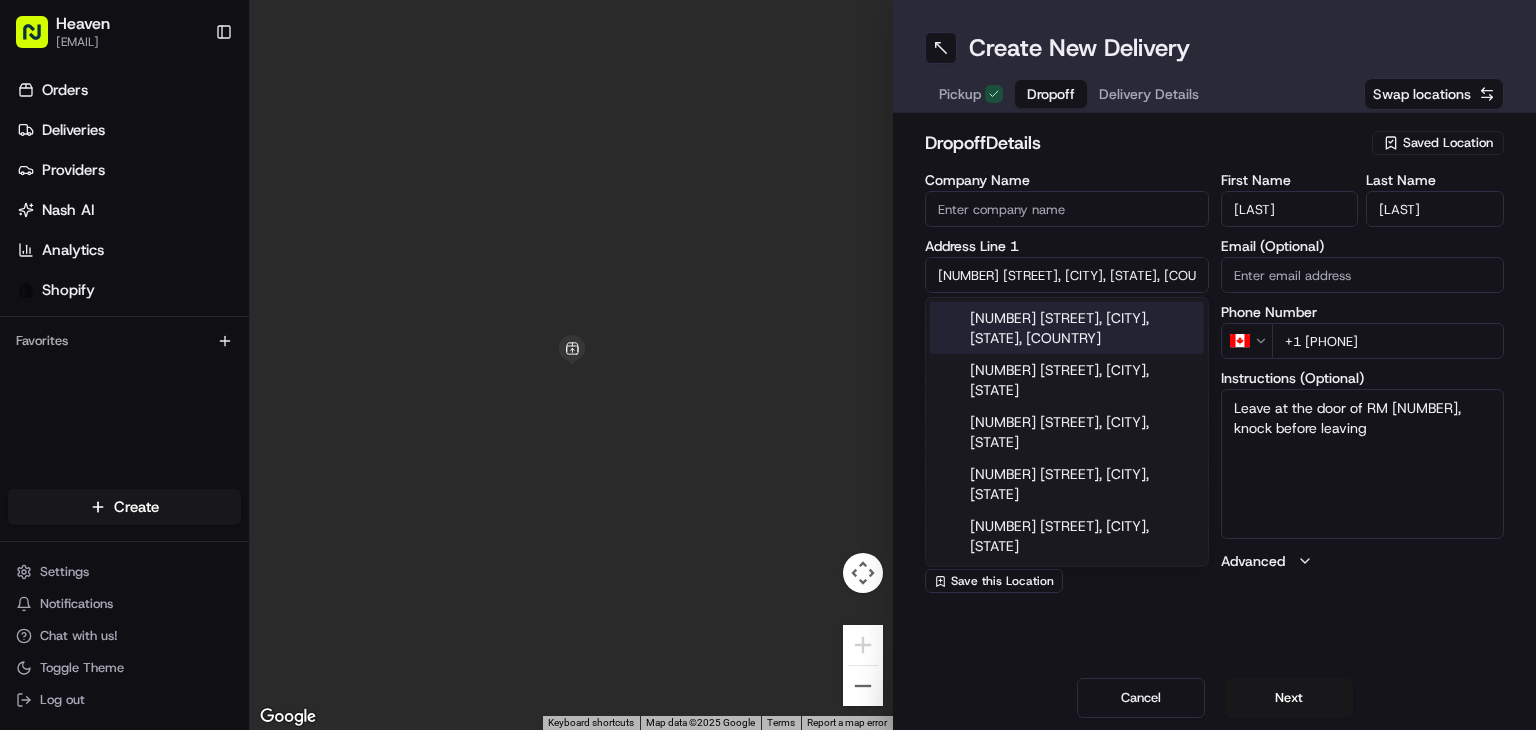type on "[NUMBER] [STREET], [CITY], [STATE] [POSTAL_CODE], [COUNTRY]" 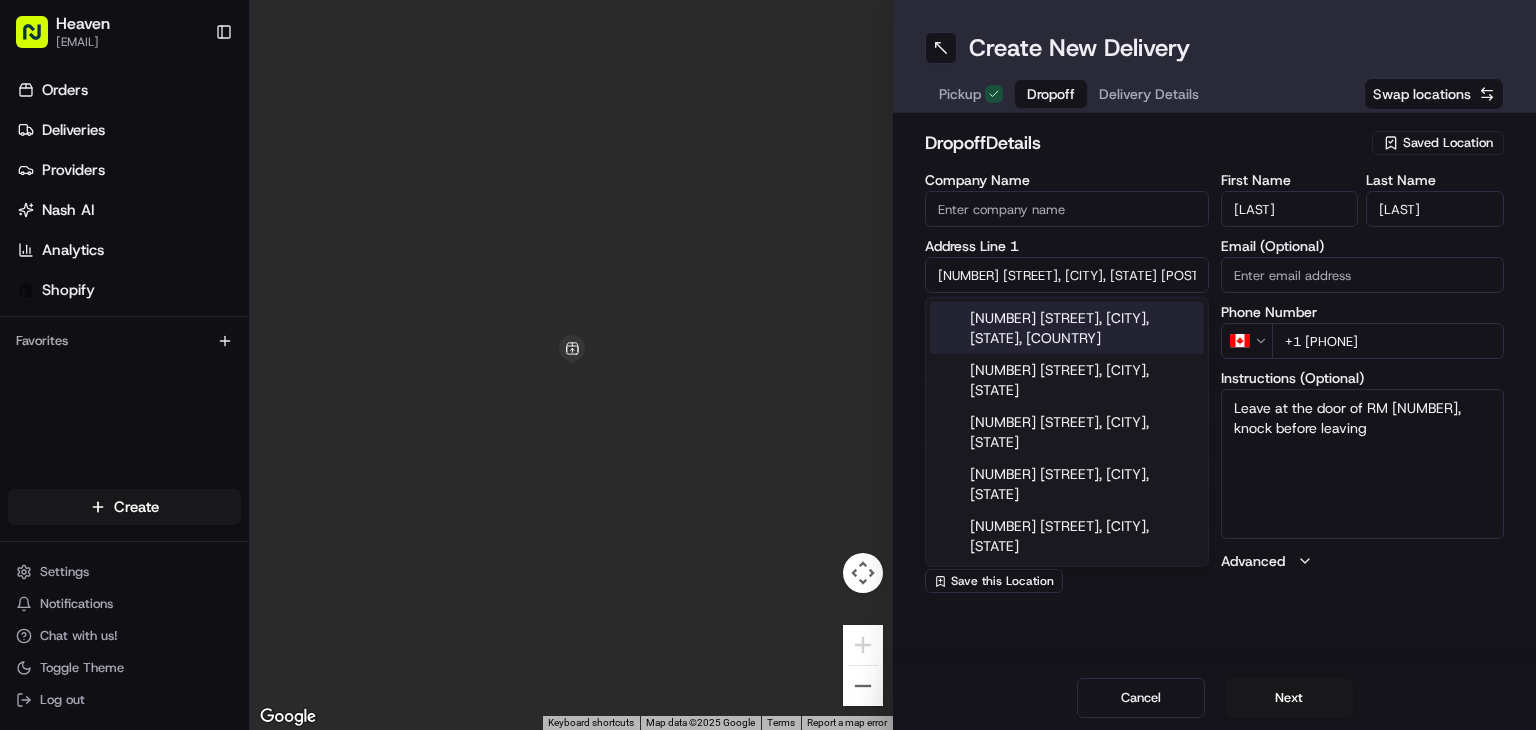 type on "[NUMBER] [STREET]" 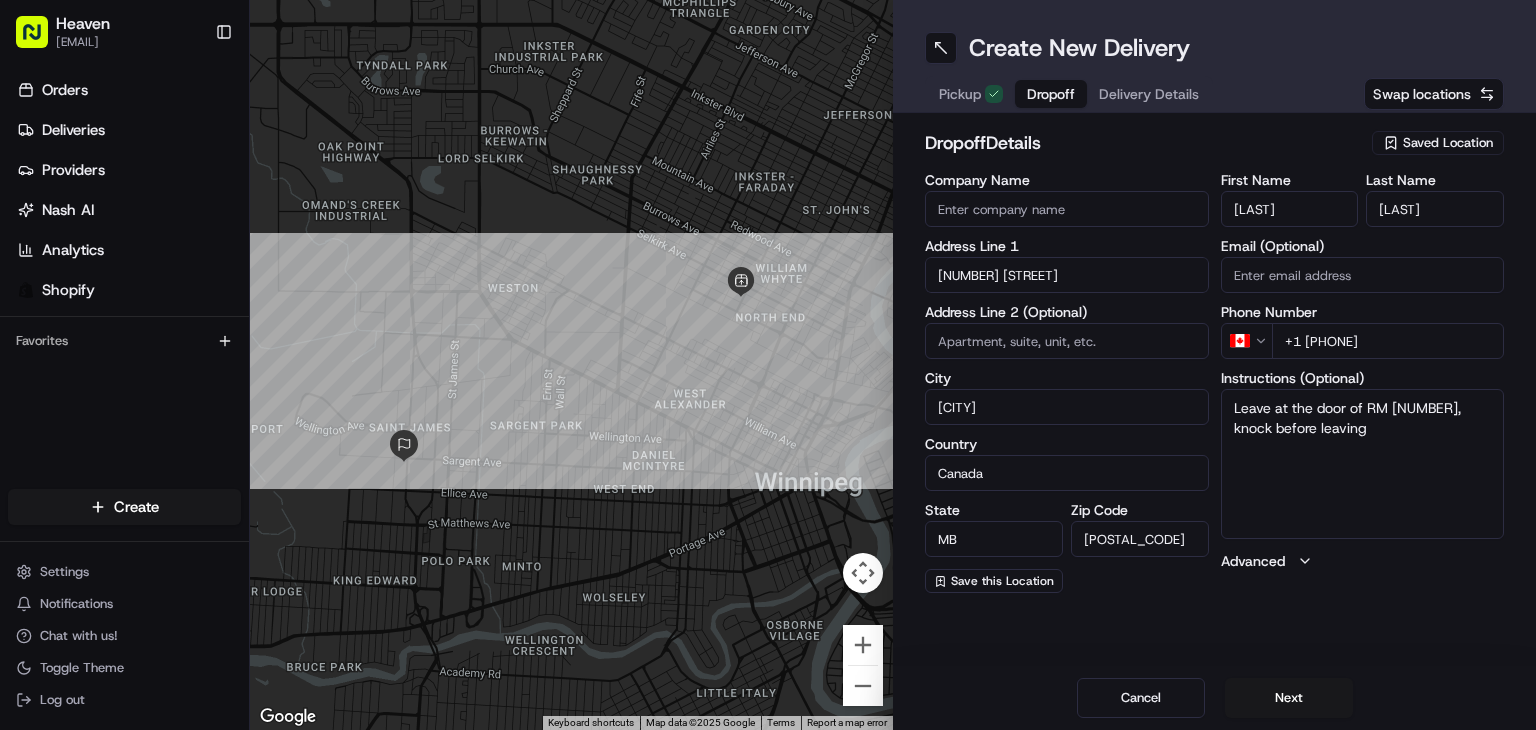 click at bounding box center (1067, 341) 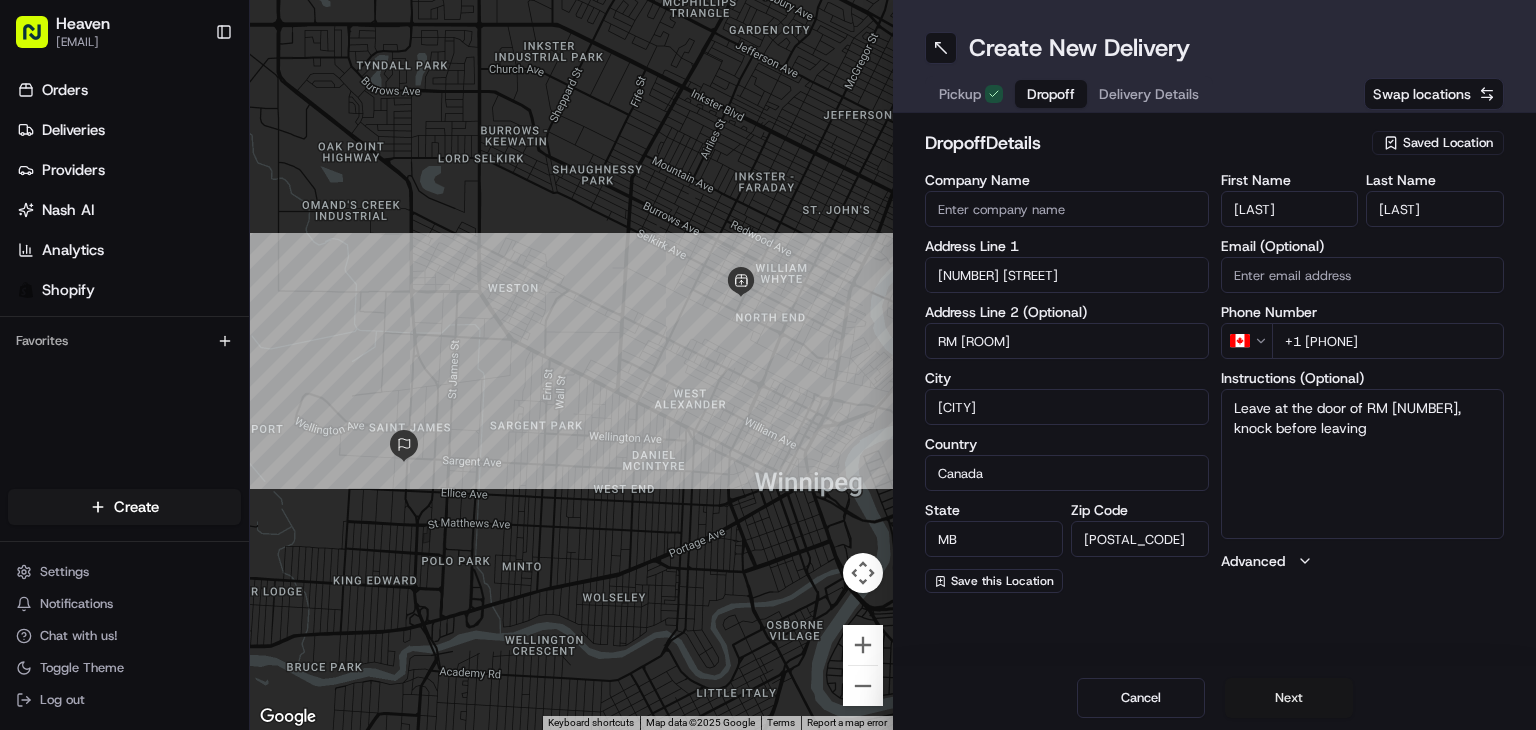 type on "RM [ROOM]" 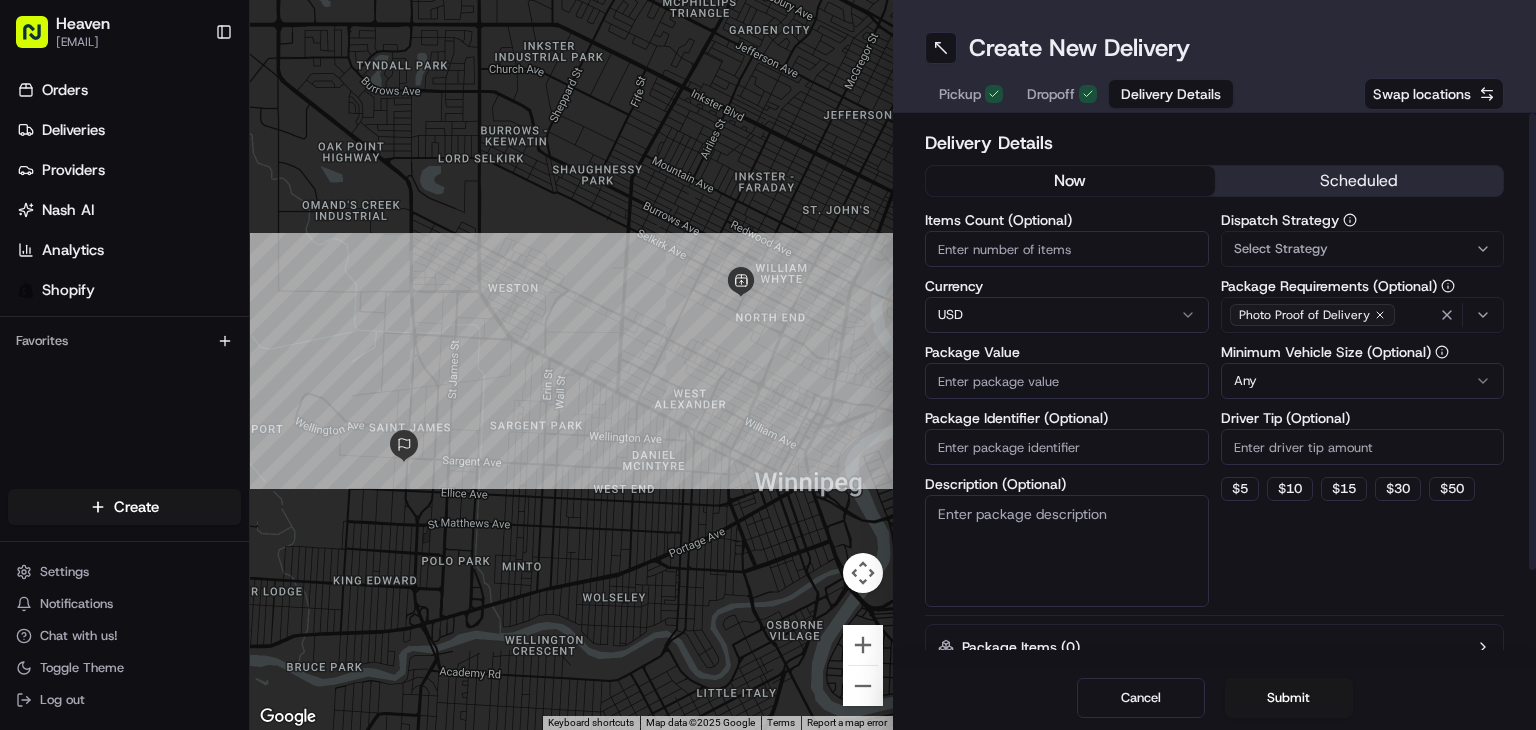 click on "Items Count (Optional)" at bounding box center (1067, 249) 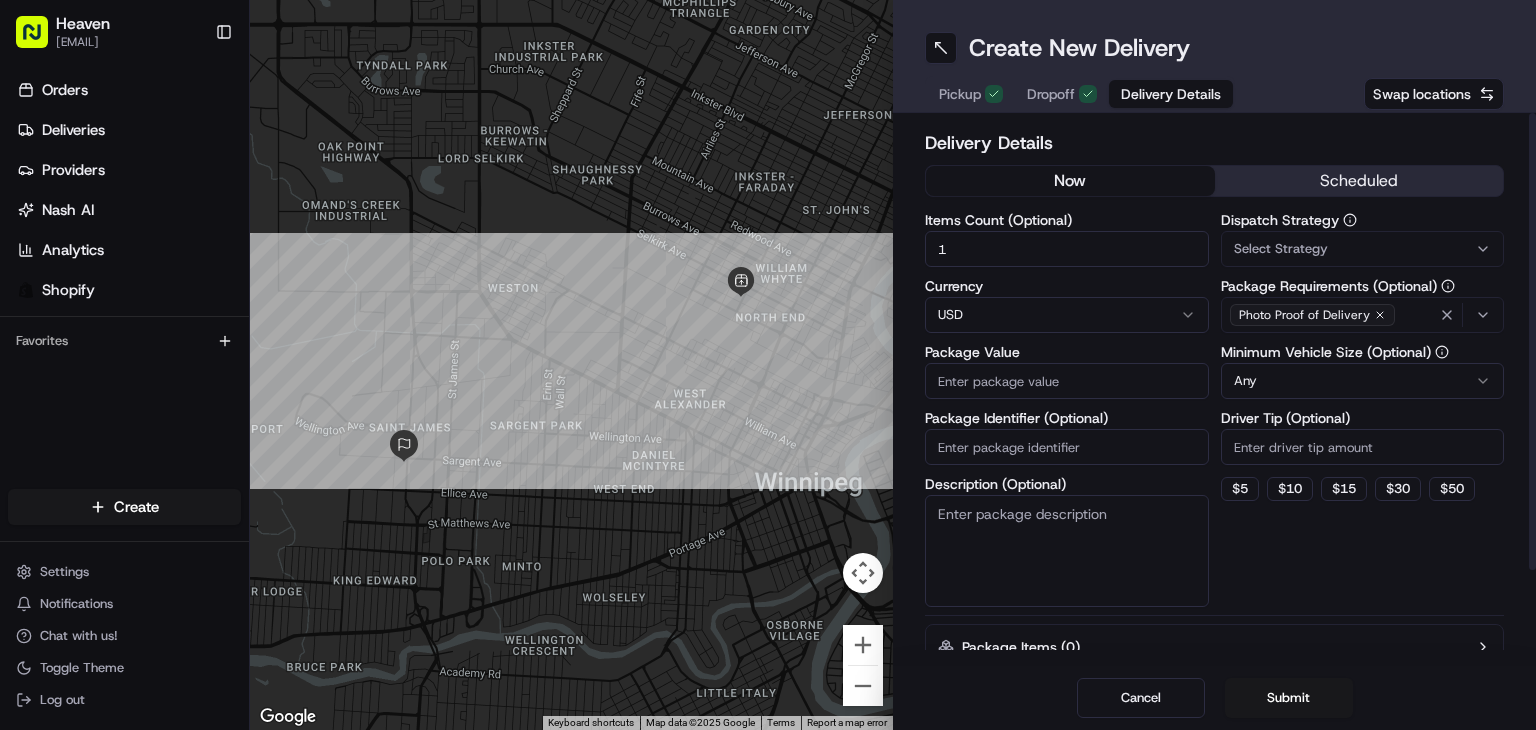 type on "1" 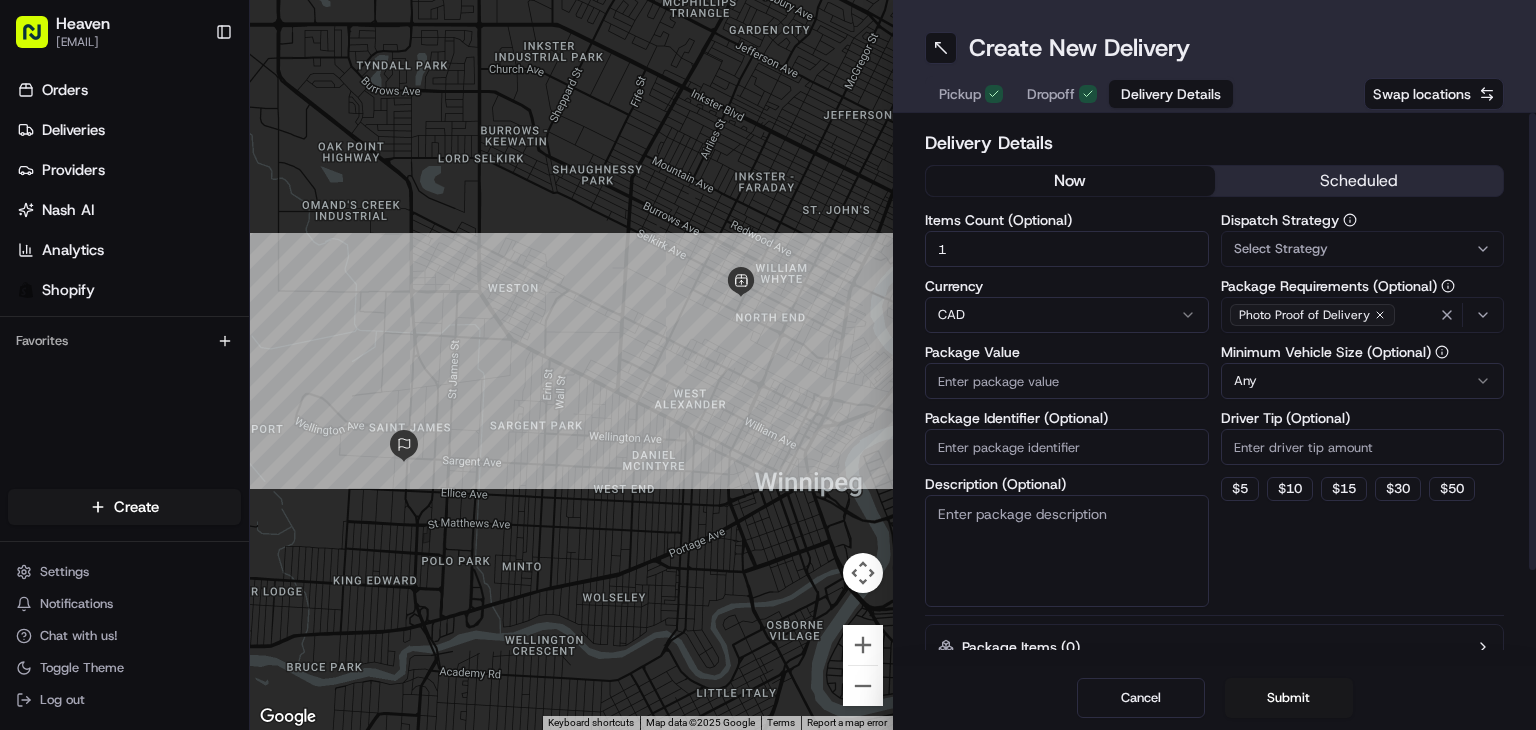 click on "Package Value" at bounding box center [1067, 381] 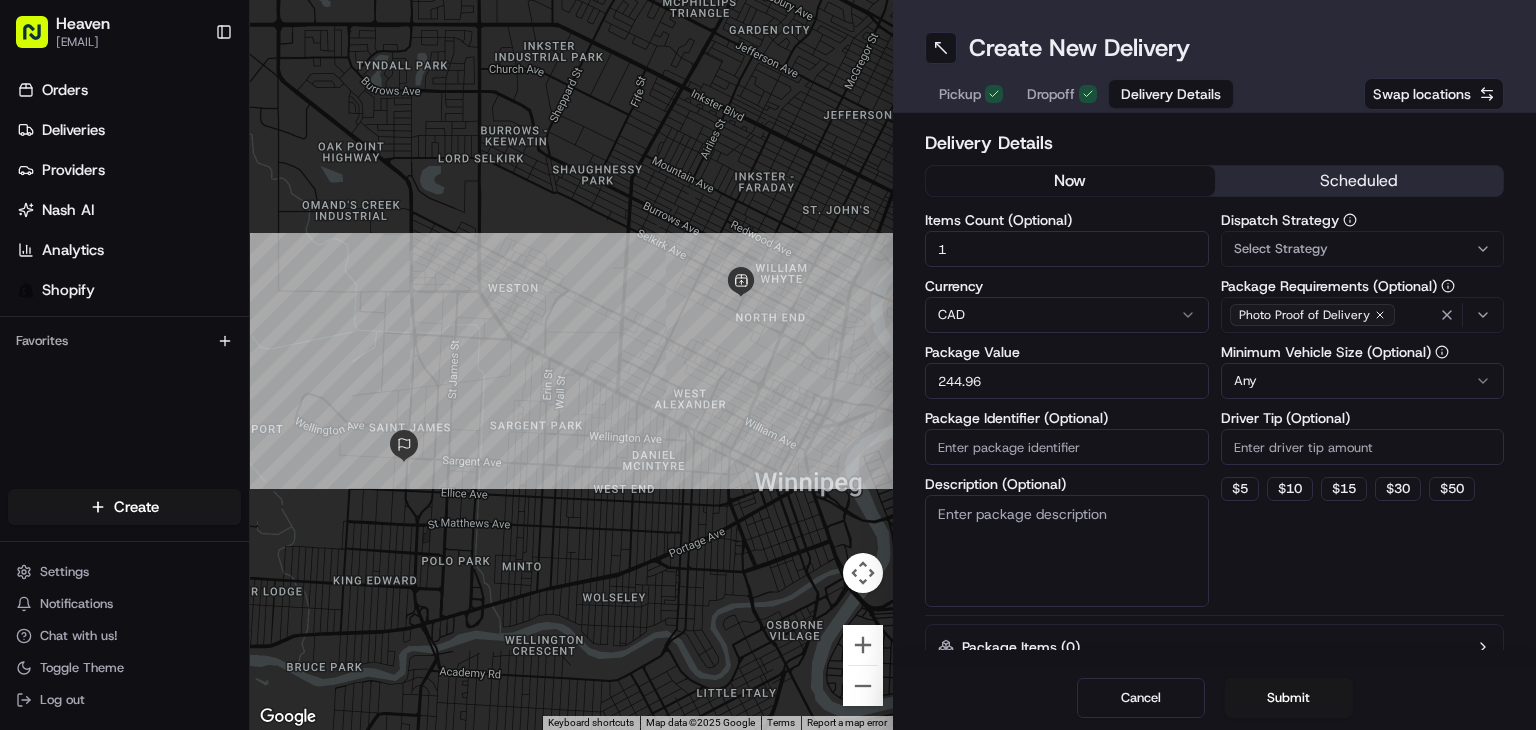 type on "244.96" 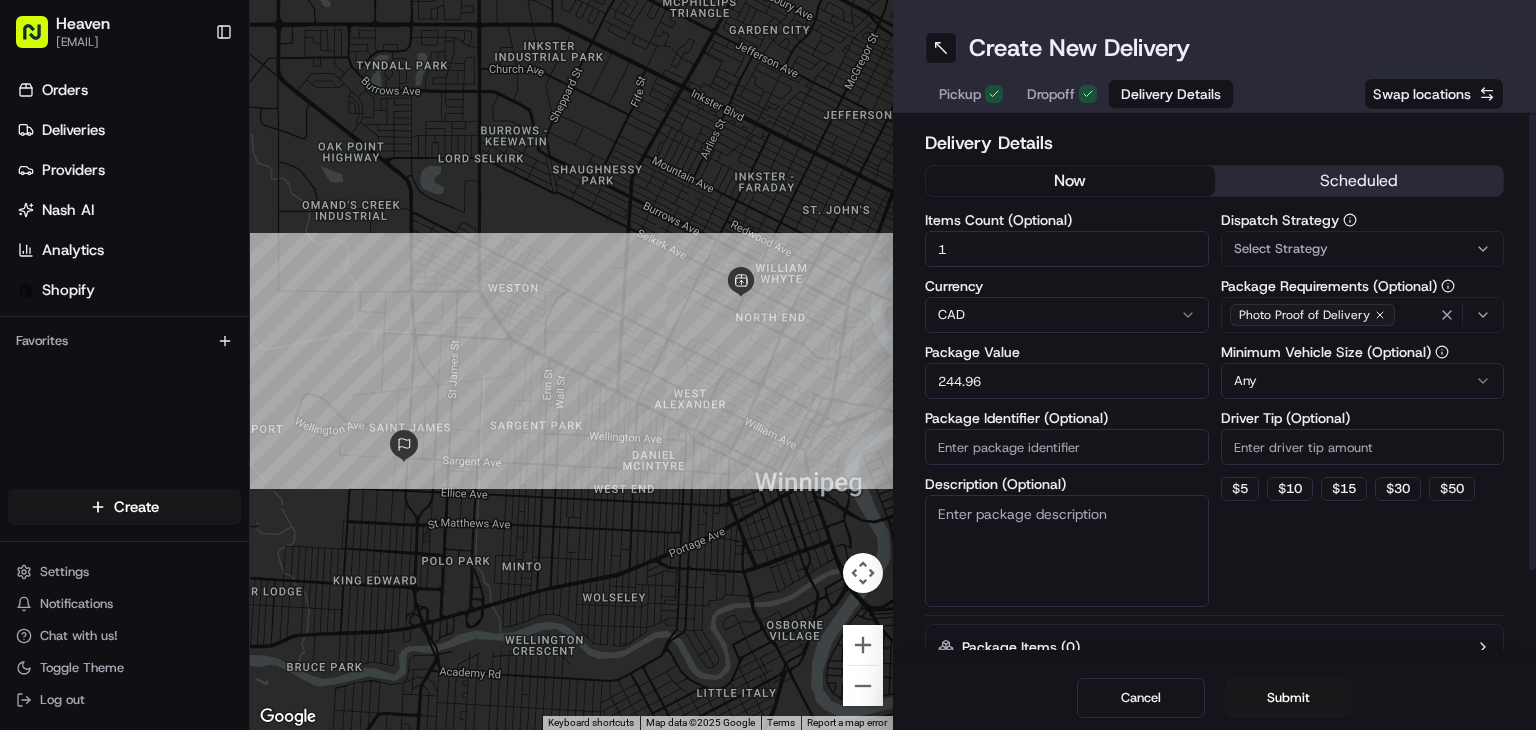 click on "Package Identifier (Optional)" at bounding box center [1067, 447] 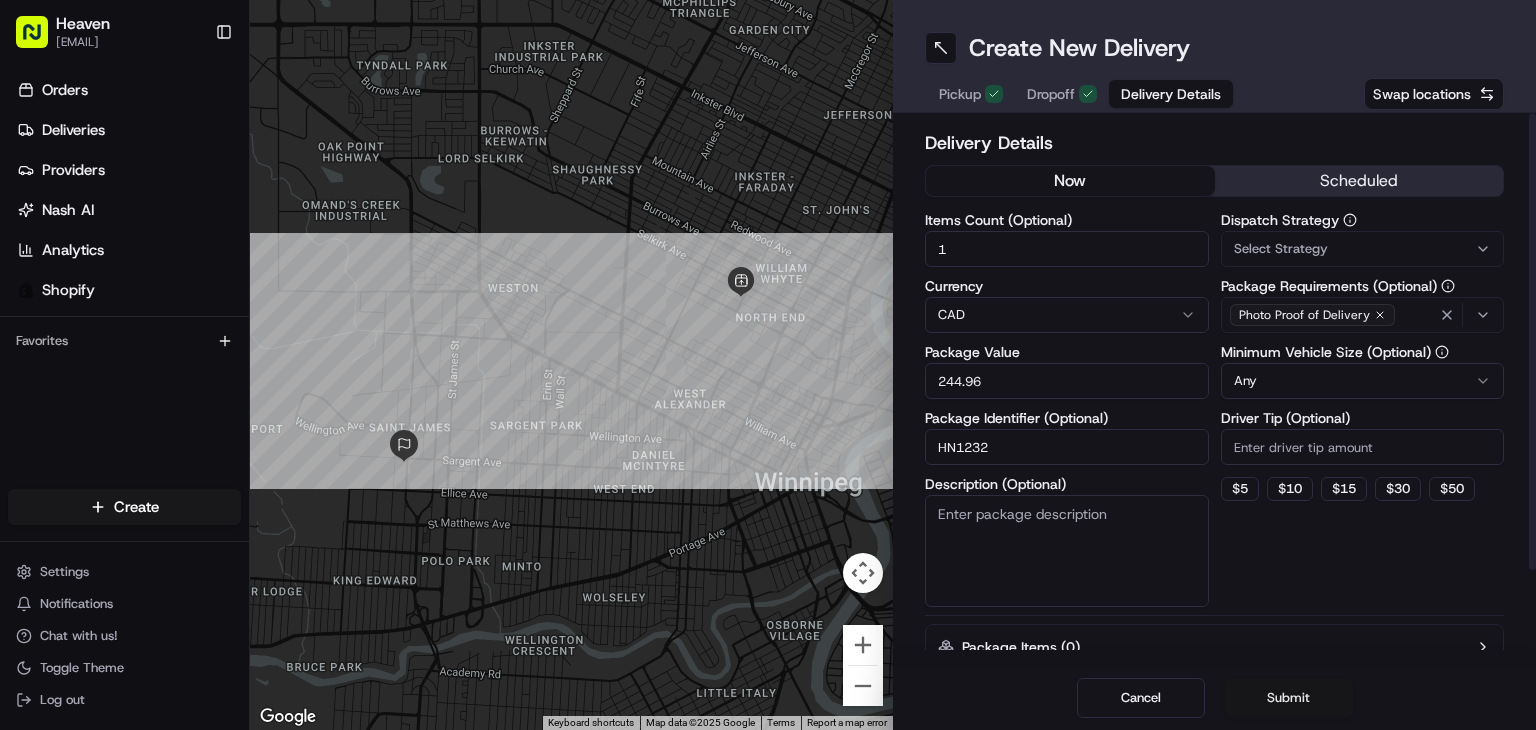 type on "HN1232" 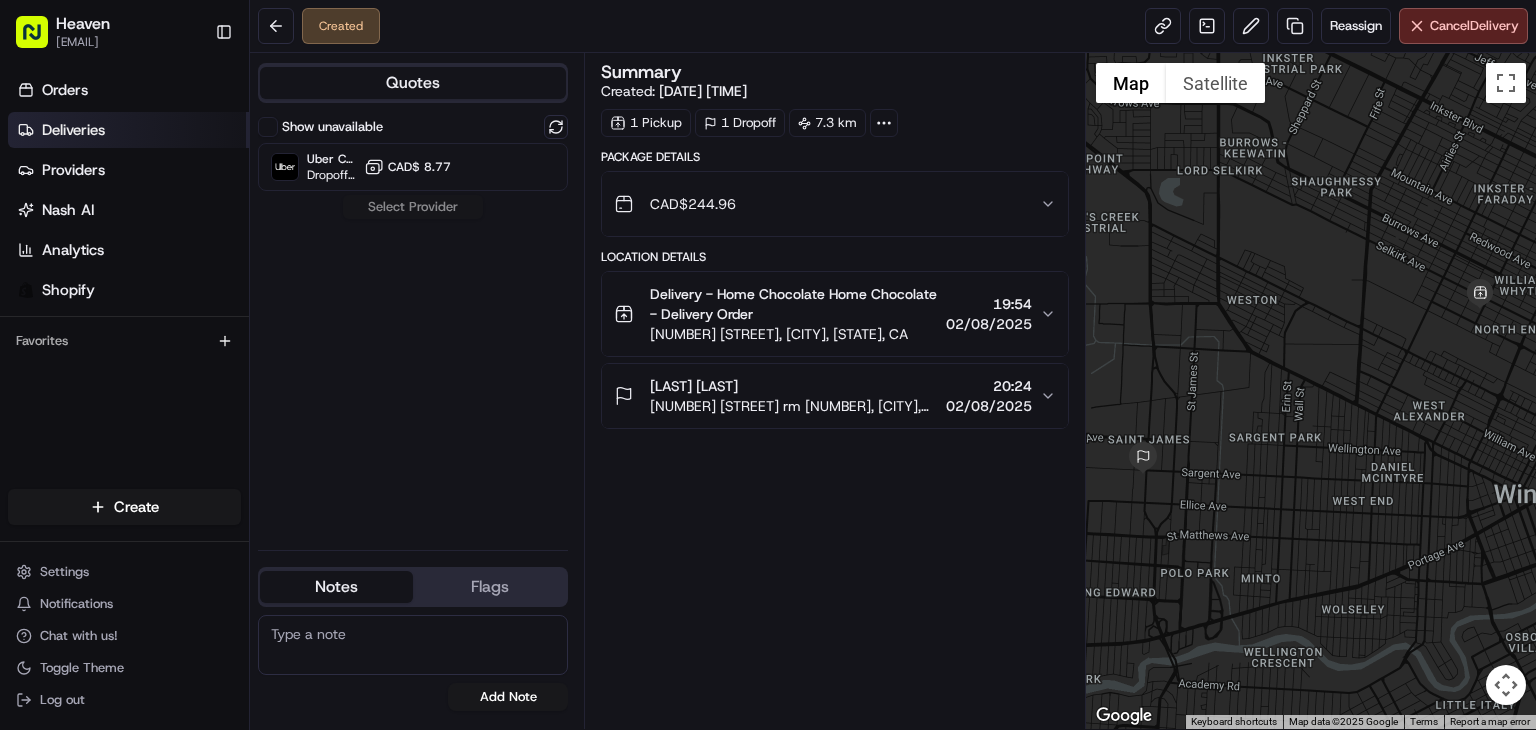 click on "Deliveries" at bounding box center [128, 130] 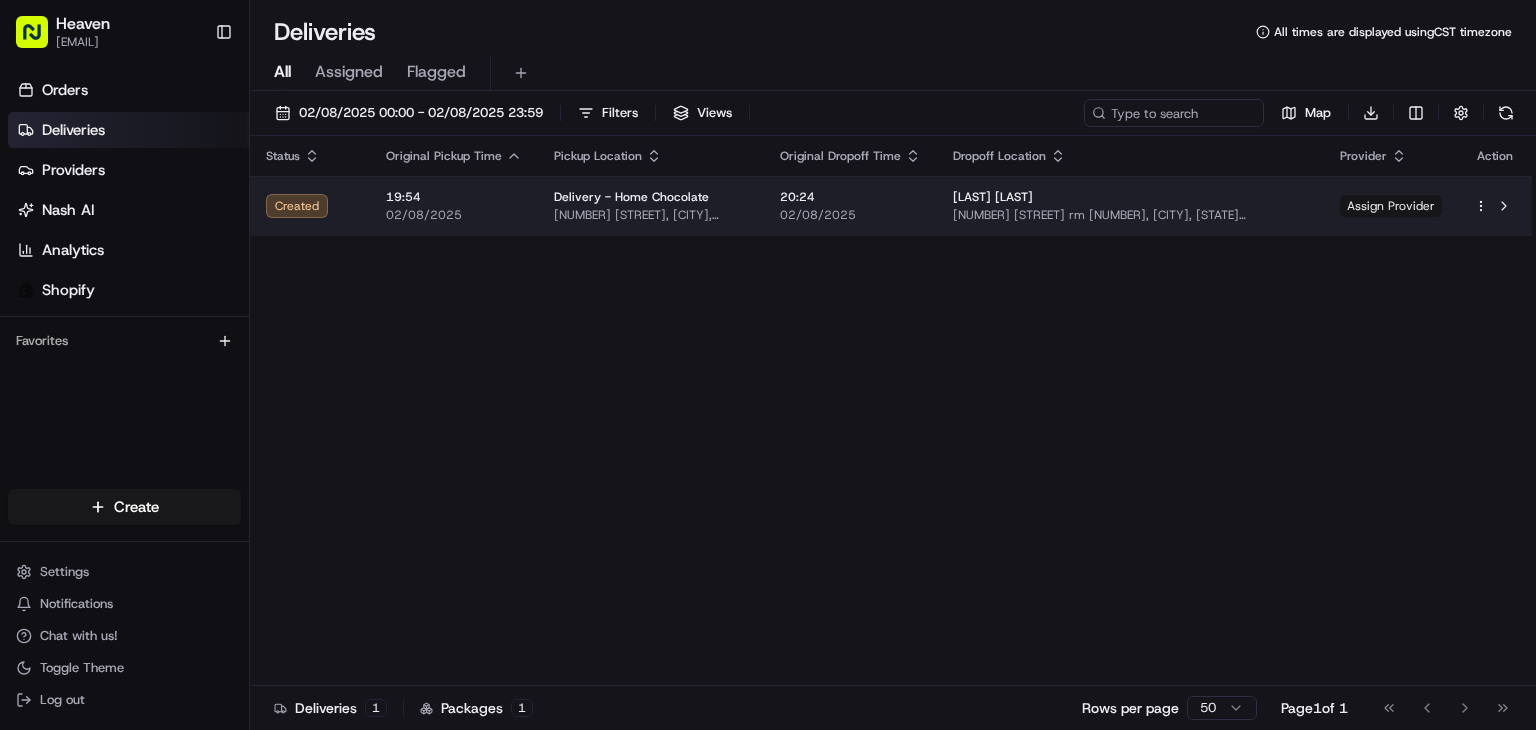 click on "Assign Provider" at bounding box center [1391, 206] 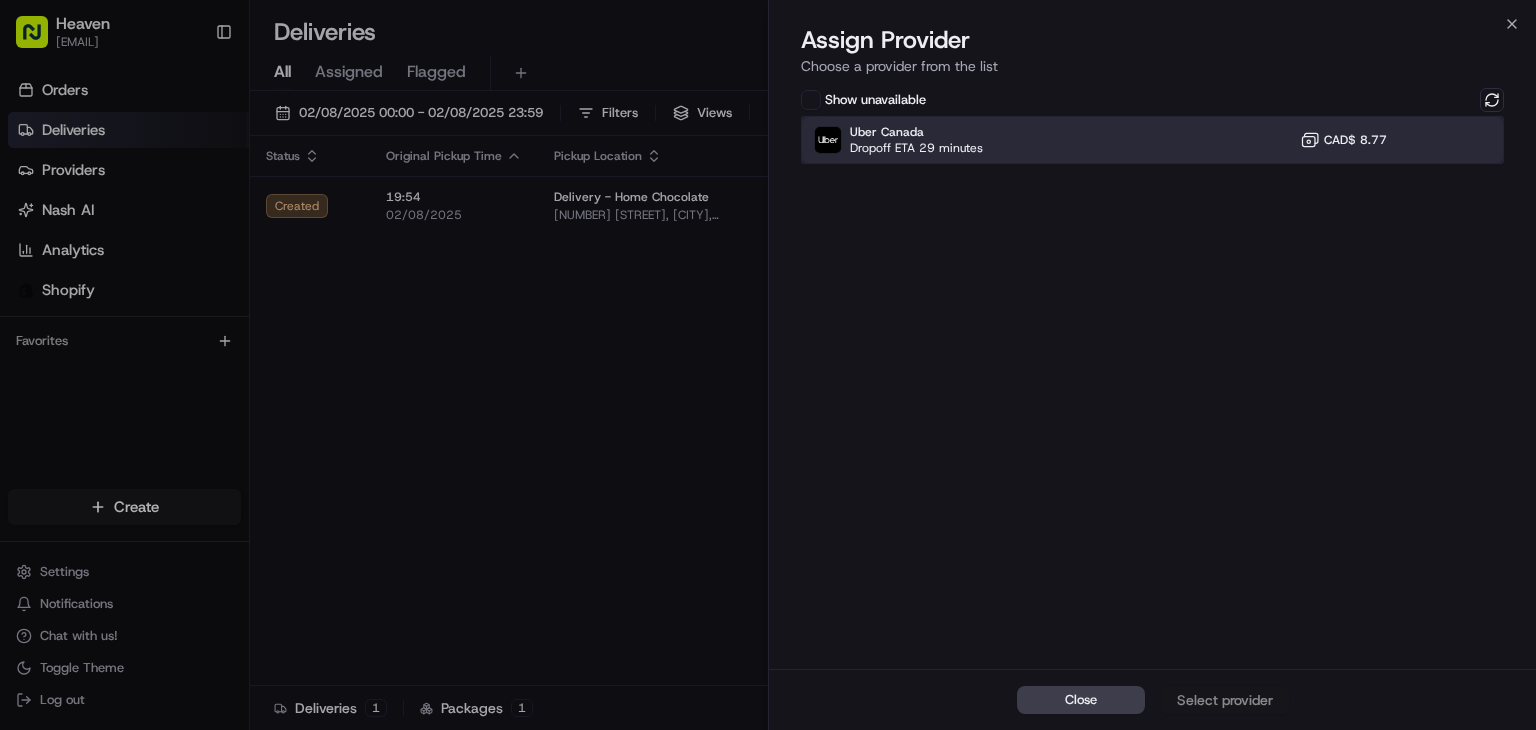 click on "Uber [COUNTRY] Dropoff ETA   29 minutes CAD$   8.77" at bounding box center (1152, 140) 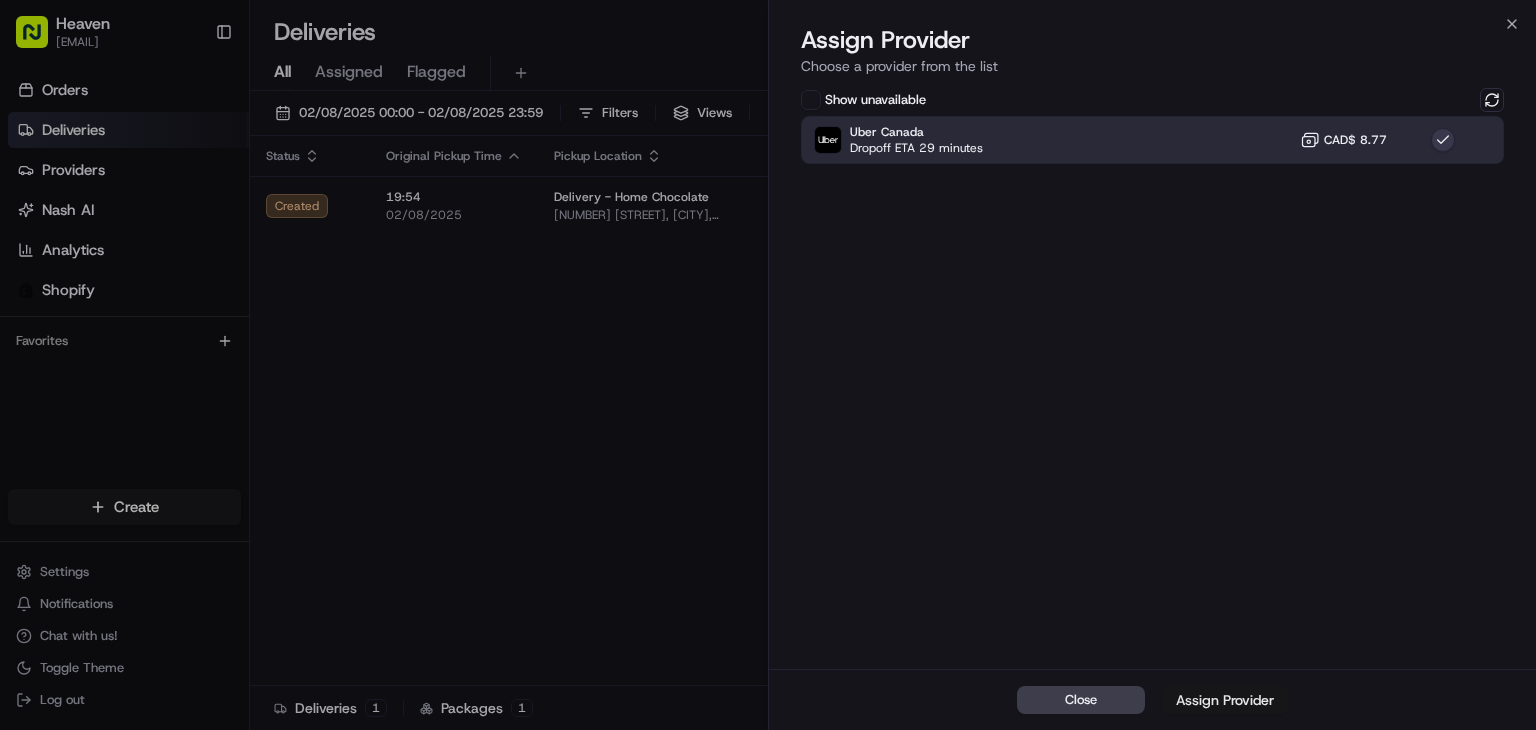 click on "Assign Provider" at bounding box center [1225, 700] 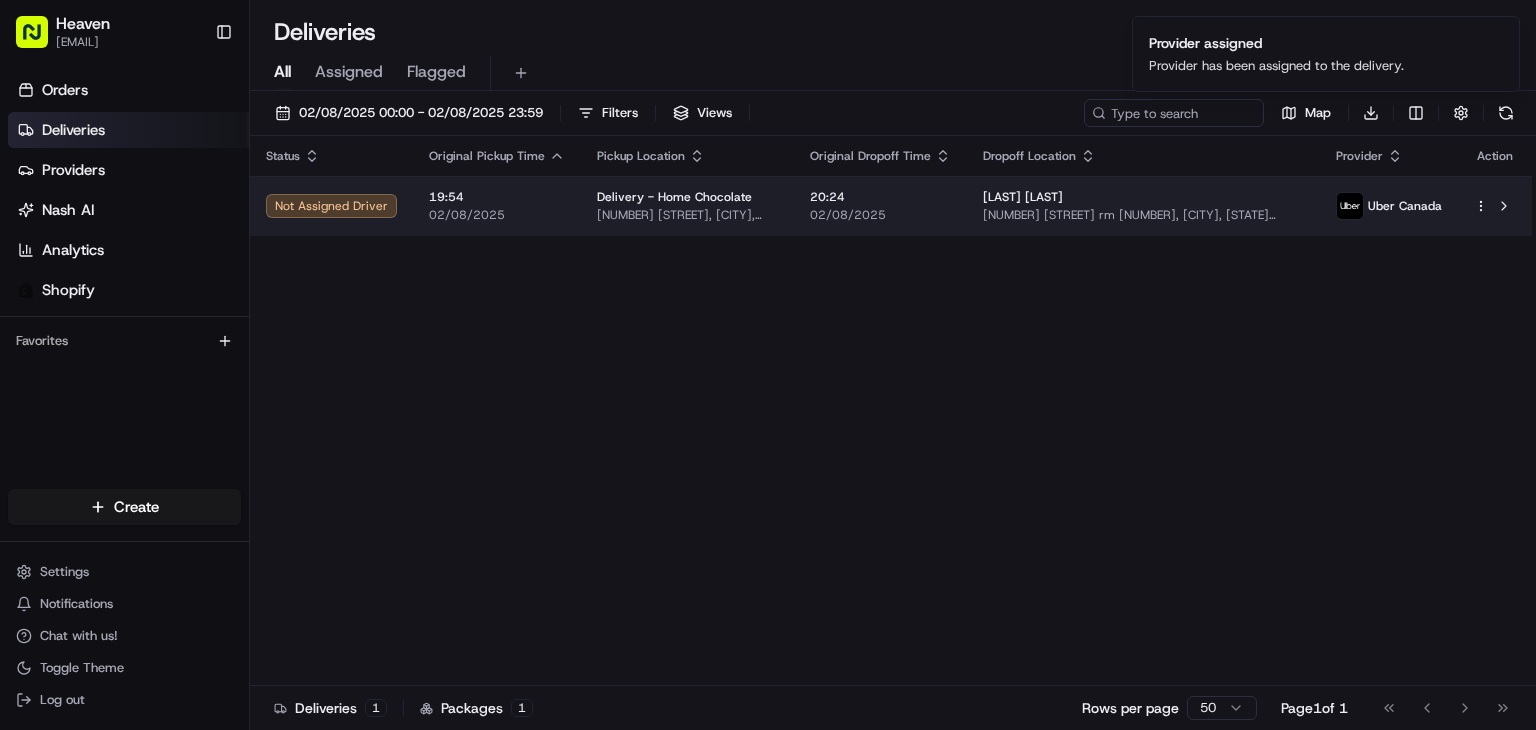 click on "20:24" at bounding box center [880, 197] 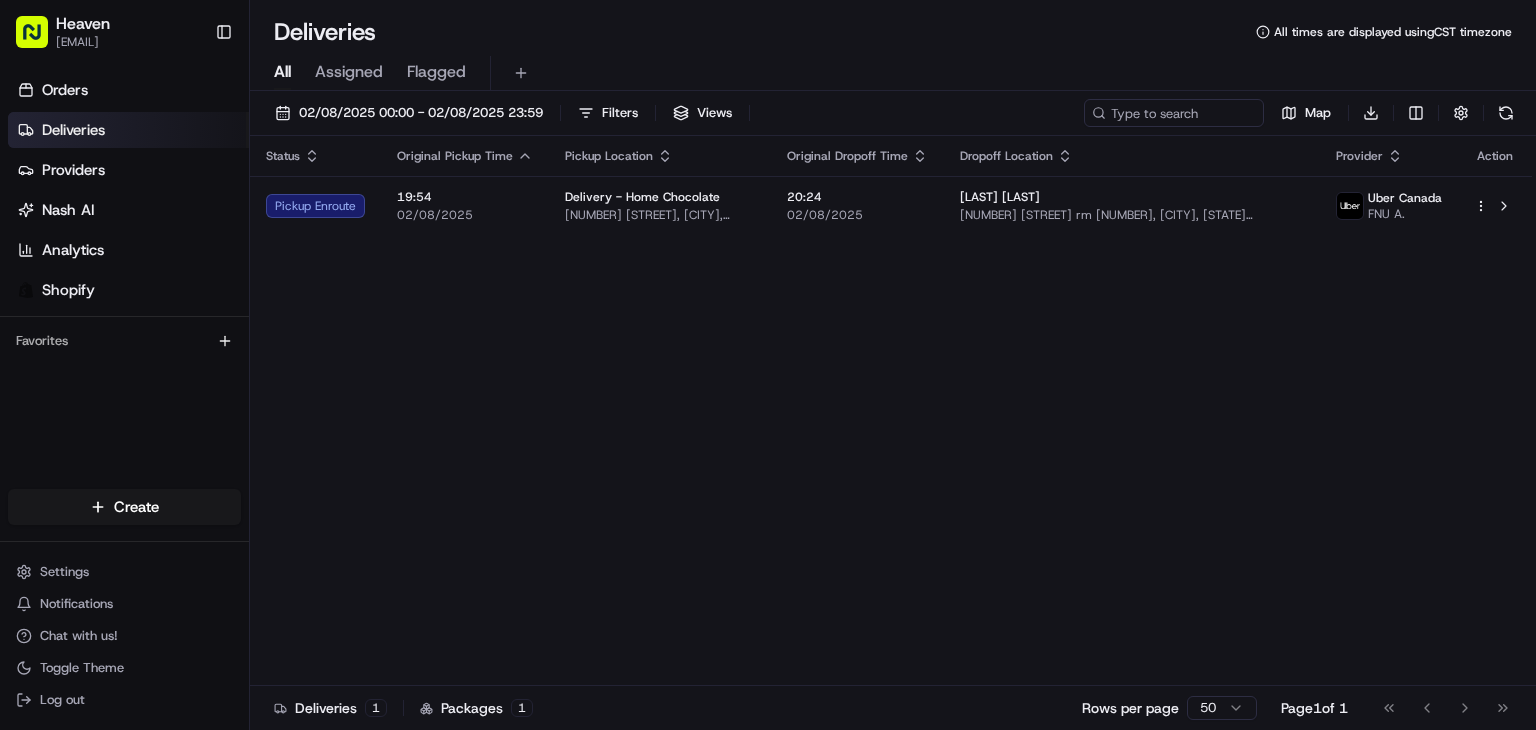 click on "Create" at bounding box center (124, 507) 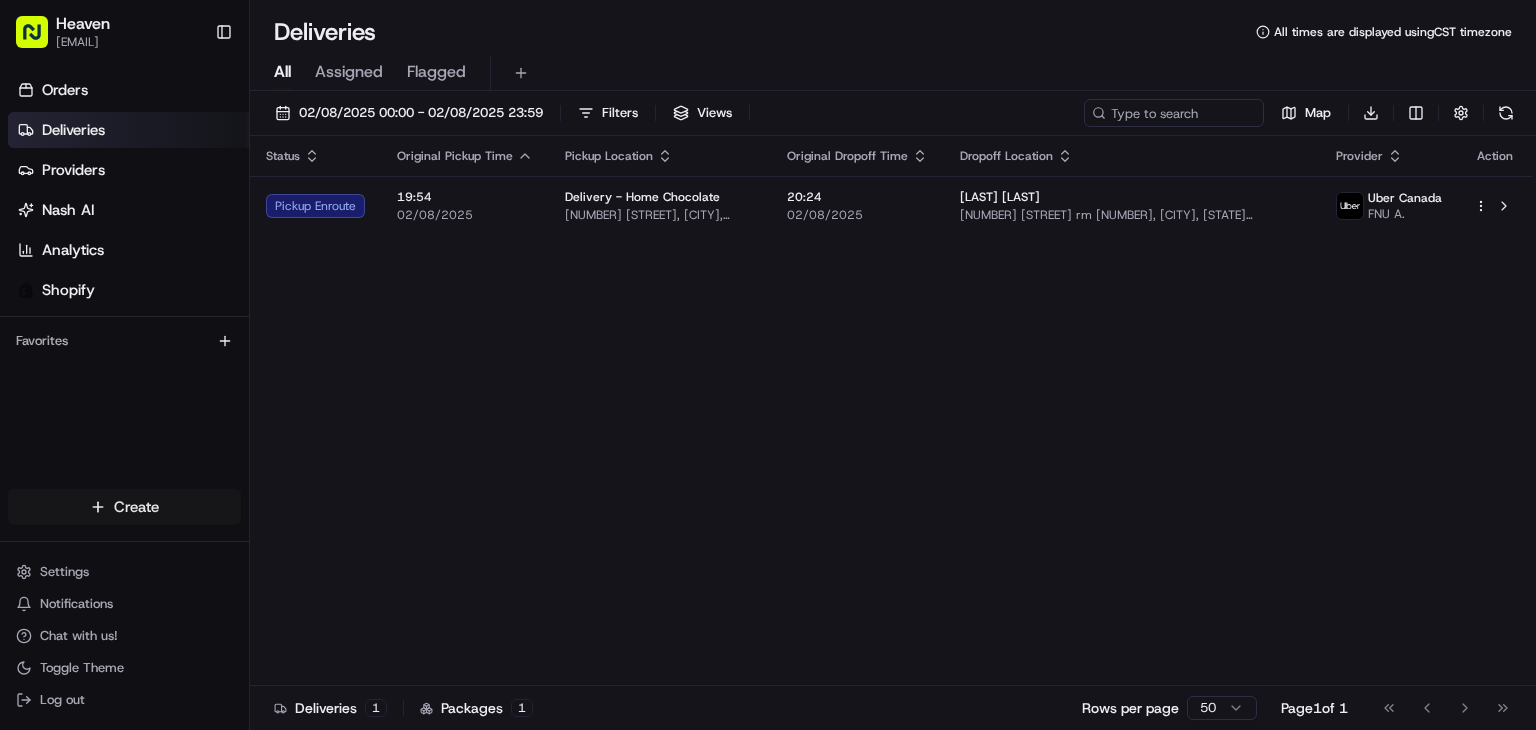 click on "[GENERAL_EMAIL] Toggle Sidebar Orders Deliveries Providers Nash AI Analytics Shopify Favorites Main Menu Members & Organization Organization Users Roles Preferences Customization Tracking Orchestration Automations Dispatch Strategy Locations Pickup Locations Dropoff Locations Billing Billing Refund Requests Integrations Notification Triggers Webhooks API Keys Request Logs Create Settings Notifications Chat with us! Toggle Theme Log out Deliveries All times are displayed using [TIMEZONE] timezone All Assigned Flagged [DATE] [TIME] - [DATE] [TIME] Filters Views Map Download Status Original Pickup Time Pickup Location Original Dropoff Time Dropoff Location Provider Action Pickup Enroute [TIME] [DATE] Delivery - Home Chocolate [NUMBER] [STREET], [CITY], [STATE] [POSTAL_CODE], [COUNTRY] [TIME] [DATE] [CITY] [CITY] [NUMBER] [STREET] rm [NUMBER], [CITY], [STATE] [POSTAL_CODE], [COUNTRY] [COMPANY] [LAST_NAME] A. Deliveries [NUMBER] Packages [NUMBER] Rows per page [NUMBER] Page [NUMBER] of [NUMBER] Go to first page Go to previous page Go to next page" at bounding box center [768, 365] 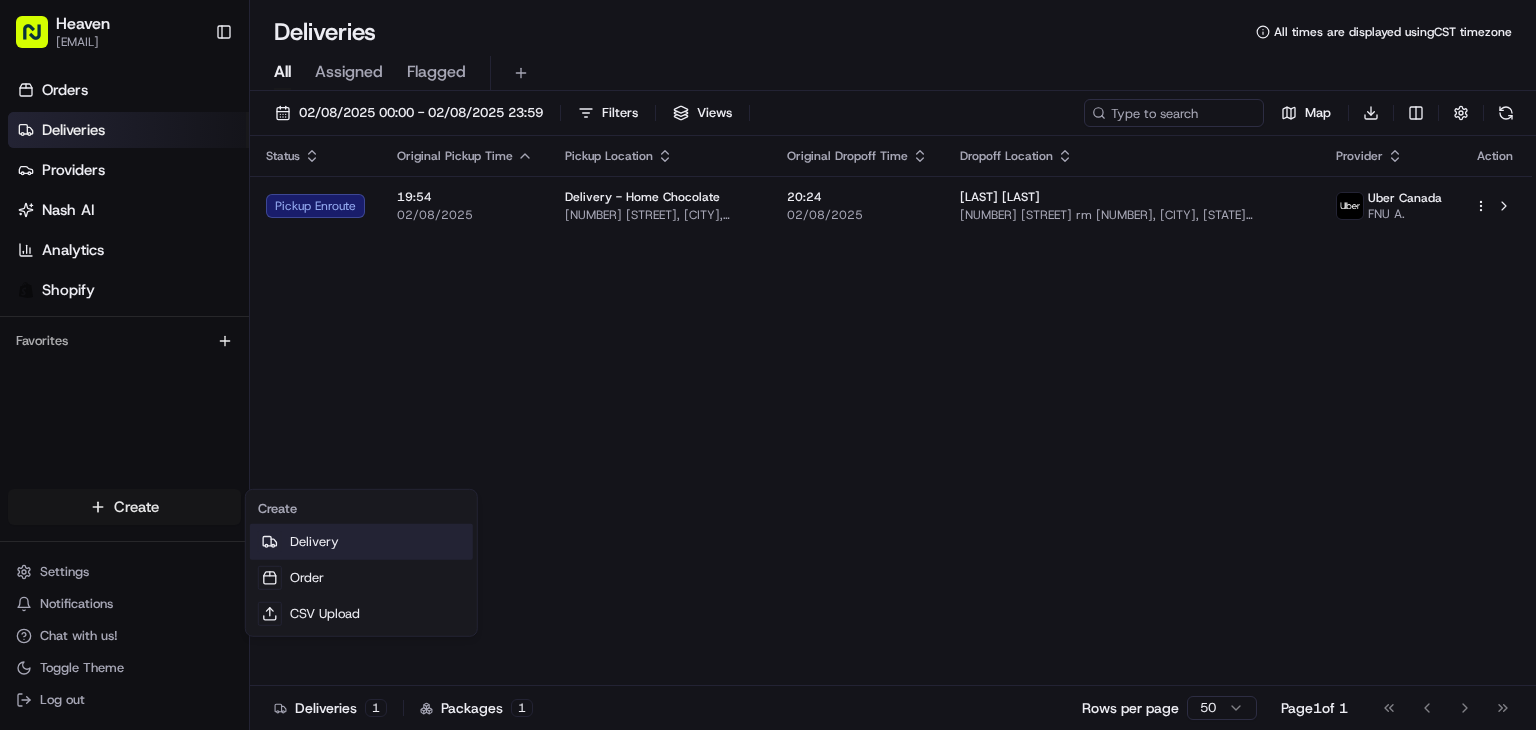 click on "Delivery" at bounding box center [361, 542] 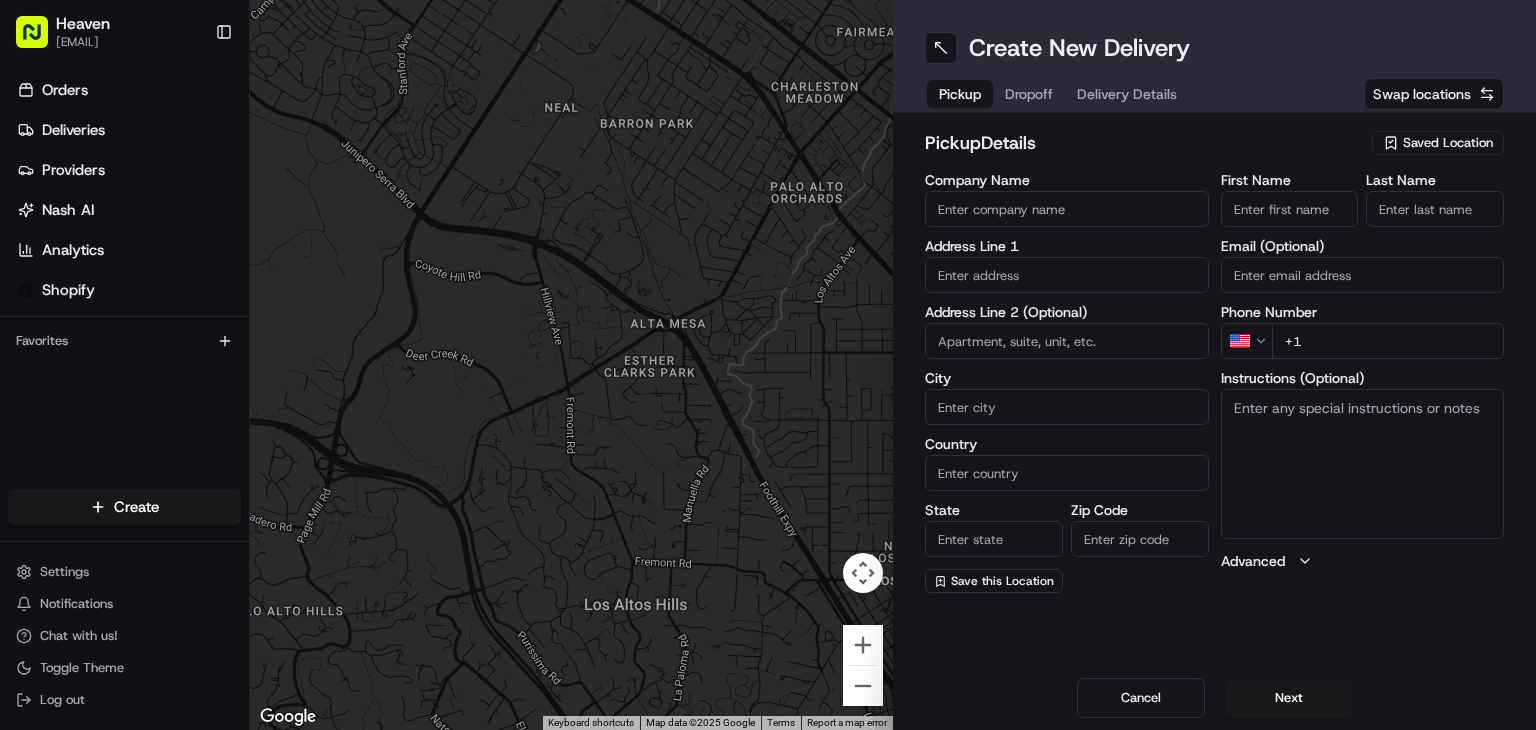 click on "Saved Location" at bounding box center (1448, 143) 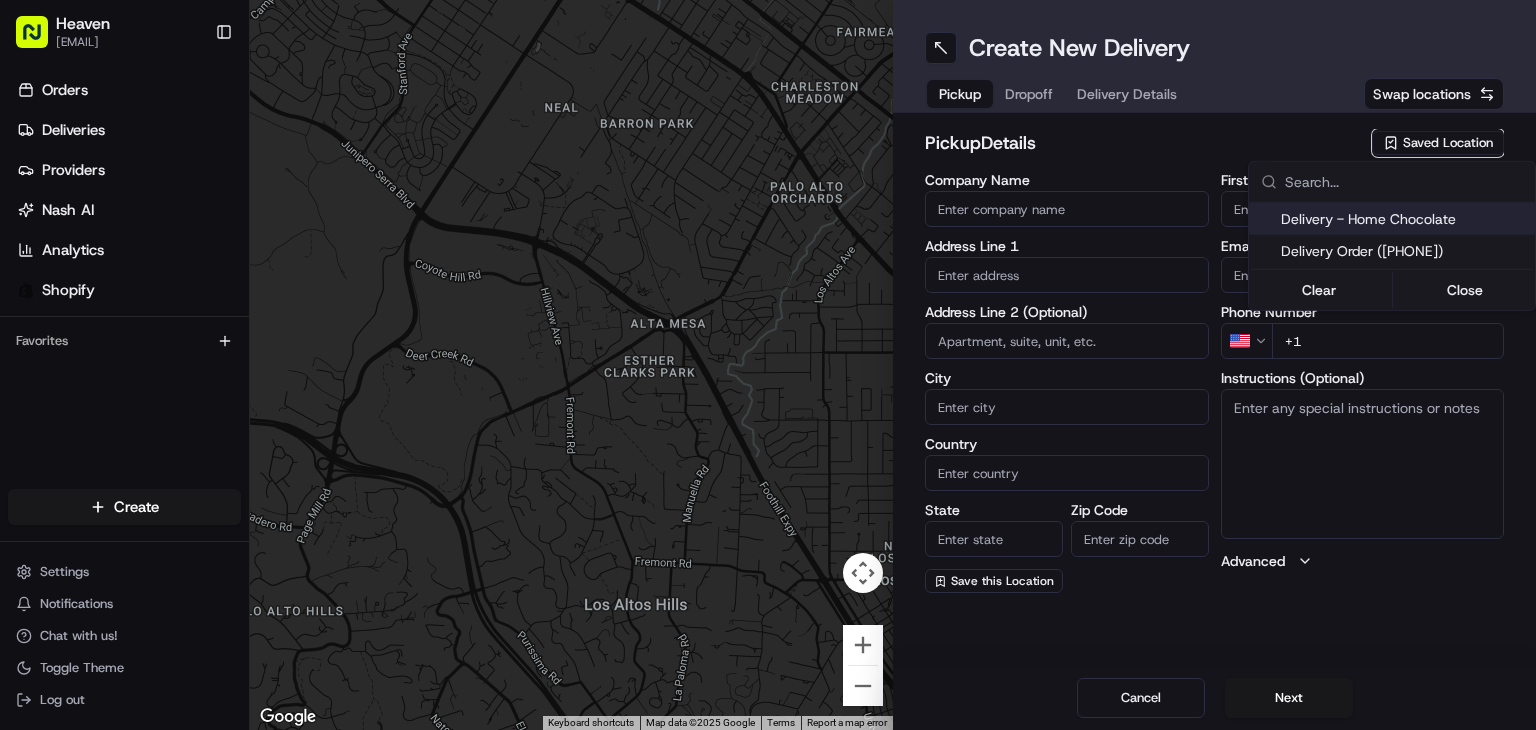 click on "Delivery - Home Chocolate" at bounding box center (1404, 219) 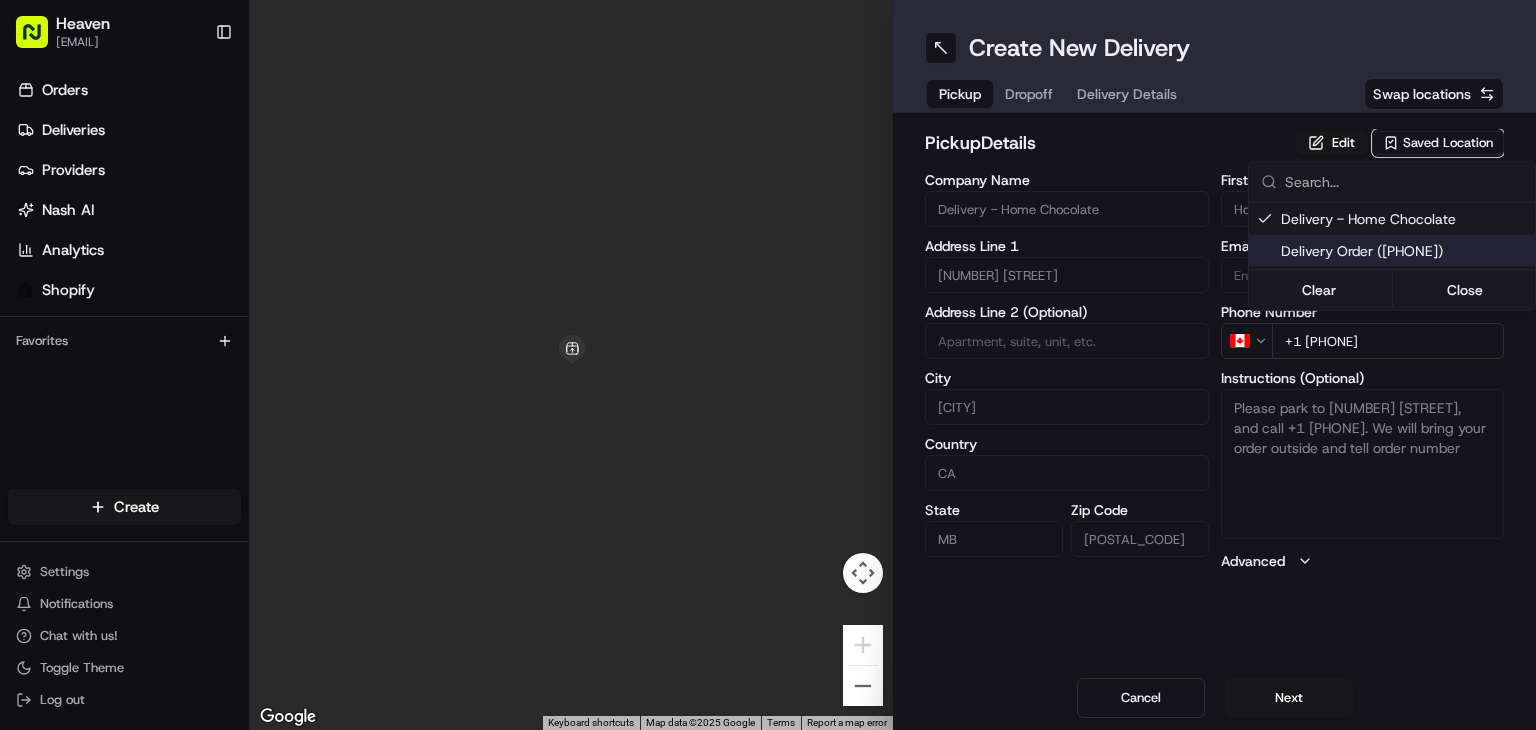 click on "Heaven [EMAIL] Toggle Sidebar Orders Deliveries Providers Nash AI Analytics Shopify Favorites Main Menu Members & Organization Organization Users Roles Preferences Customization Tracking Orchestration Automations Dispatch Strategy Locations Pickup Locations Dropoff Locations Billing Billing Refund Requests Integrations Notification Triggers Webhooks API Keys Request Logs Create Settings Notifications Chat with us! Toggle Theme Log out ← Move left → Move right ↑ Move up ↓ Move down + Zoom in - Zoom out Home Jump left by 75% End Jump right by 75% Page Up Jump up by 75% Page Down Jump down by 75% Keyboard shortcuts Map Data Map Data ©2025 Google Map Data ©2025 Google 1 m  Click to toggle between metric and imperial units Terms Report a map error Create New Delivery Pickup Dropoff Delivery Details Swap locations pickup  Details  Edit Saved Location Company Name Delivery - Home Chocolate Address Line 1 [NUMBER] [STREET] Address Line 2 (Optional) City [CITY] Country CA MB" at bounding box center [768, 365] 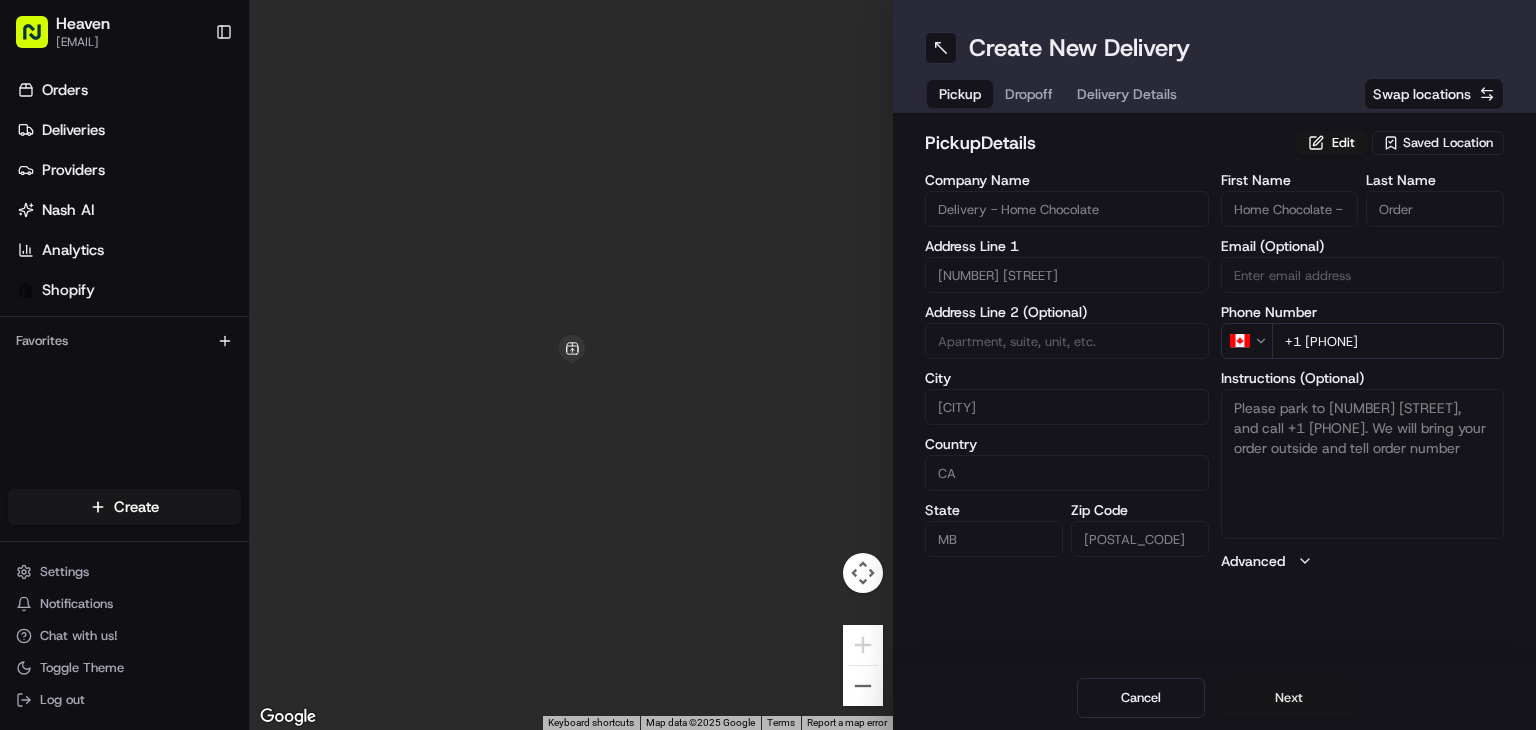 click on "Next" at bounding box center (1289, 698) 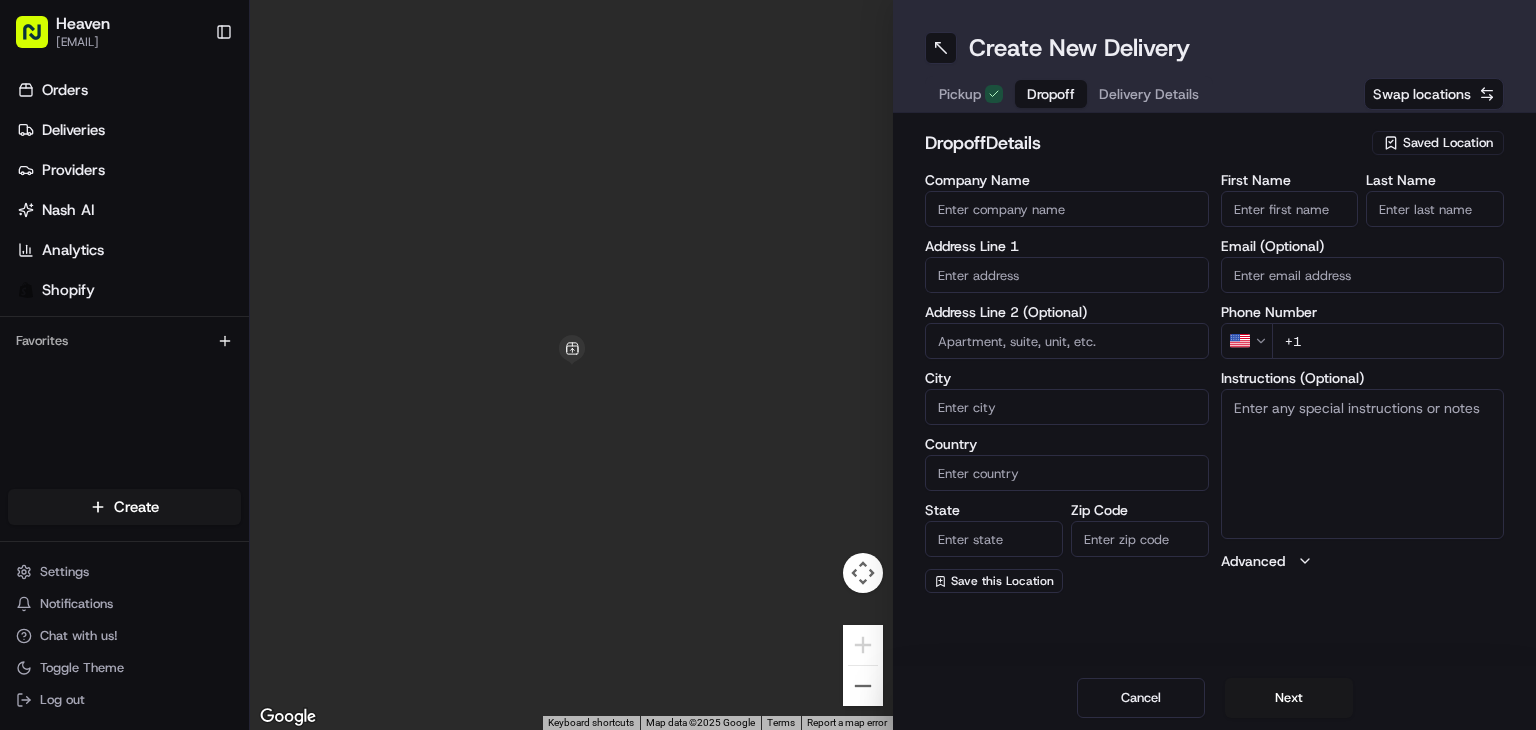 click on "First Name" at bounding box center (1290, 209) 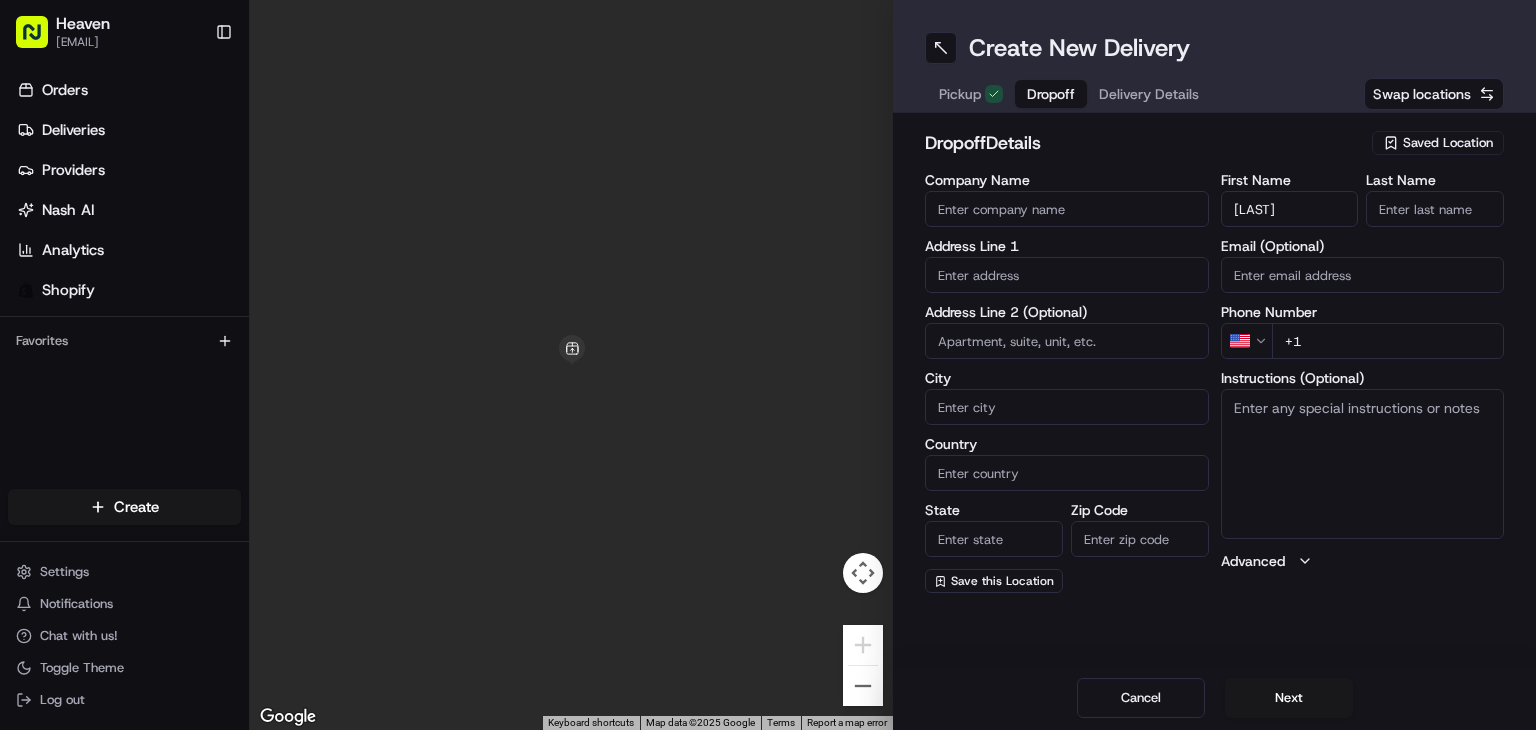 type on "[LAST]" 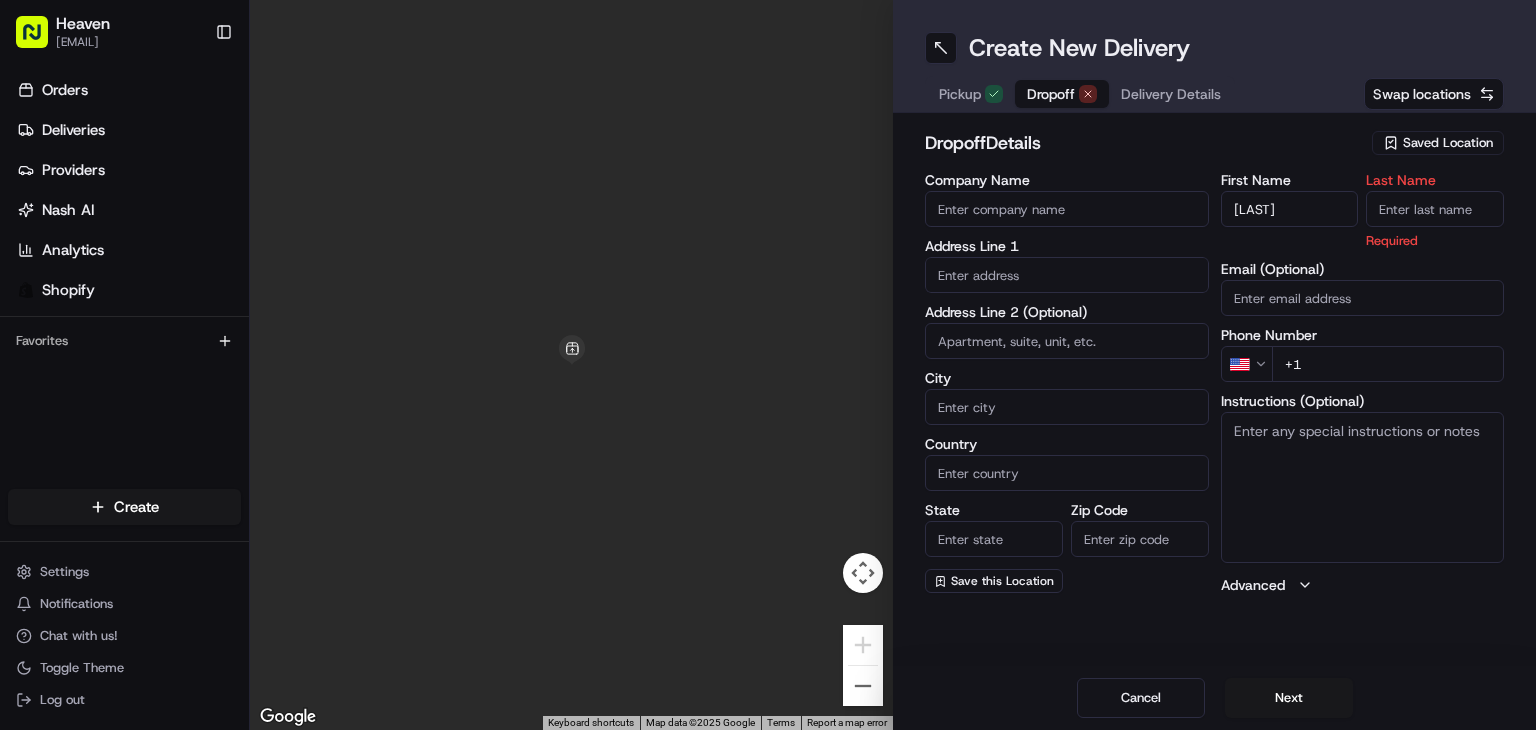click on "Last Name" at bounding box center (1435, 209) 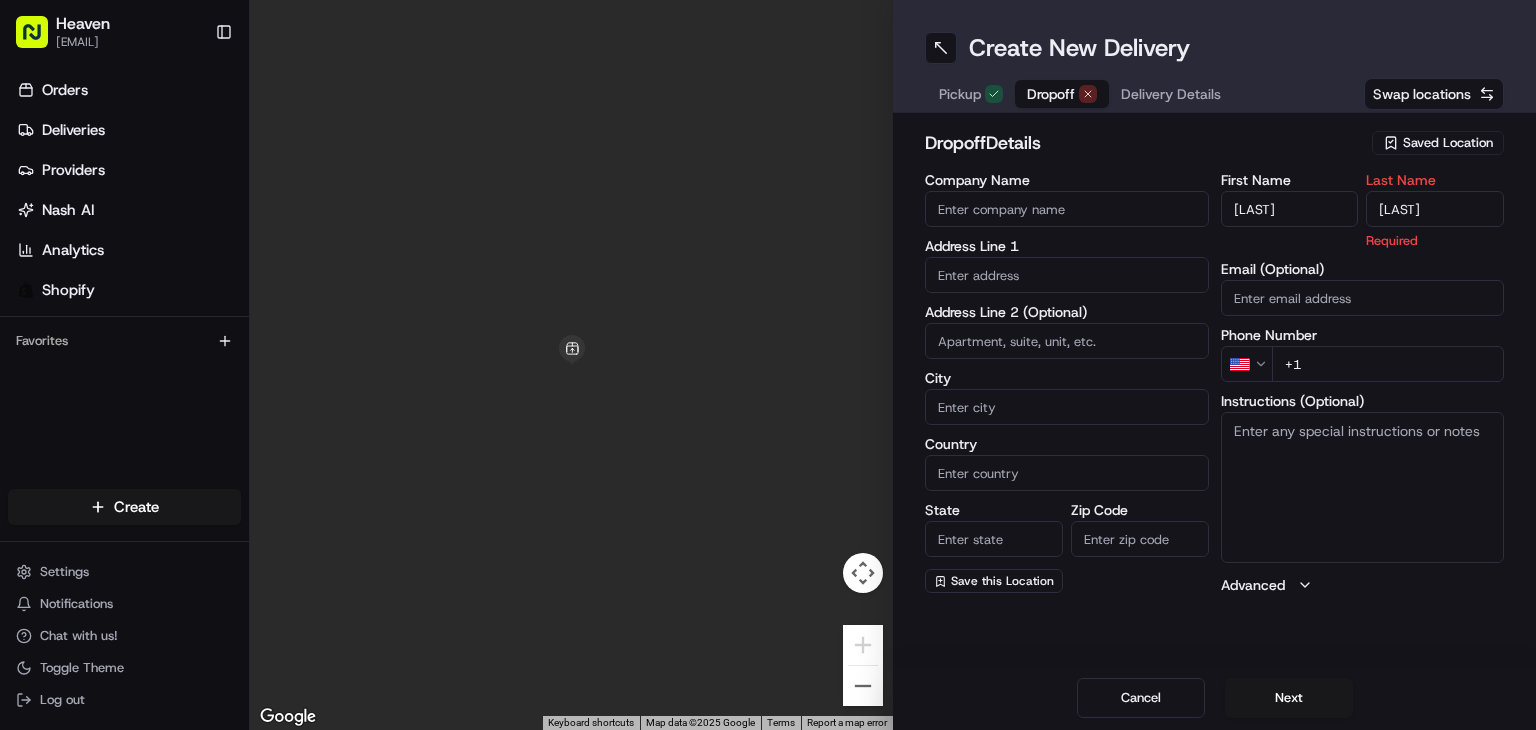 type on "[LAST]" 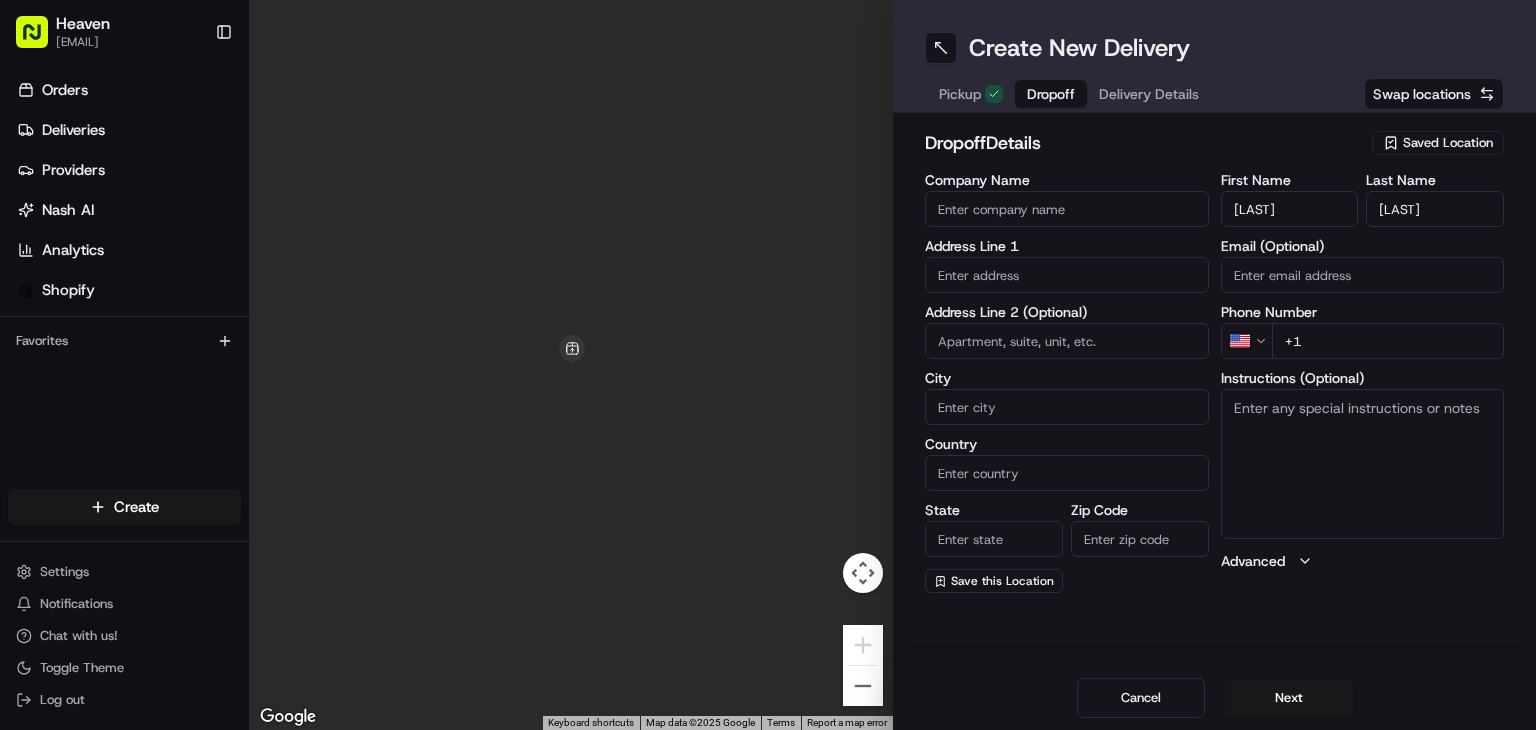 click on "+1" at bounding box center [1388, 341] 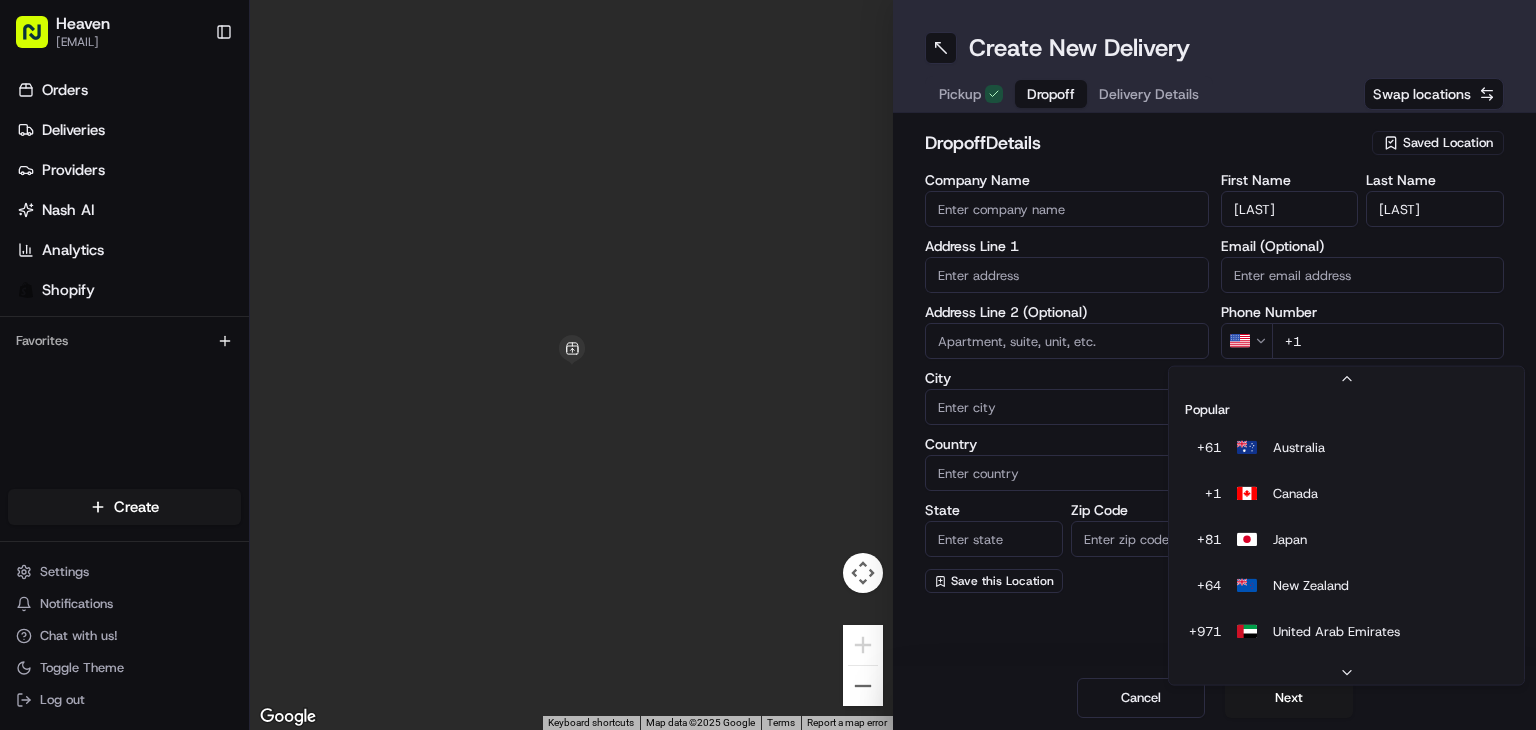 scroll, scrollTop: 85, scrollLeft: 0, axis: vertical 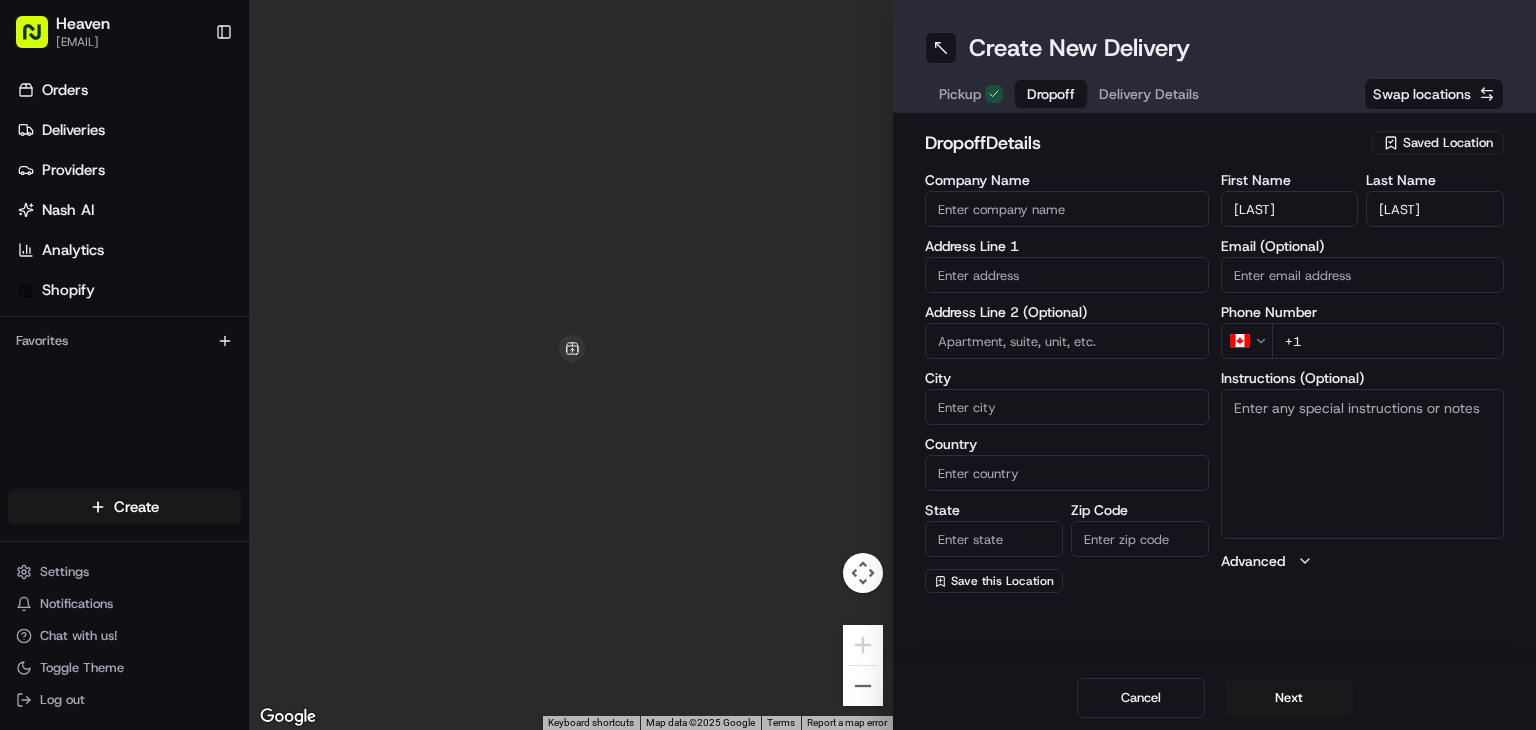 click on "+1" at bounding box center [1388, 341] 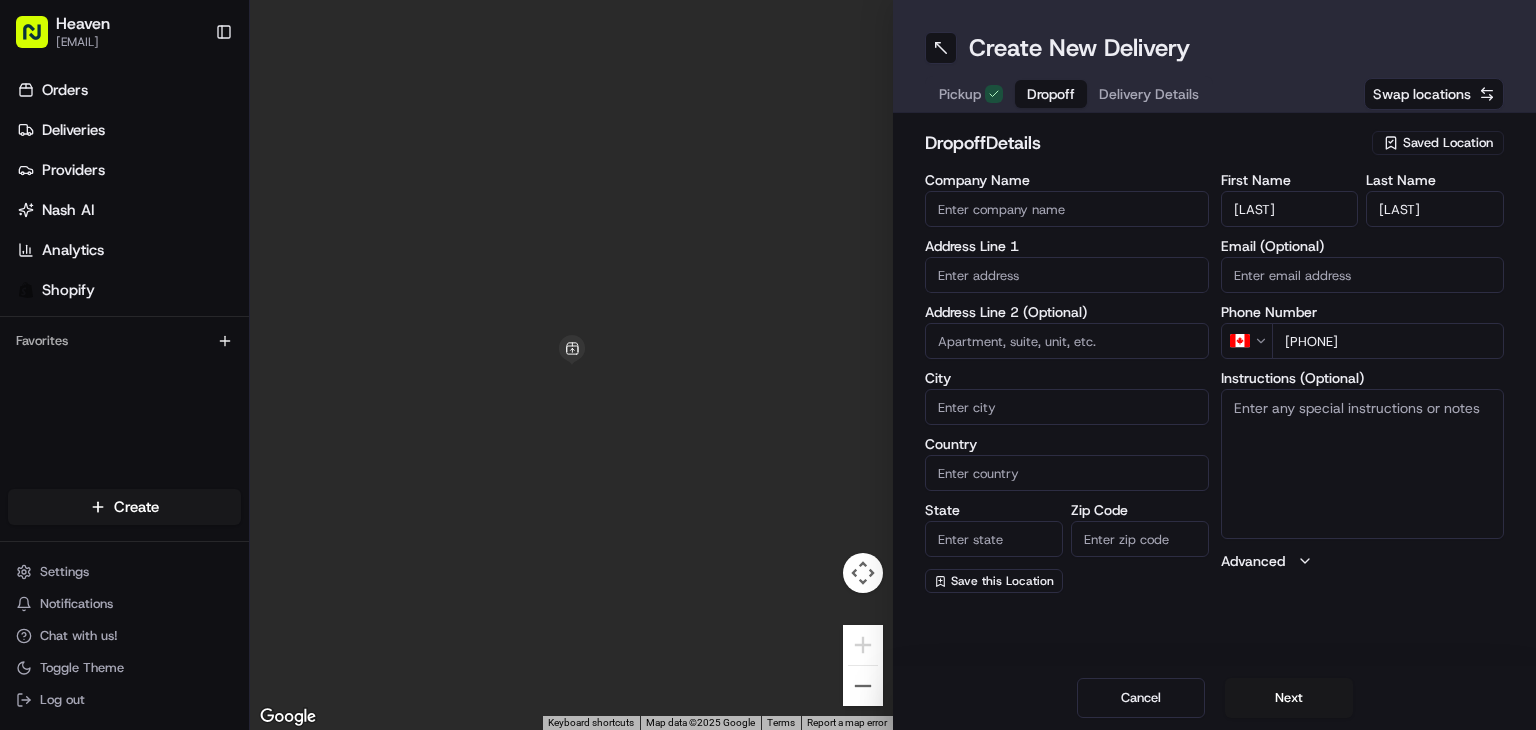 type on "[PHONE]" 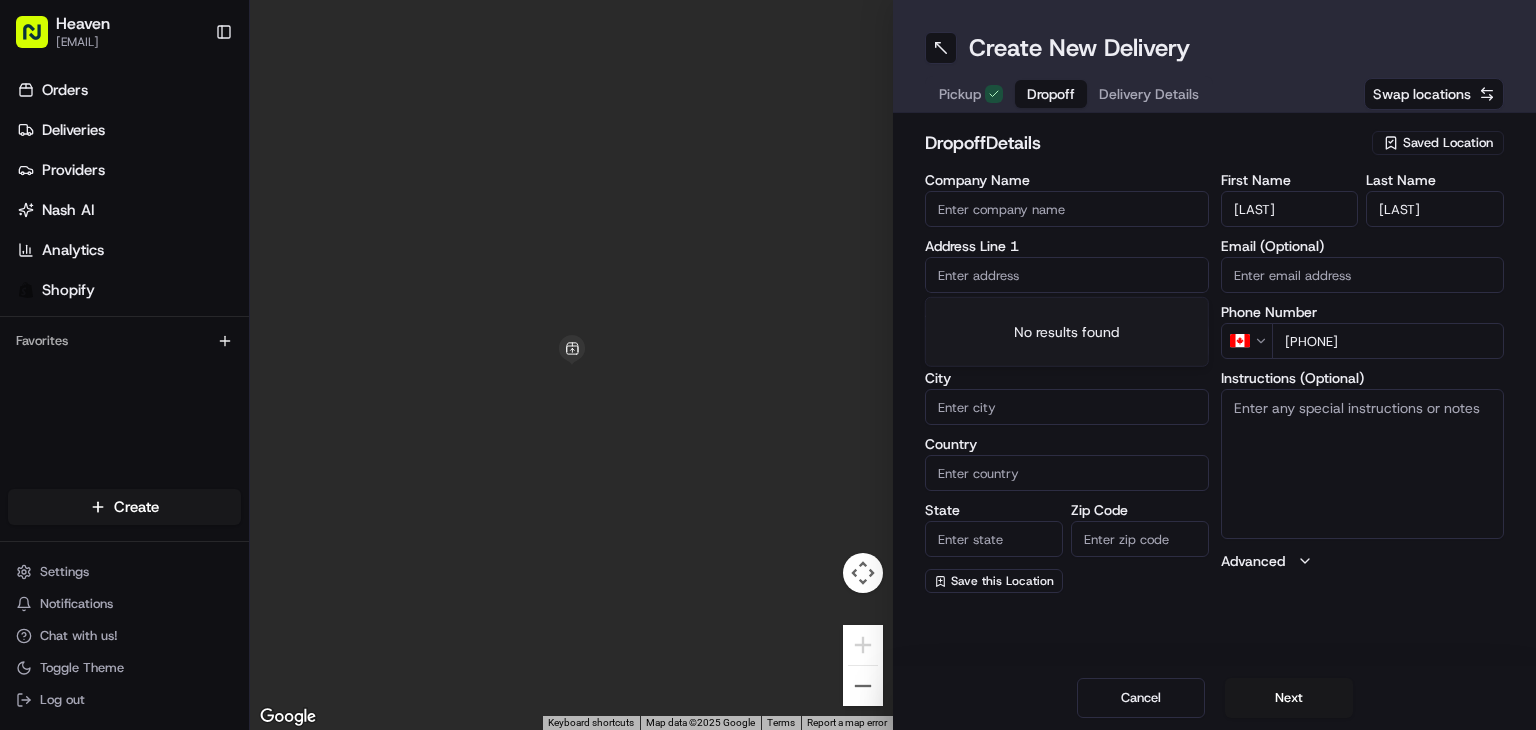 paste on "[NUMBER] [STREET]" 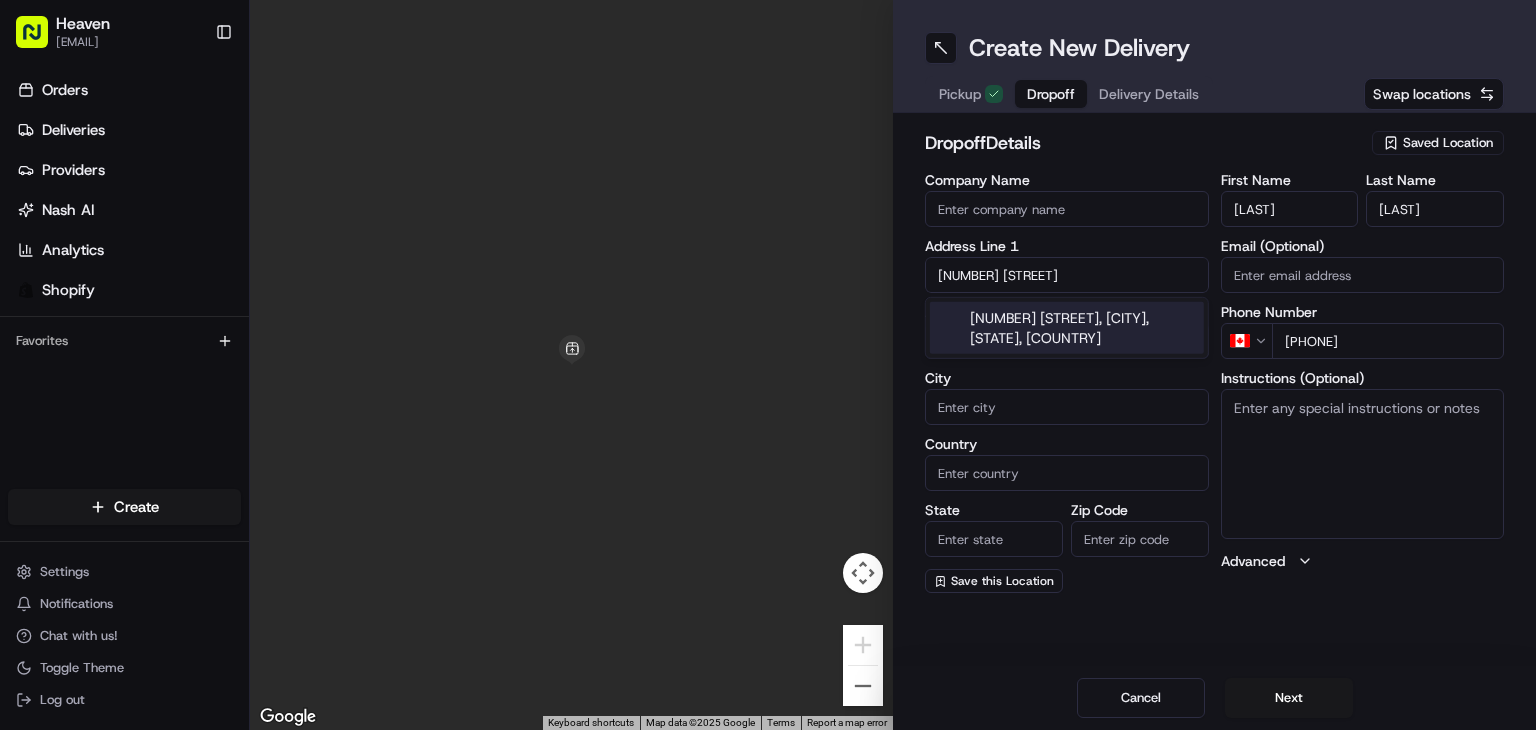 click on "[NUMBER] [STREET], [CITY], [STATE], [COUNTRY]" at bounding box center [1067, 328] 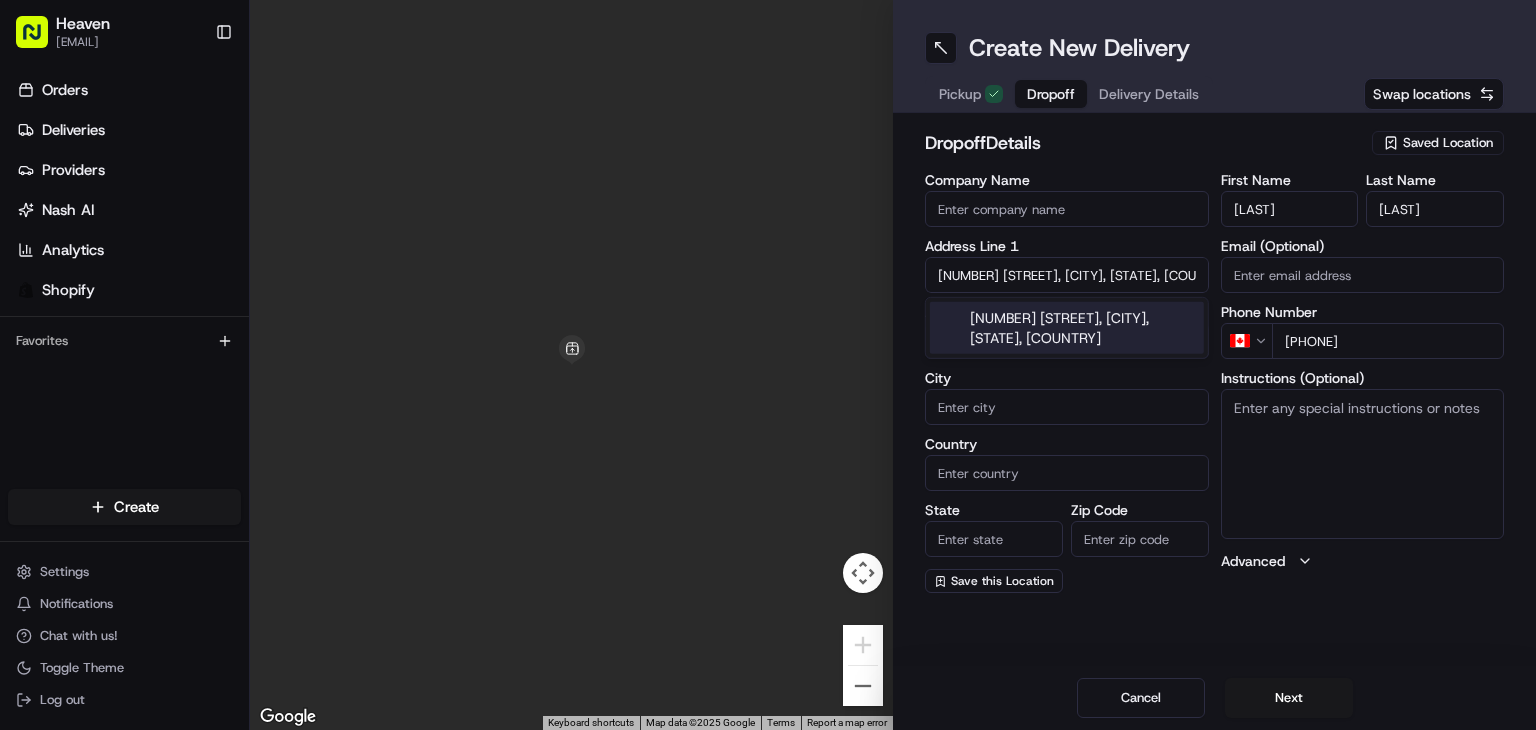 type on "[NUMBER] [STREET], [CITY], [STATE], [COUNTRY]" 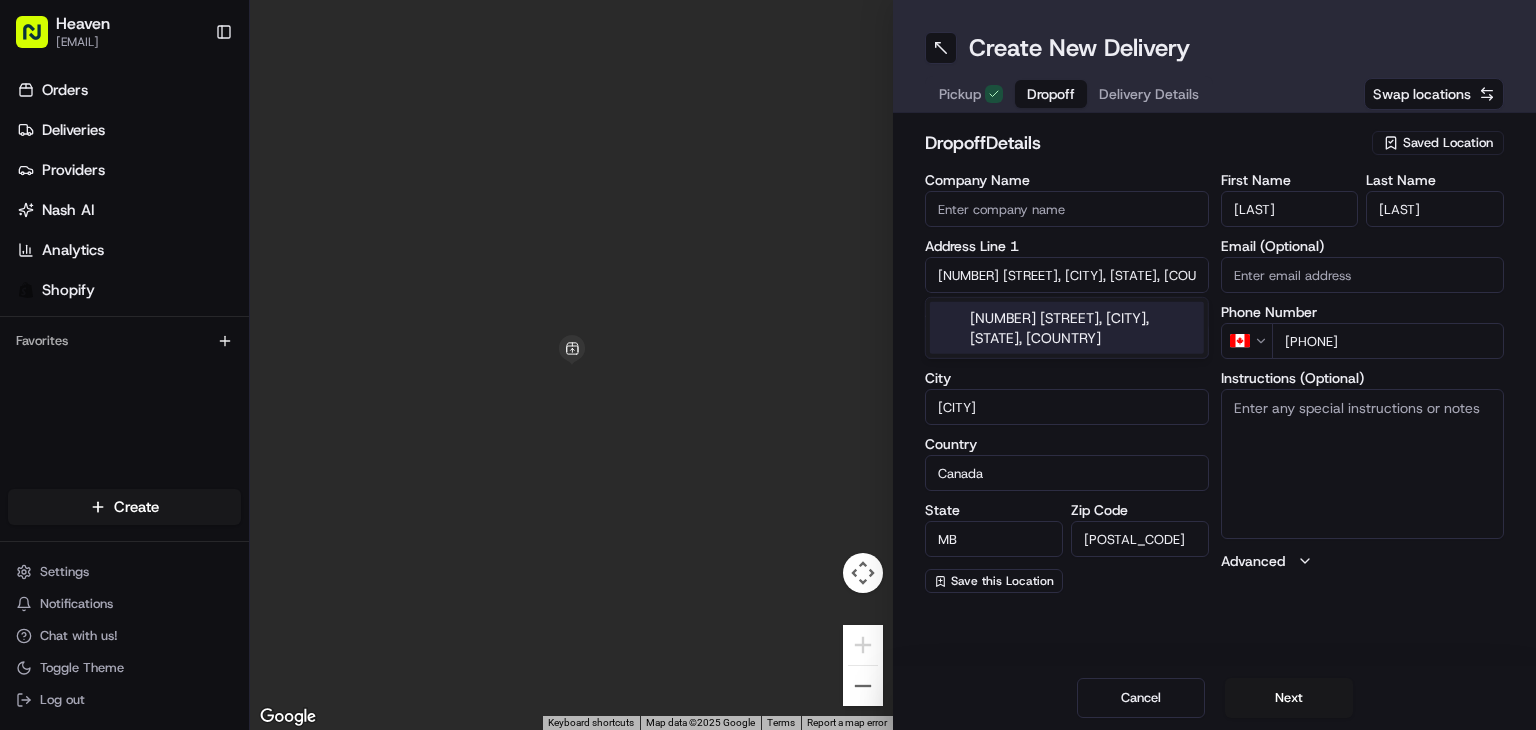 type on "1177 [STREET_NAME] 150" 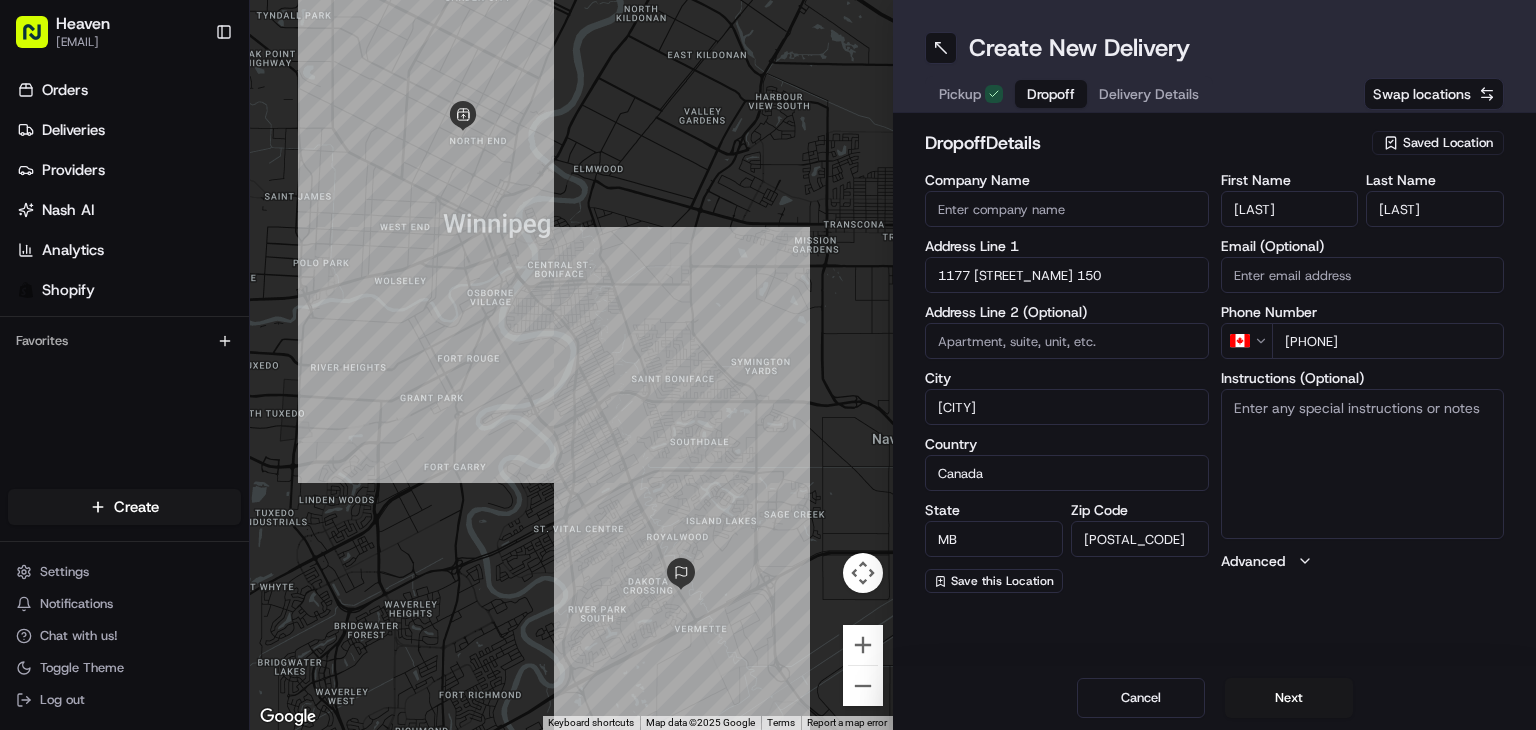 click at bounding box center [1067, 341] 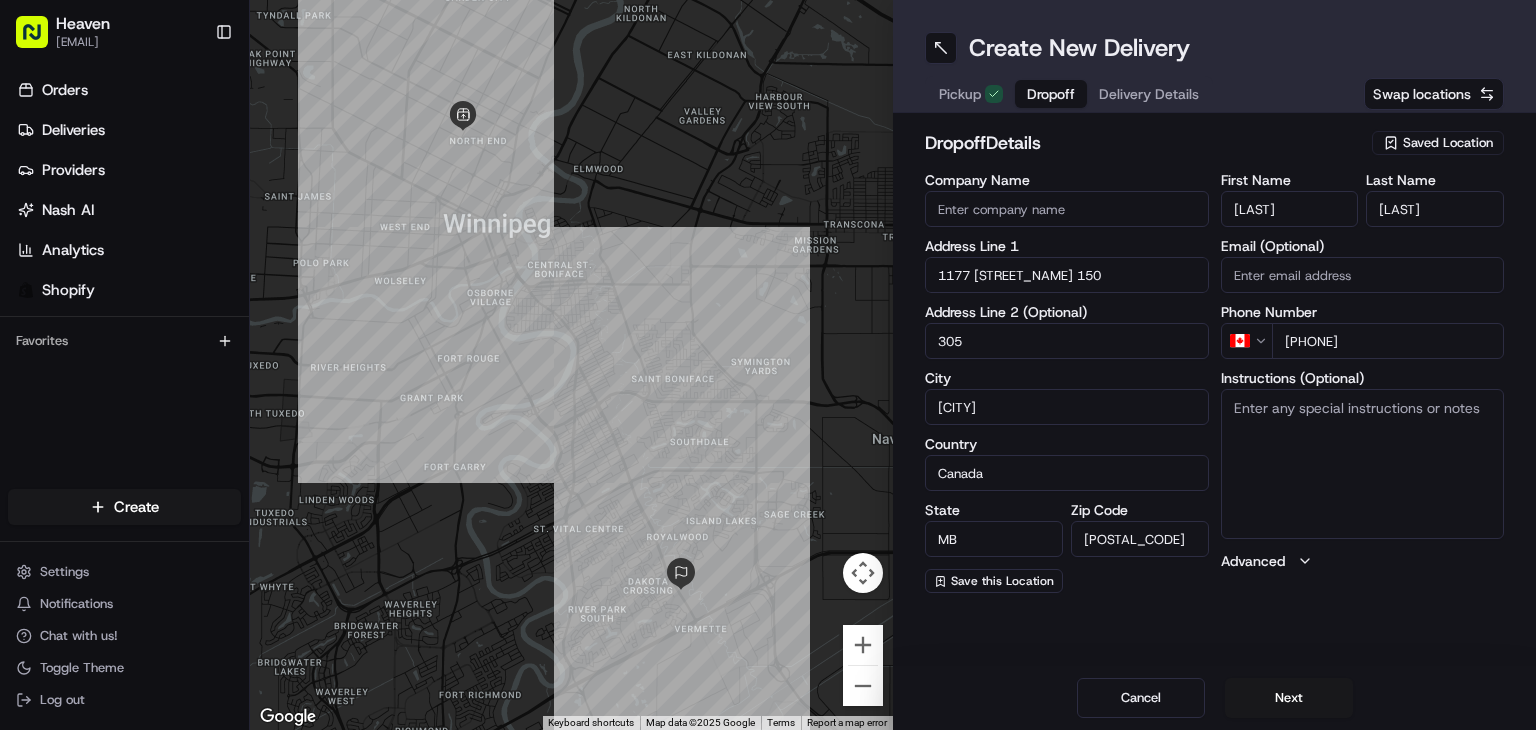 type on "305" 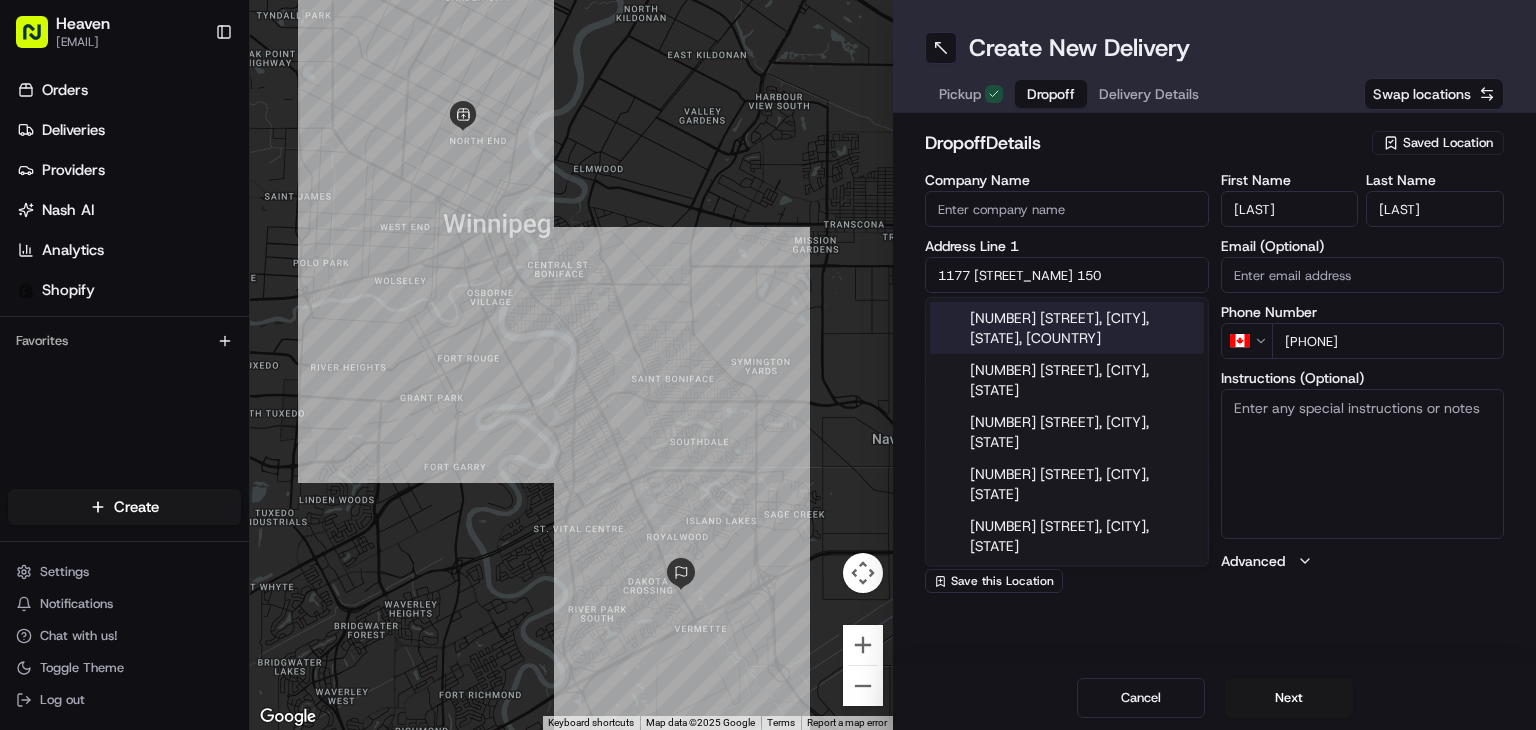 drag, startPoint x: 1071, startPoint y: 269, endPoint x: 926, endPoint y: 272, distance: 145.03104 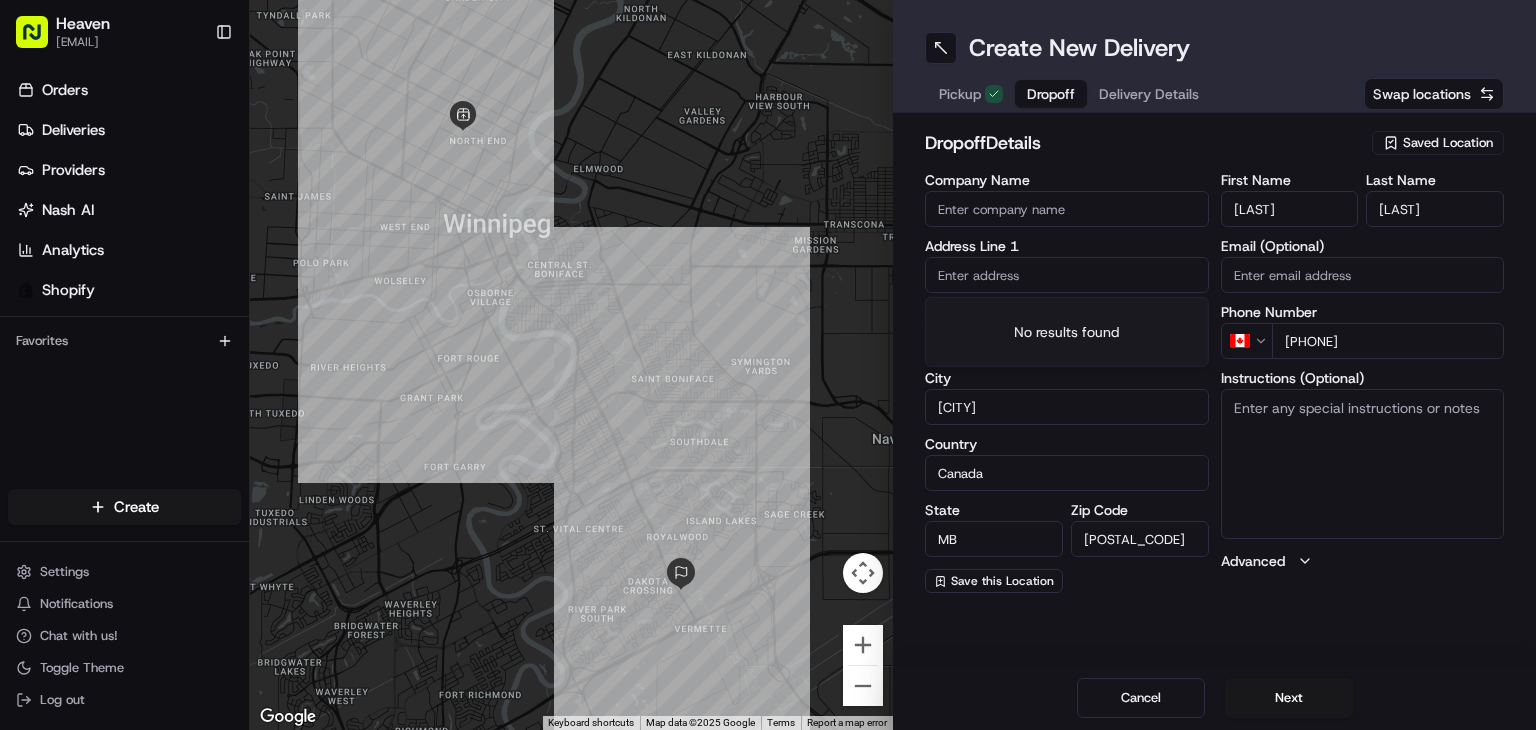 type 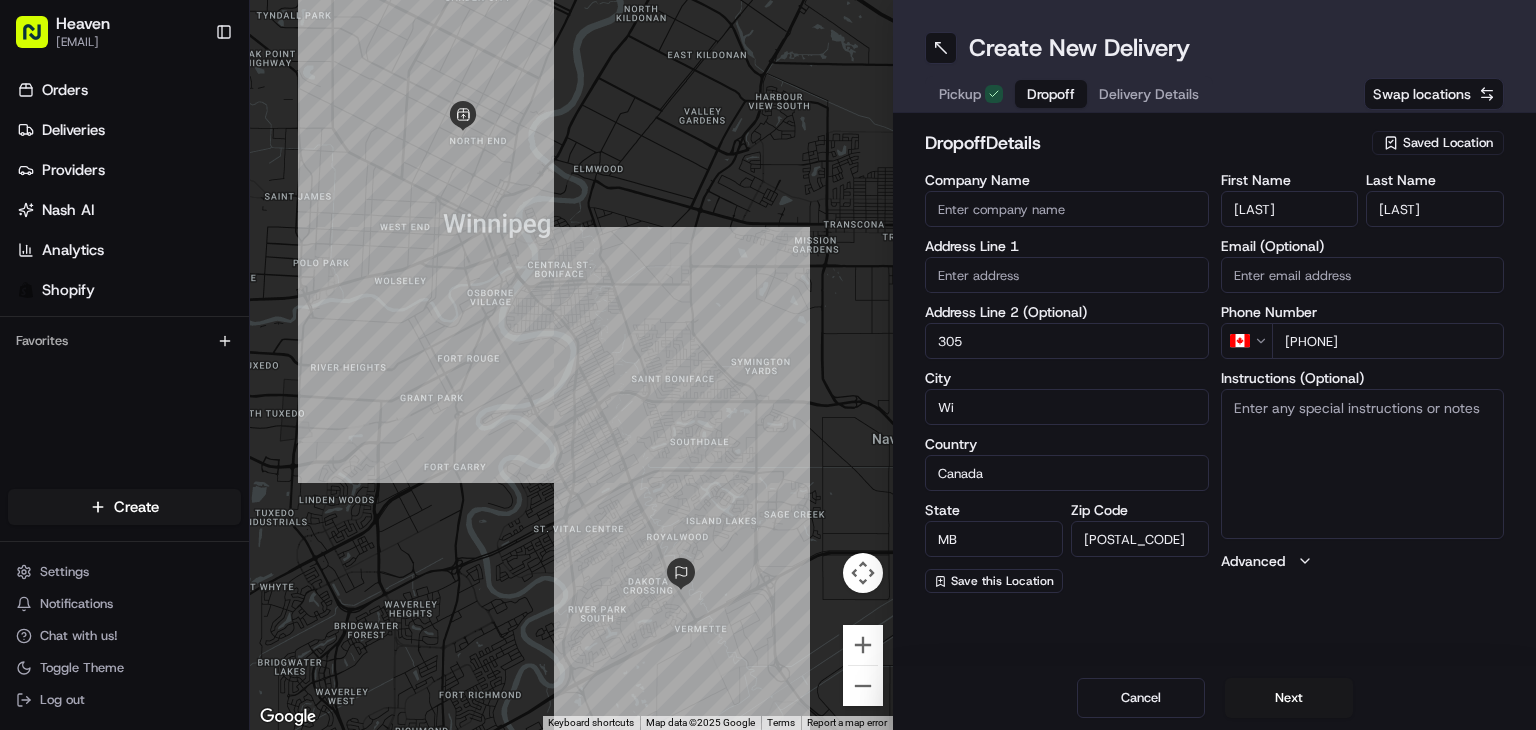 type on "W" 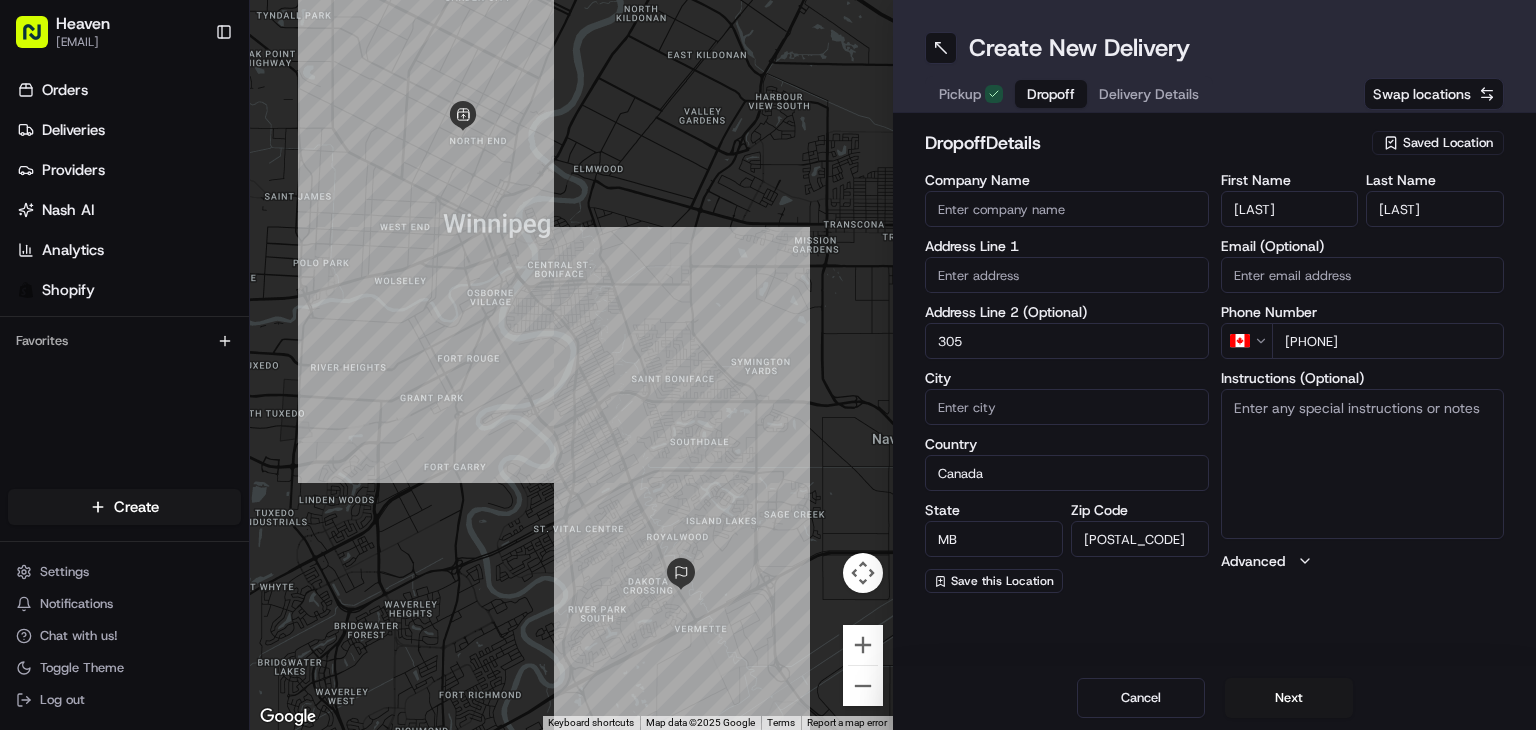 type 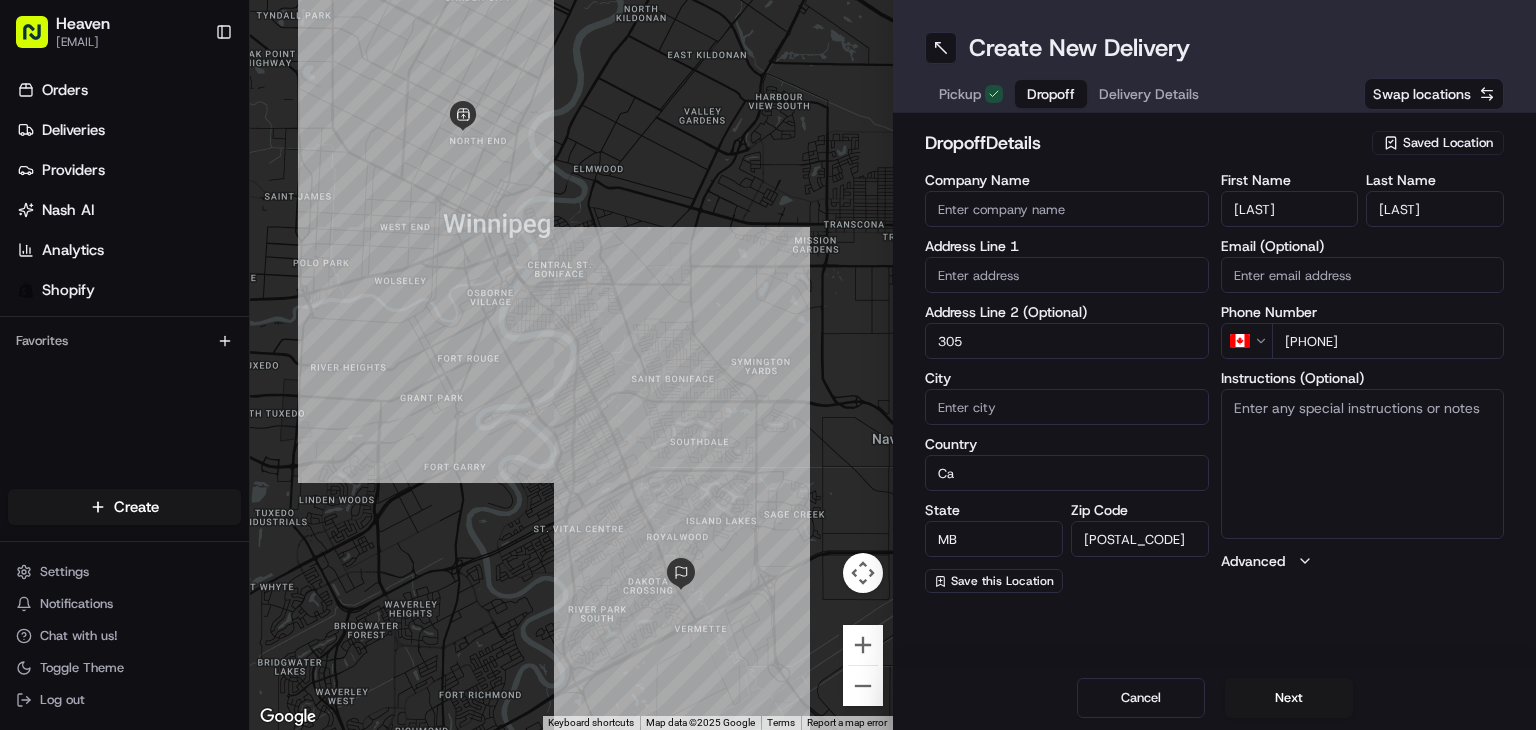 type on "C" 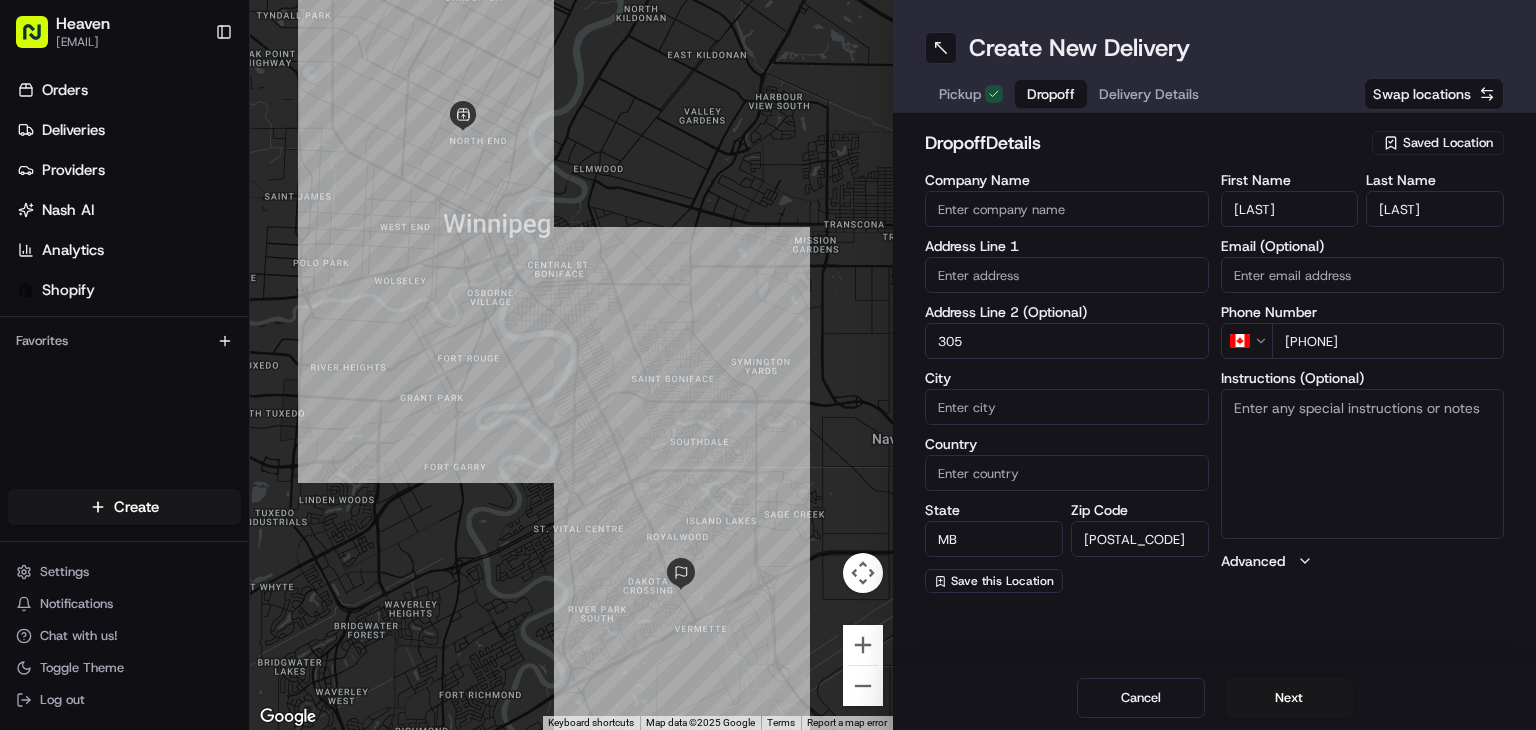 type 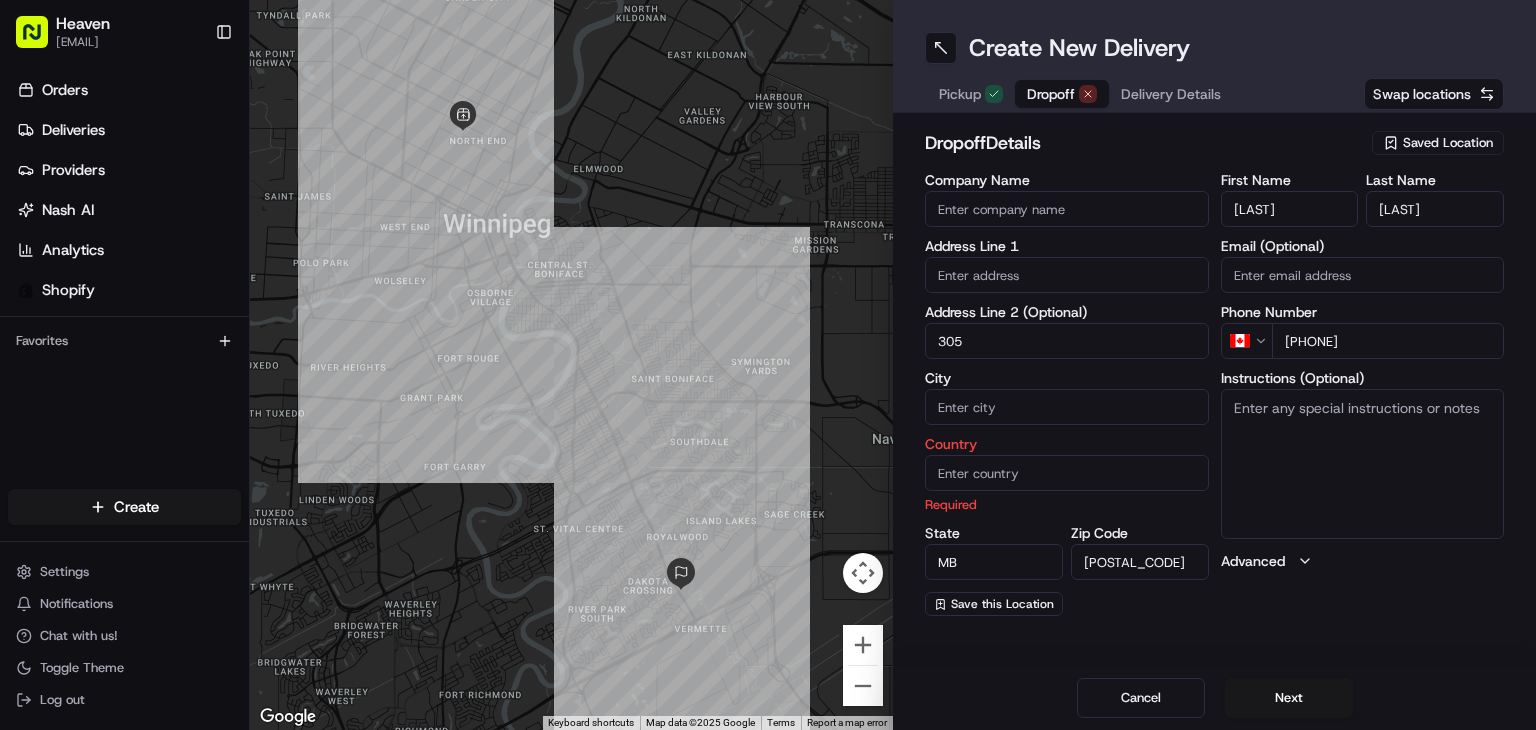 type on "M" 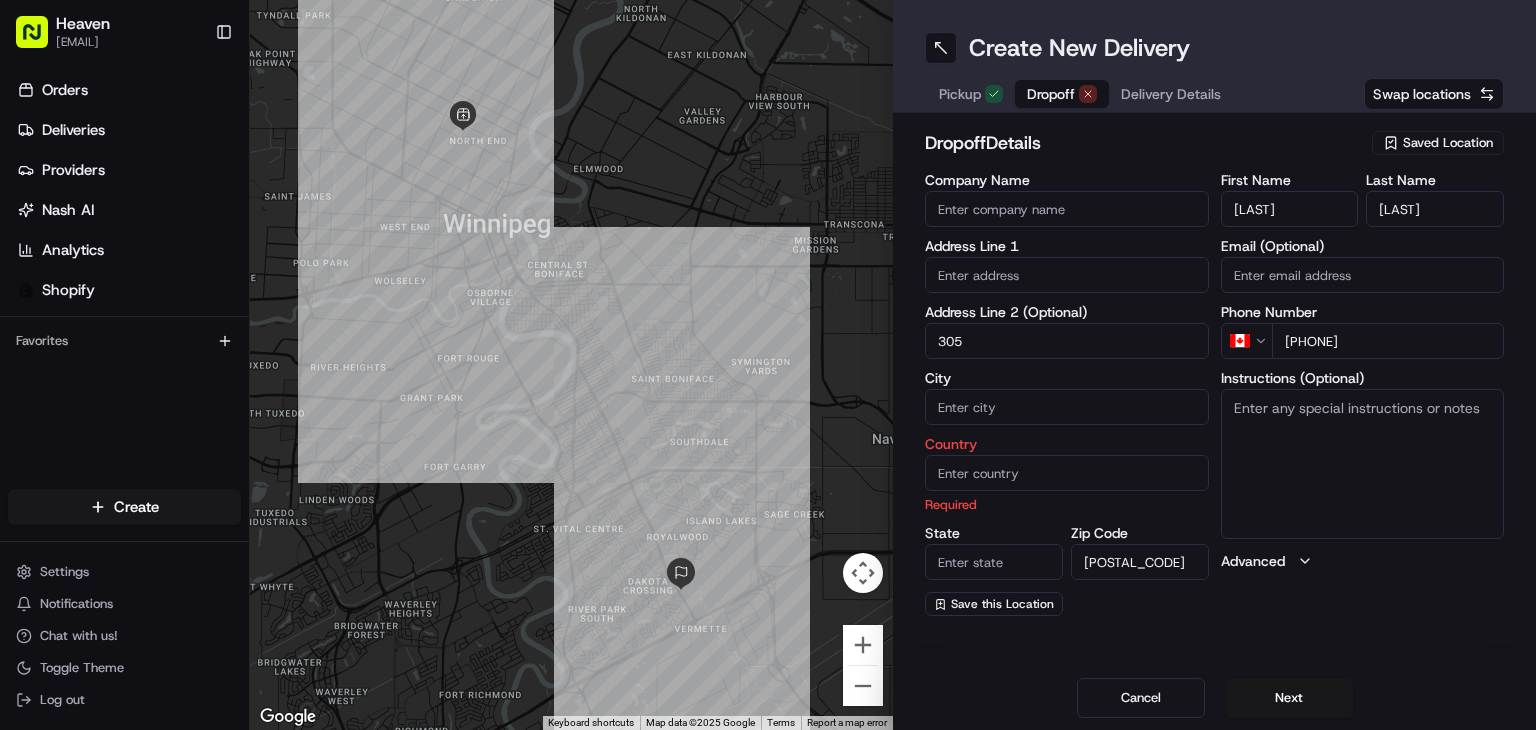 type 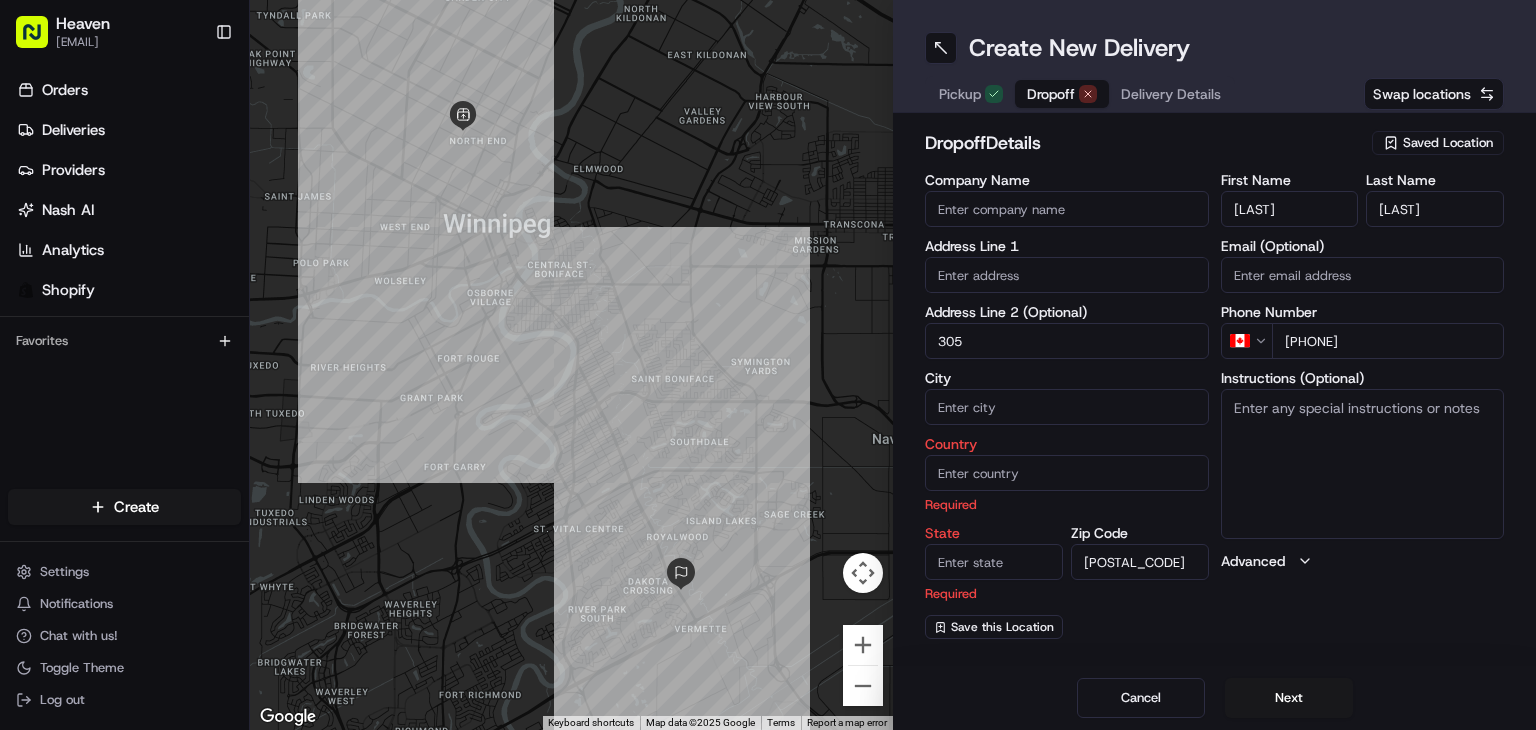 click on "[POSTAL_CODE]" at bounding box center [1140, 562] 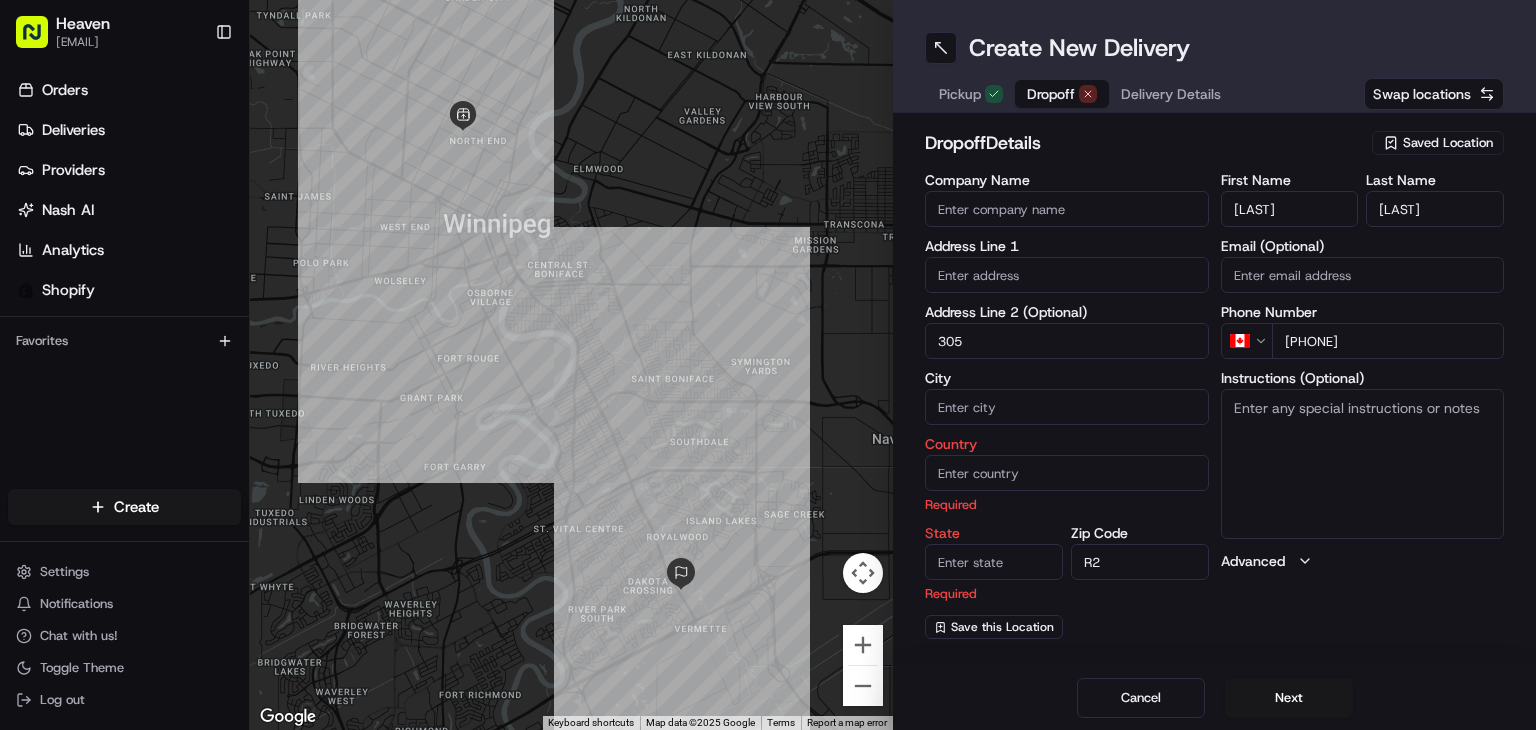 type on "R" 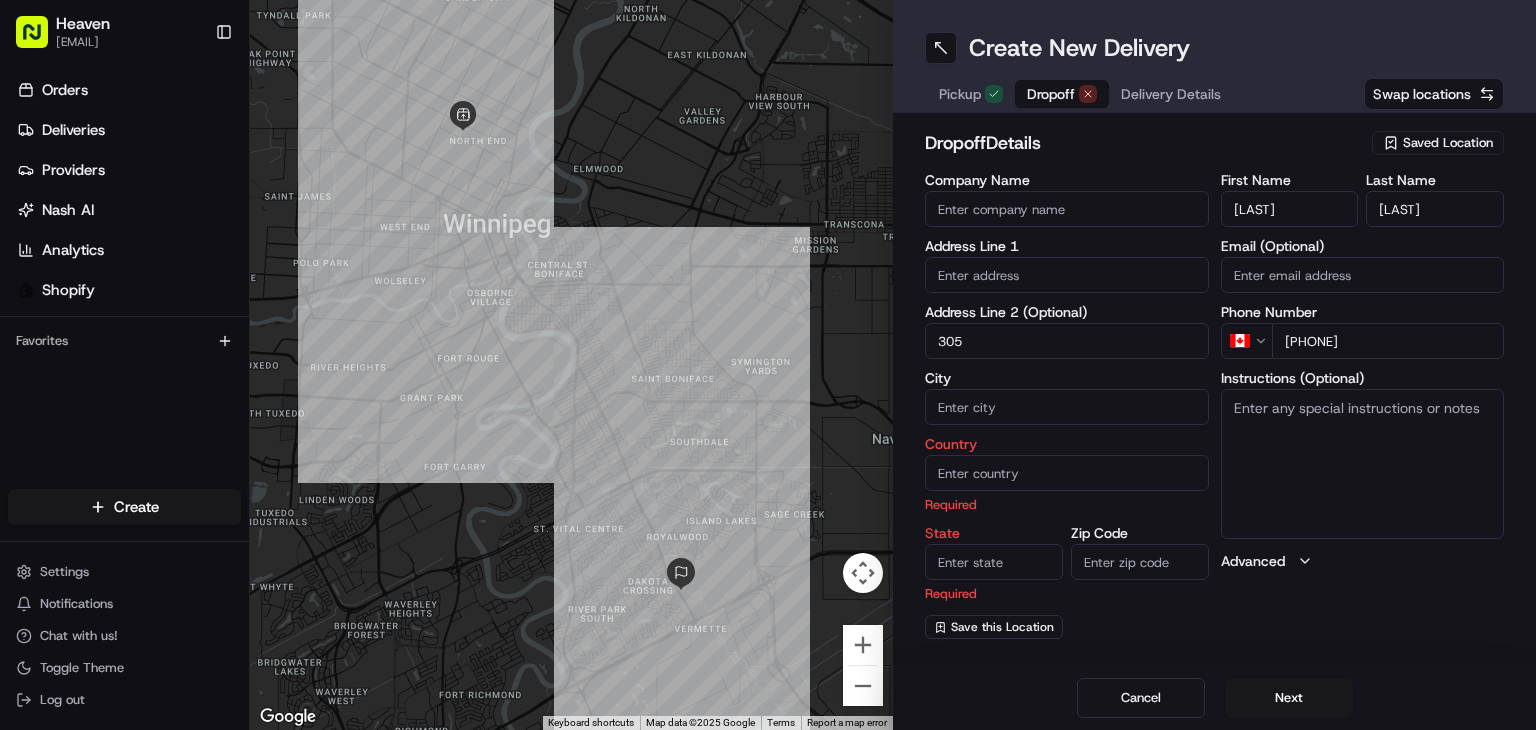 type 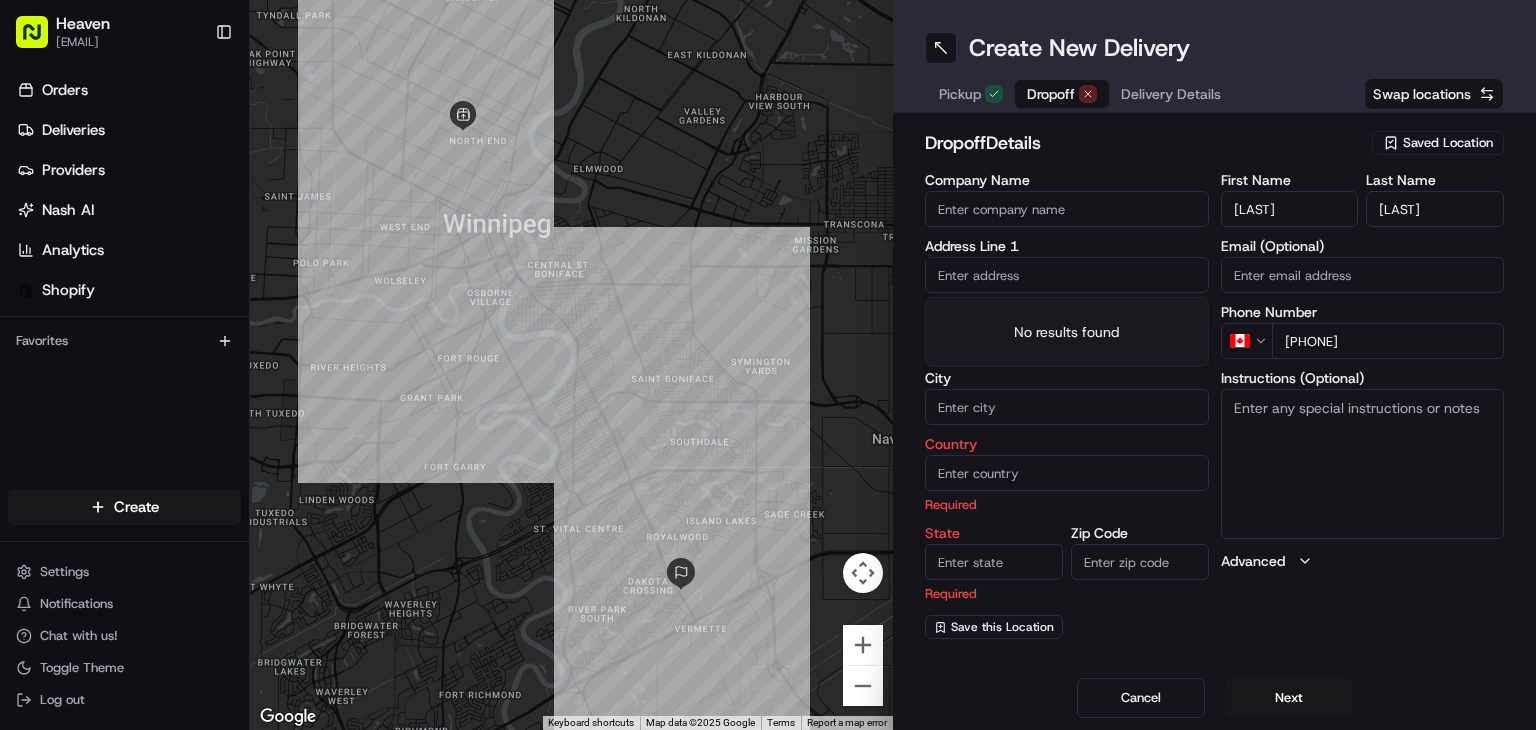 click at bounding box center (1067, 275) 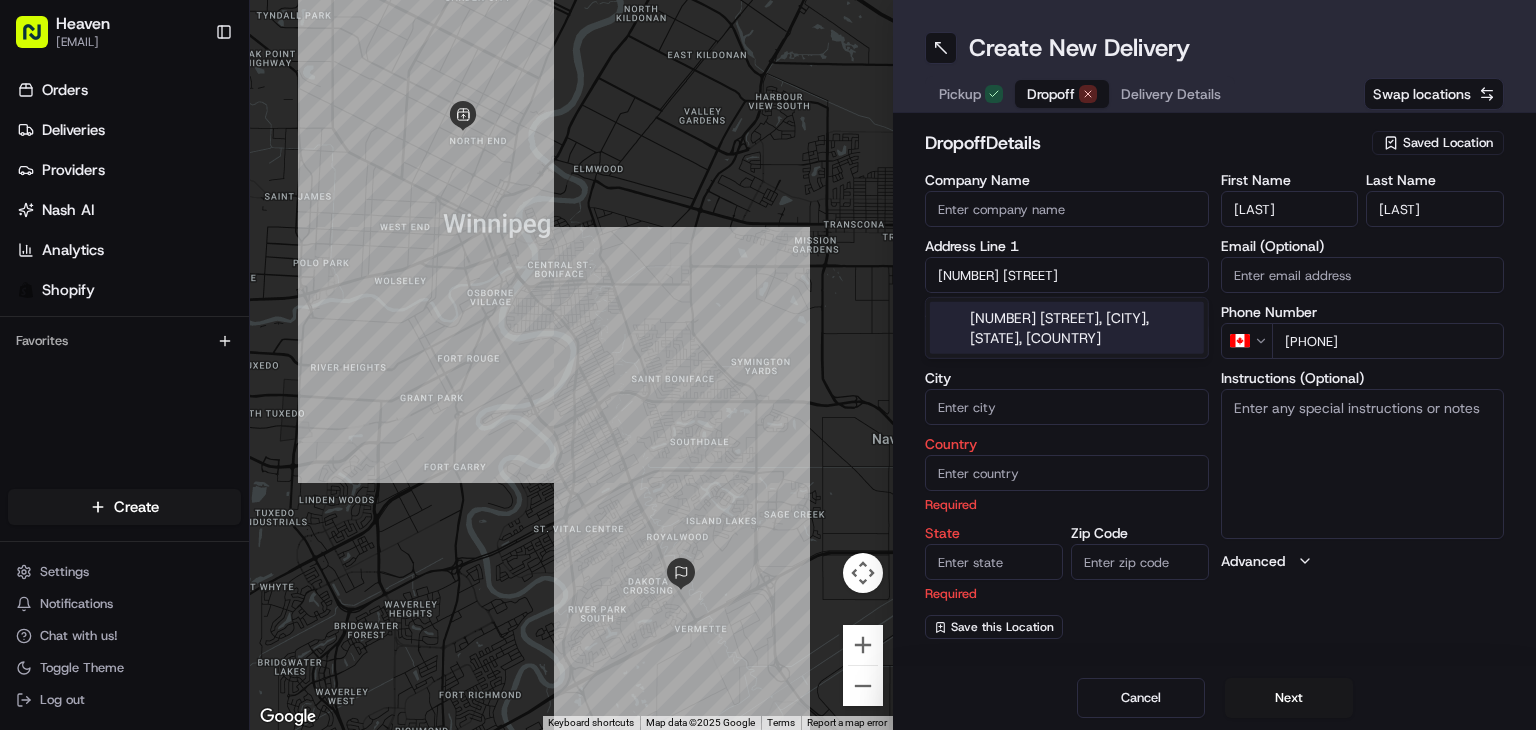 click on "[NUMBER] [STREET], [CITY], [STATE], [COUNTRY]" at bounding box center (1067, 328) 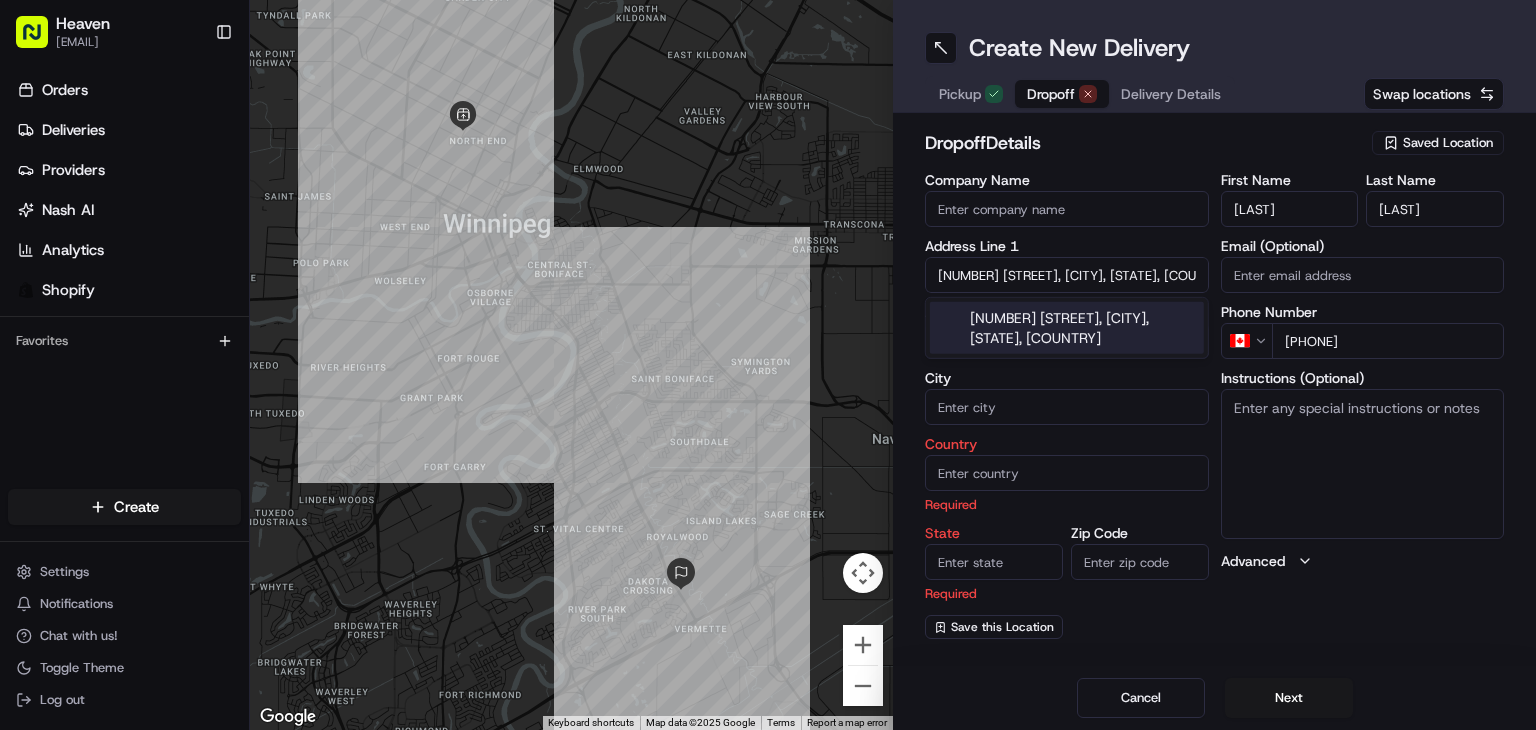 type on "[NUMBER] [STREET], [CITY], [STATE], [COUNTRY]" 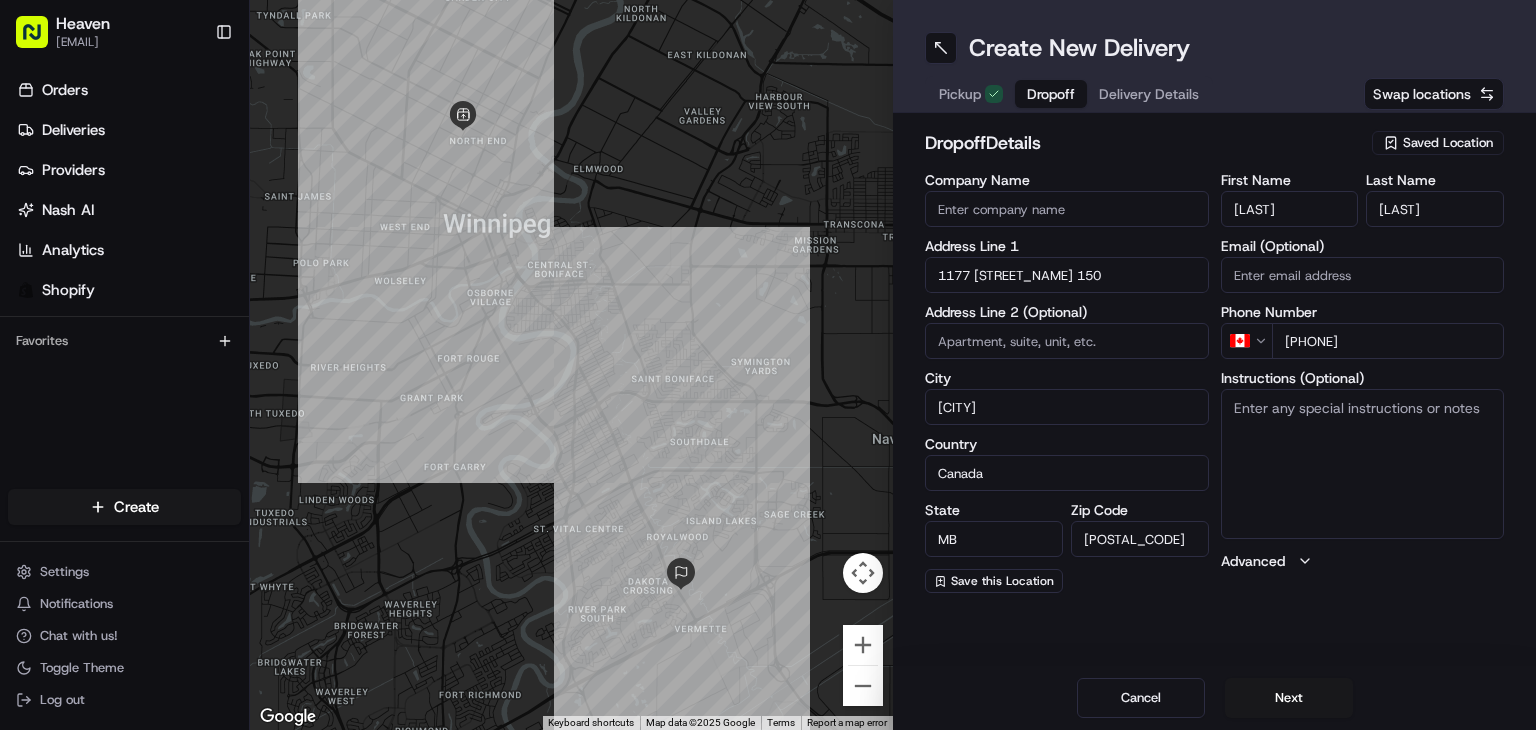 click on "1177 [STREET_NAME] 150" at bounding box center (1067, 275) 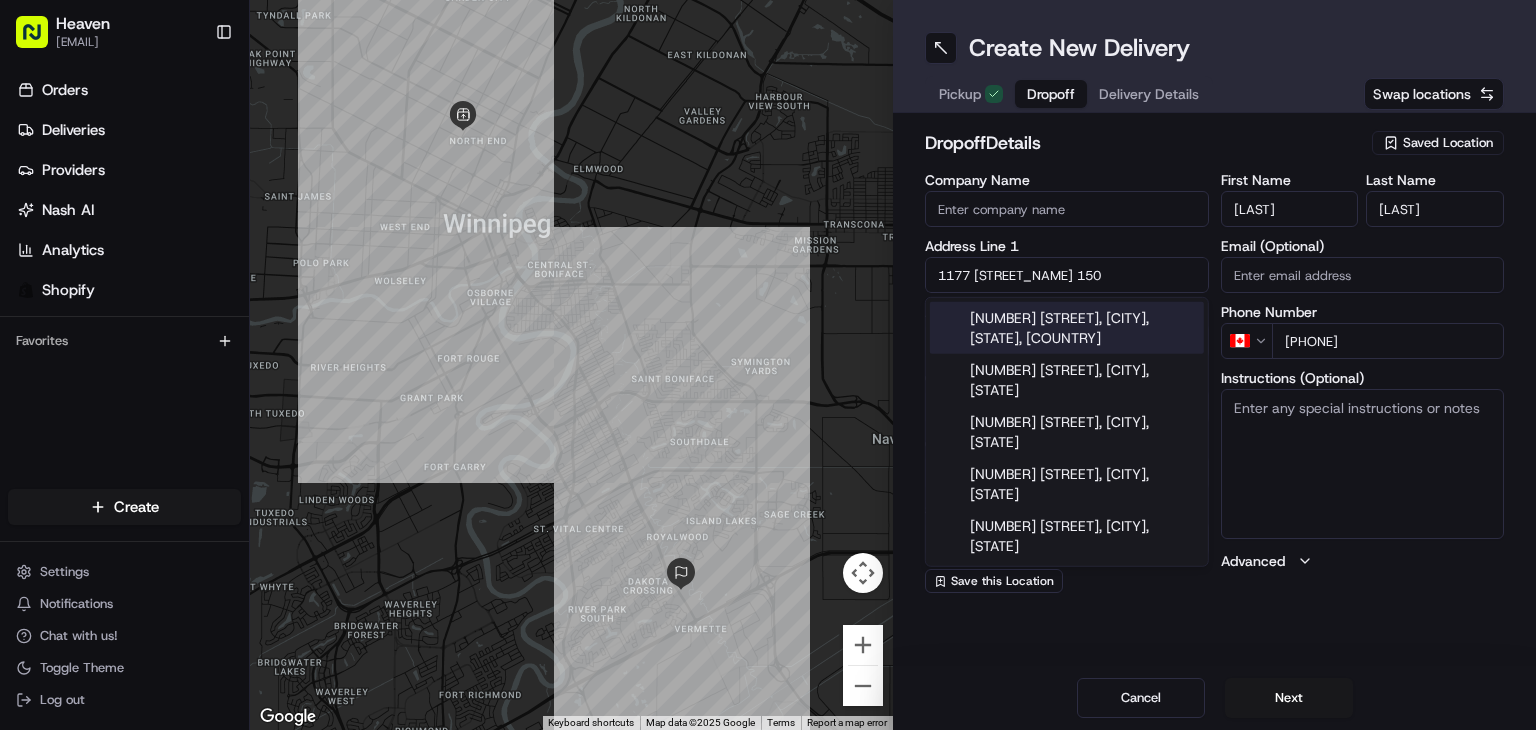 click on "1177 [STREET_NAME] 150" at bounding box center [1067, 275] 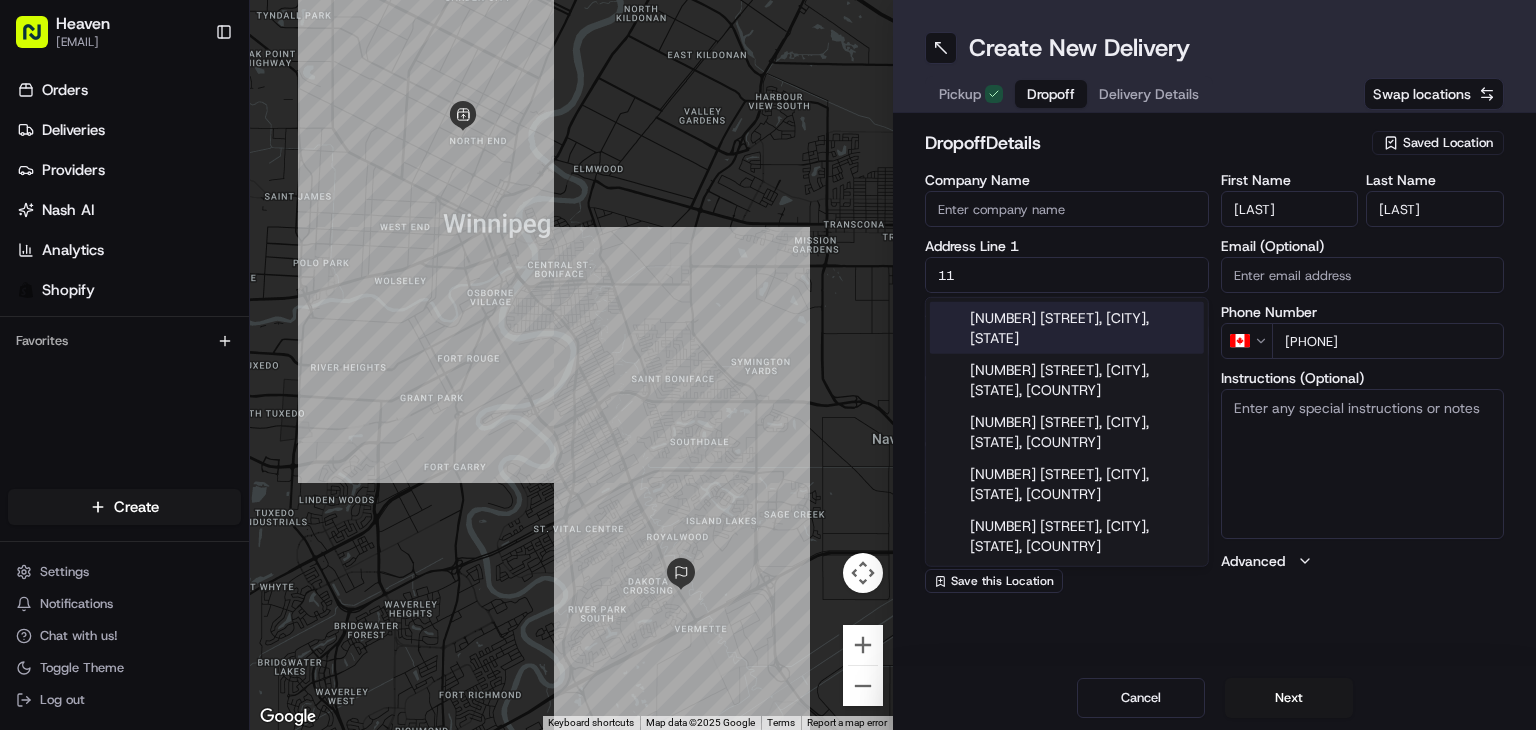 type on "1" 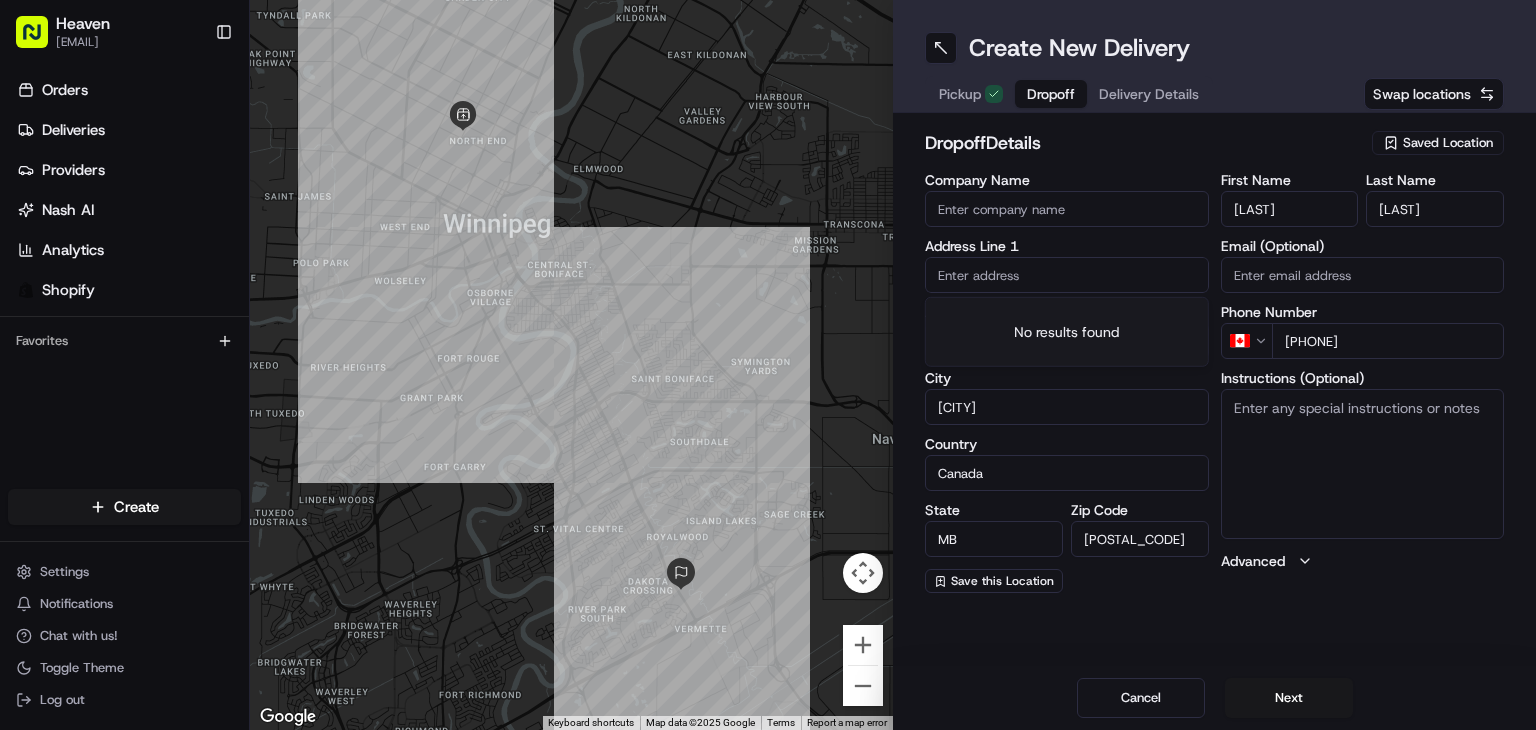 type 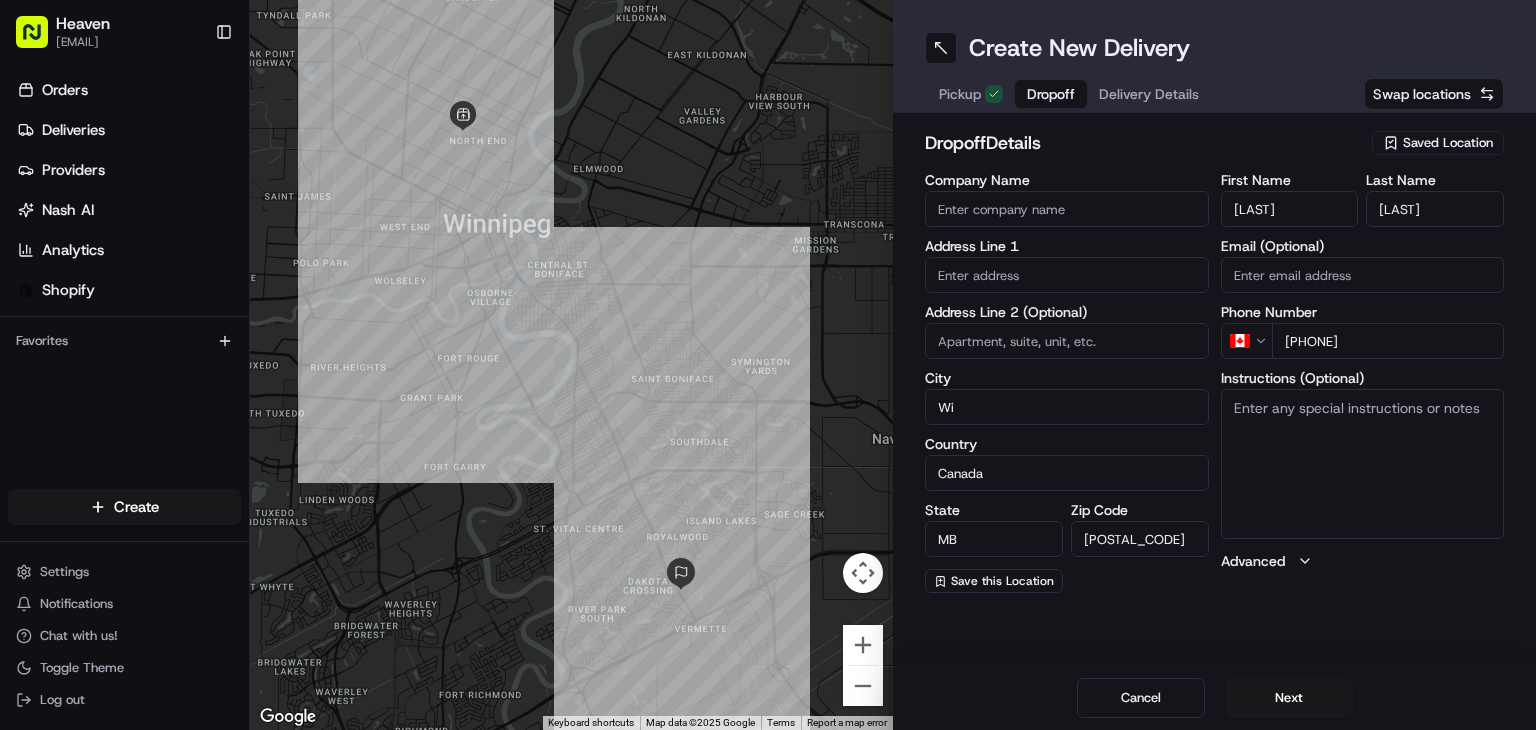 type on "W" 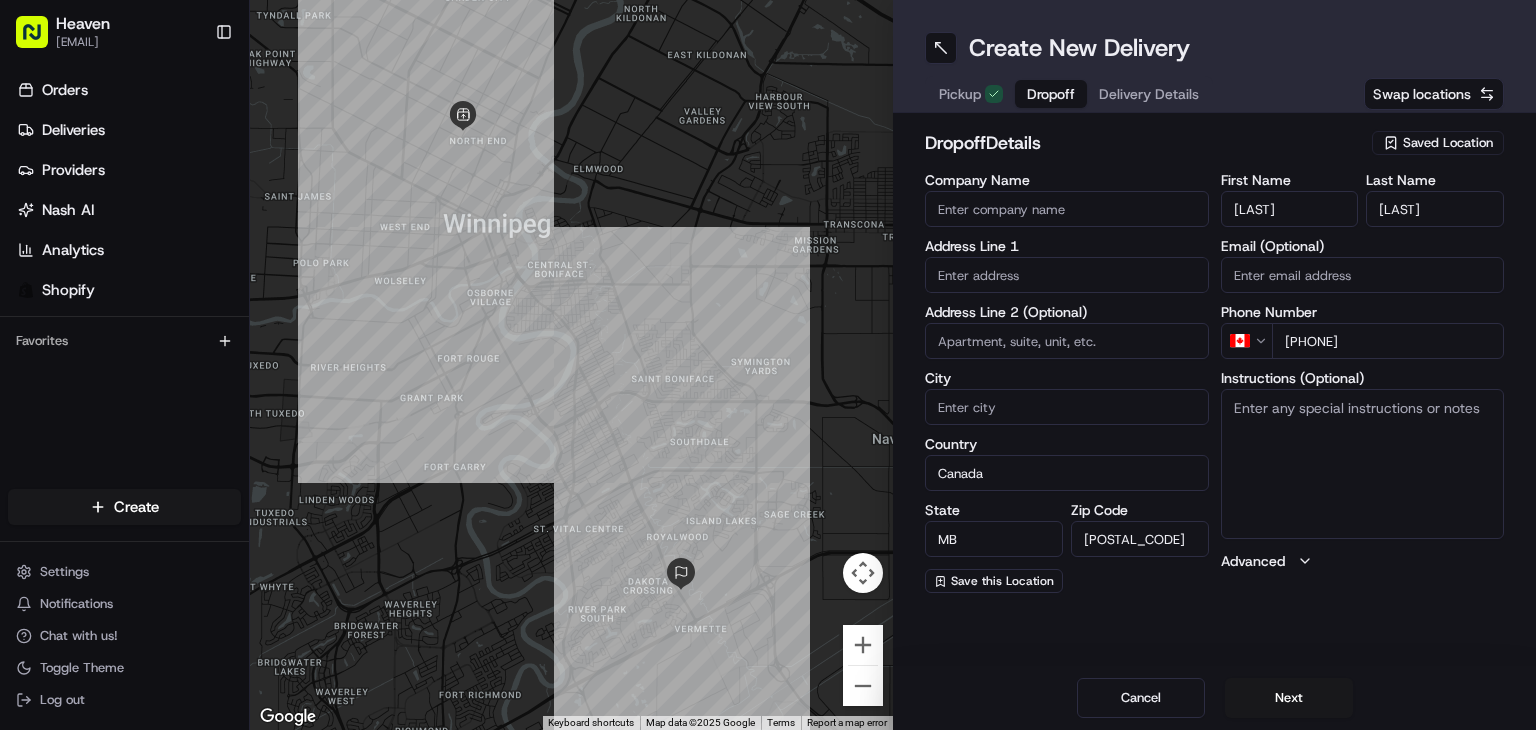 type 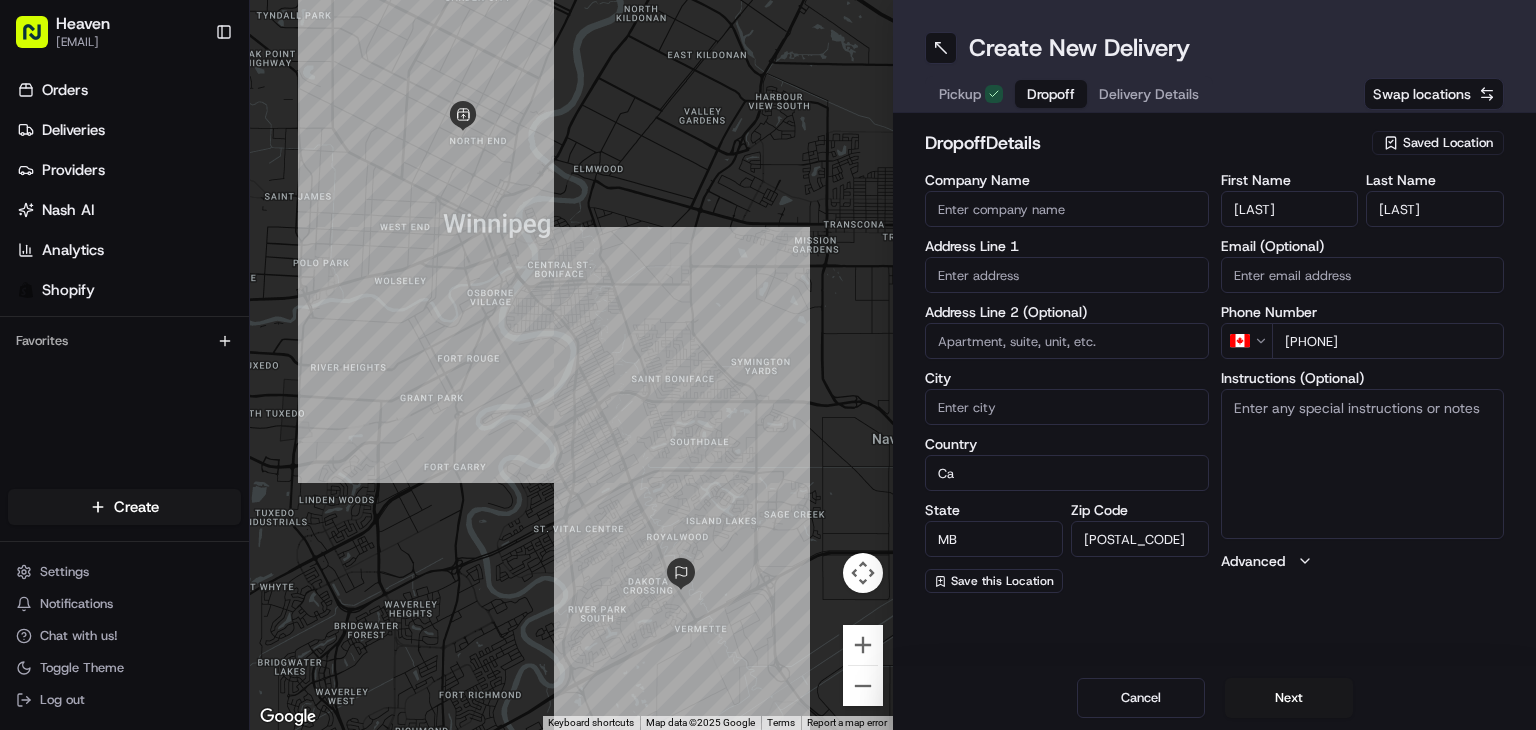 type on "C" 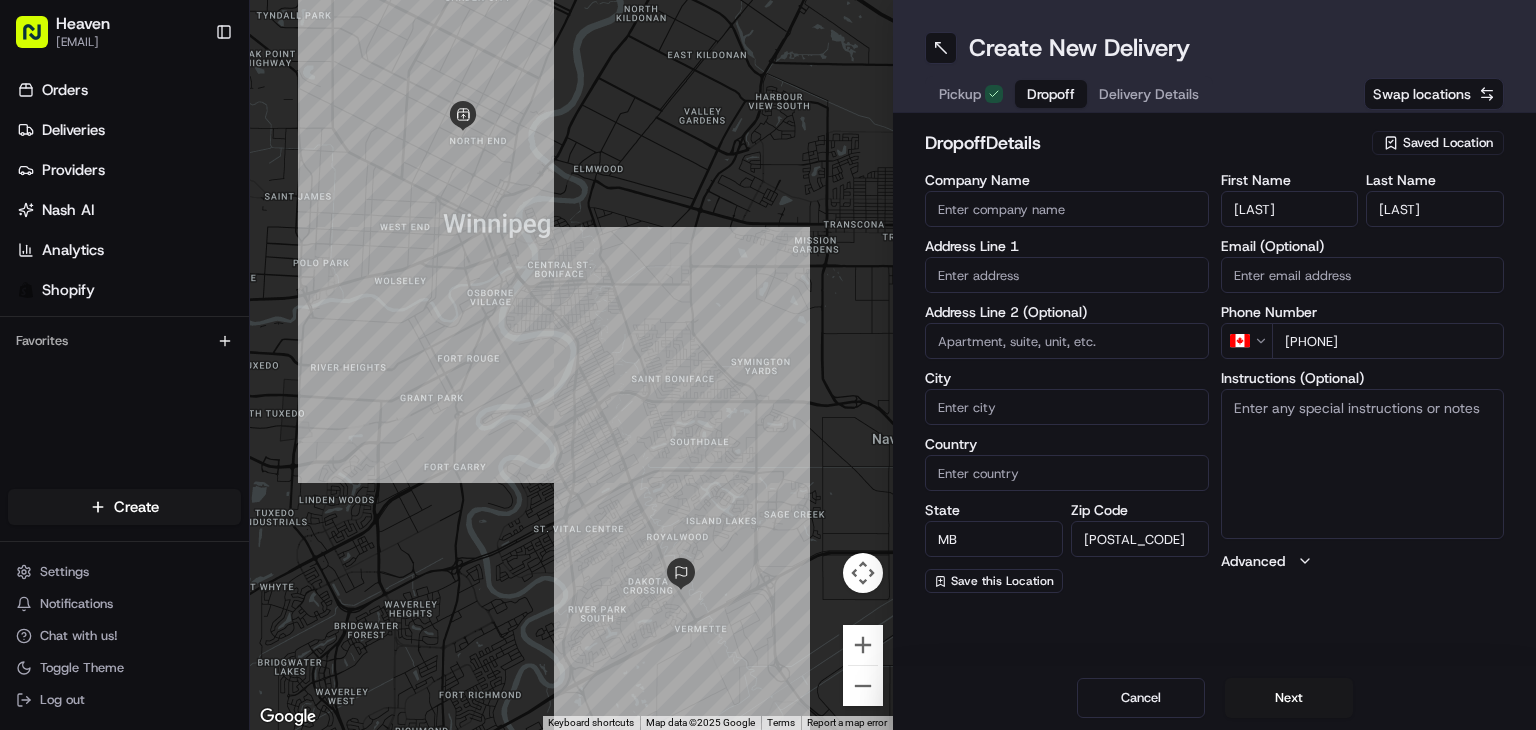 type 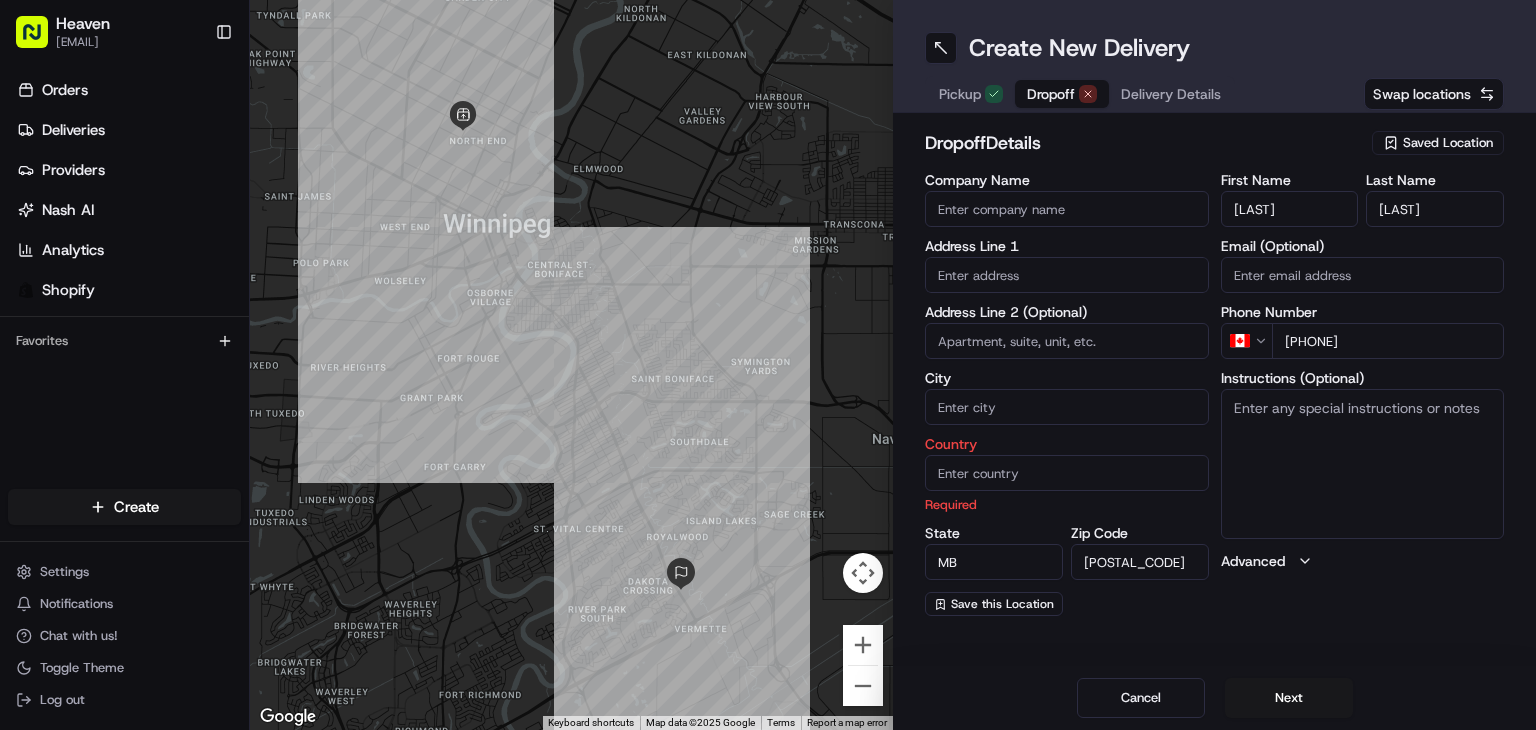 click on "[POSTAL_CODE]" at bounding box center [1140, 562] 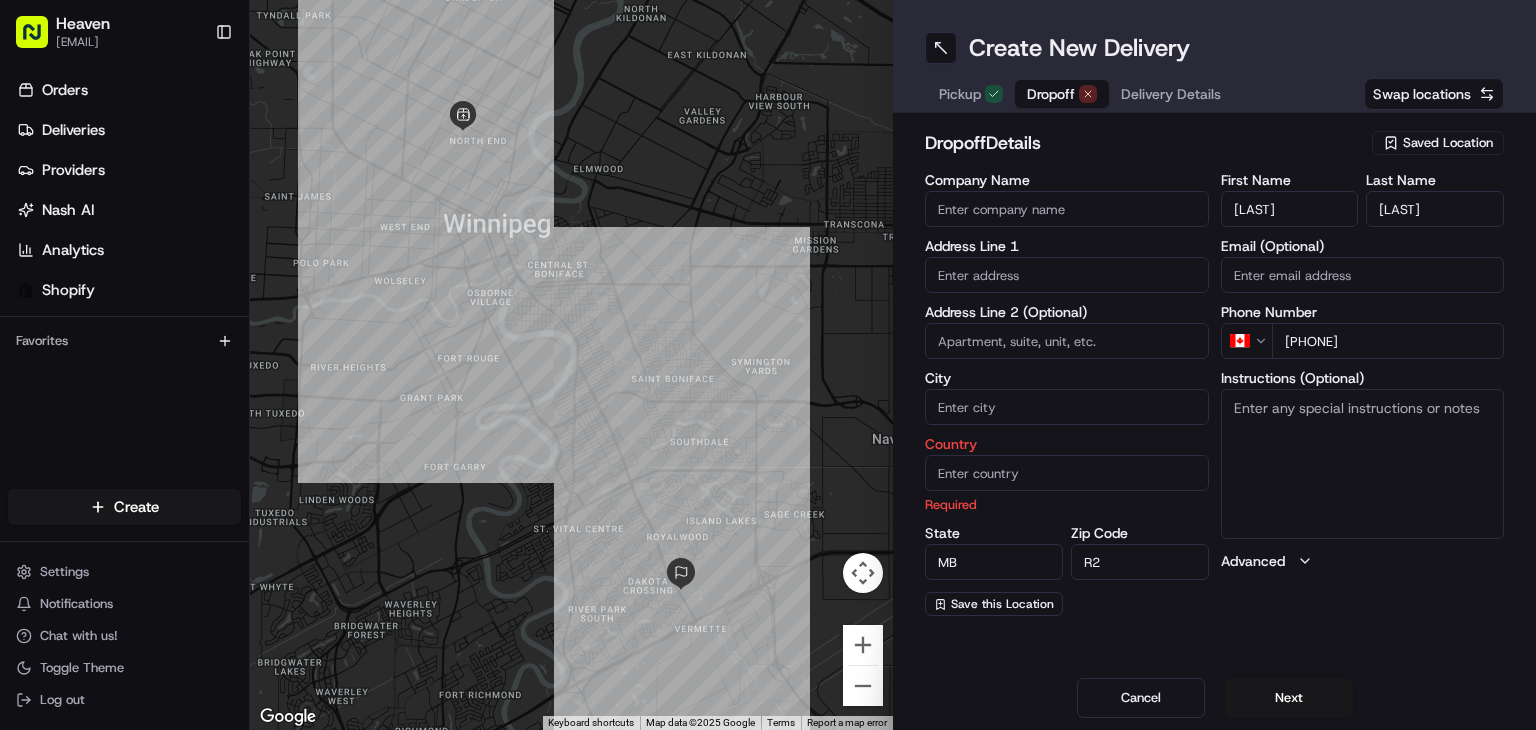 type on "R" 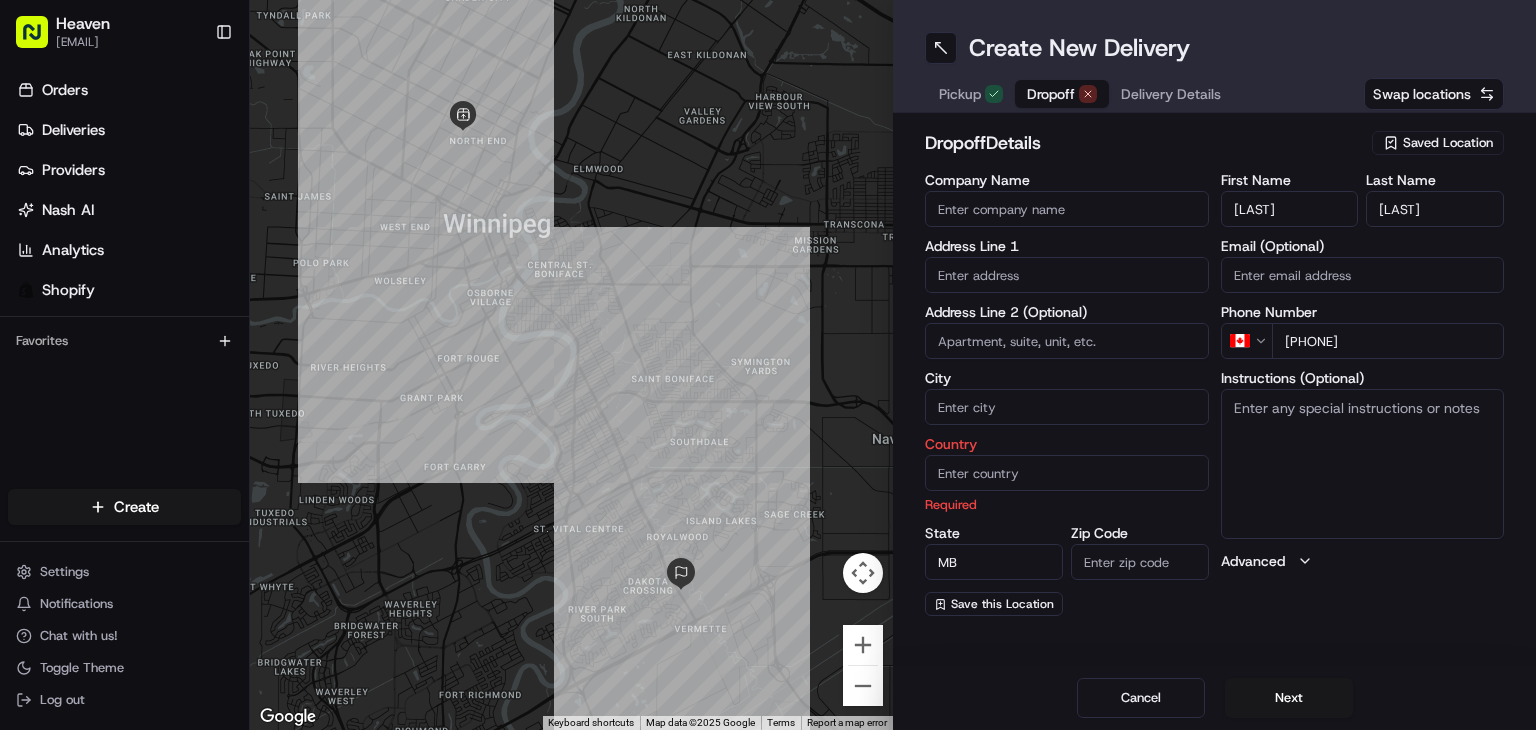 type 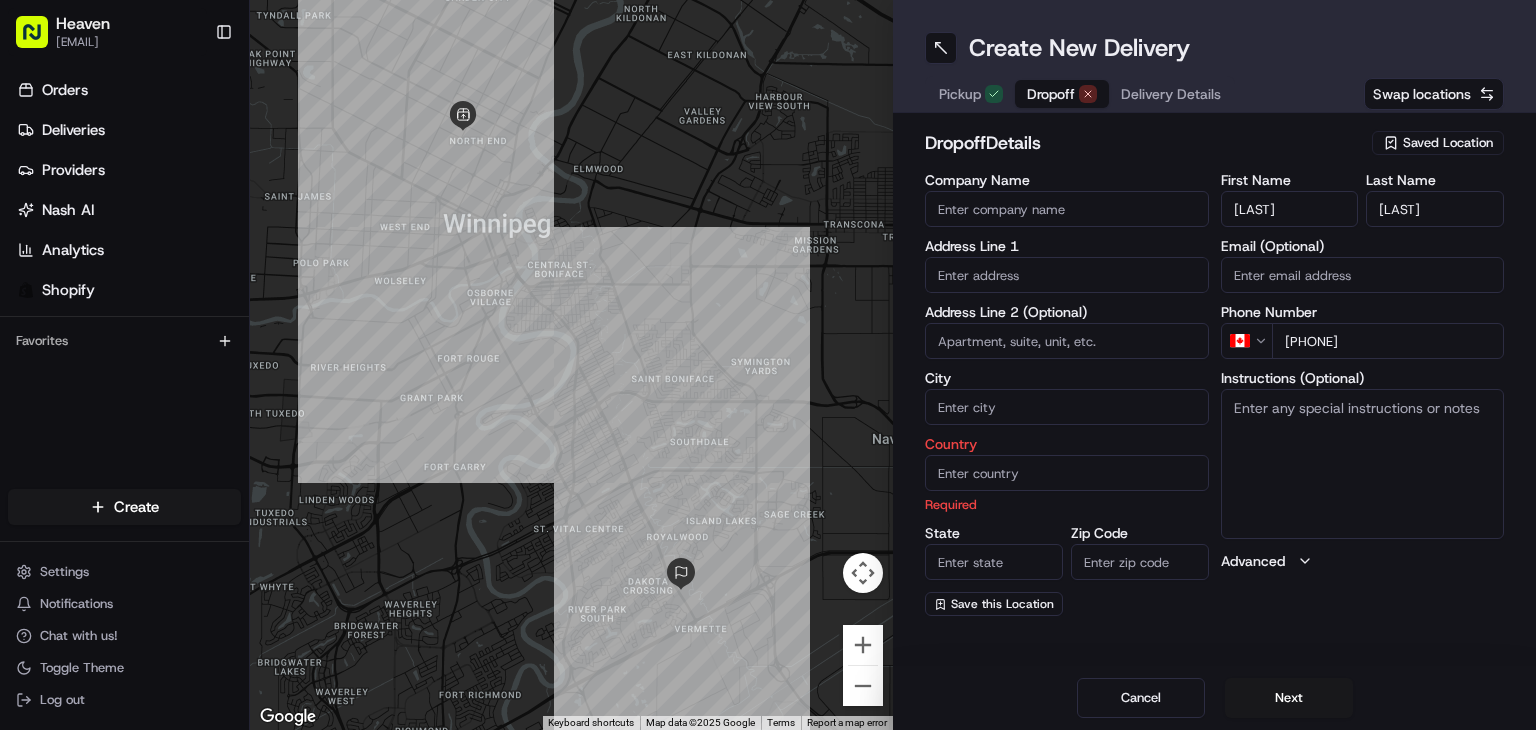 type 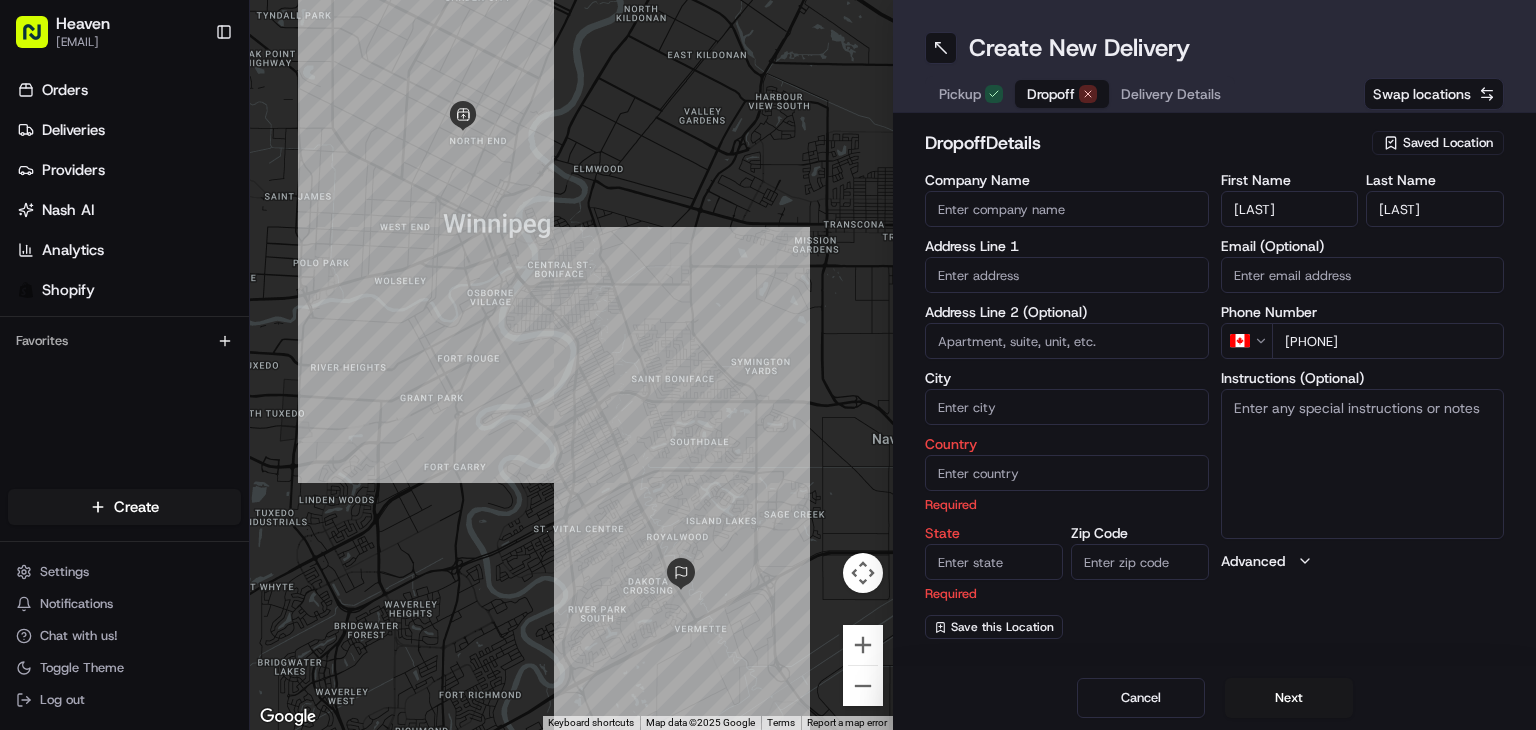 click at bounding box center (1067, 275) 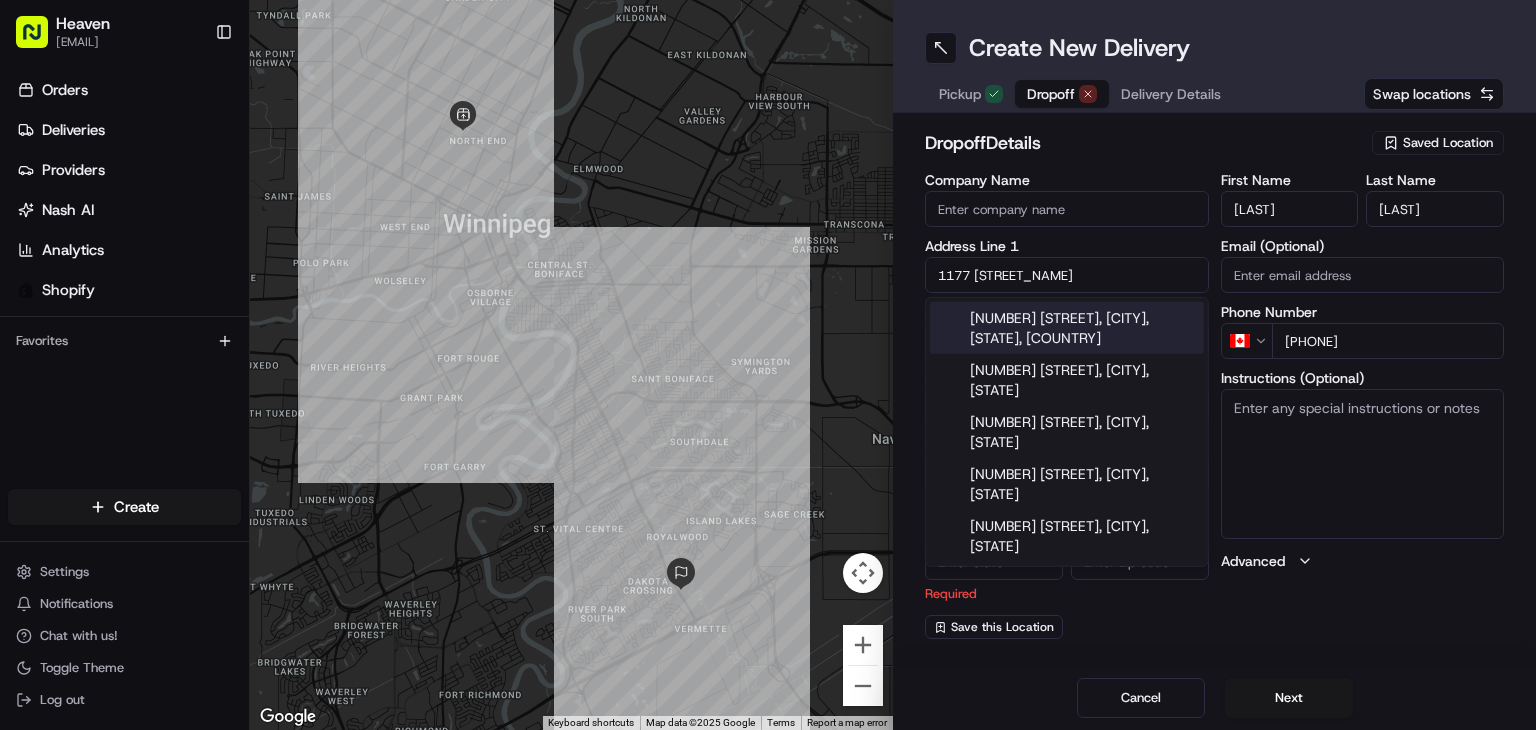 click on "[NUMBER] [STREET], [CITY], [STATE], [COUNTRY]" at bounding box center [1067, 328] 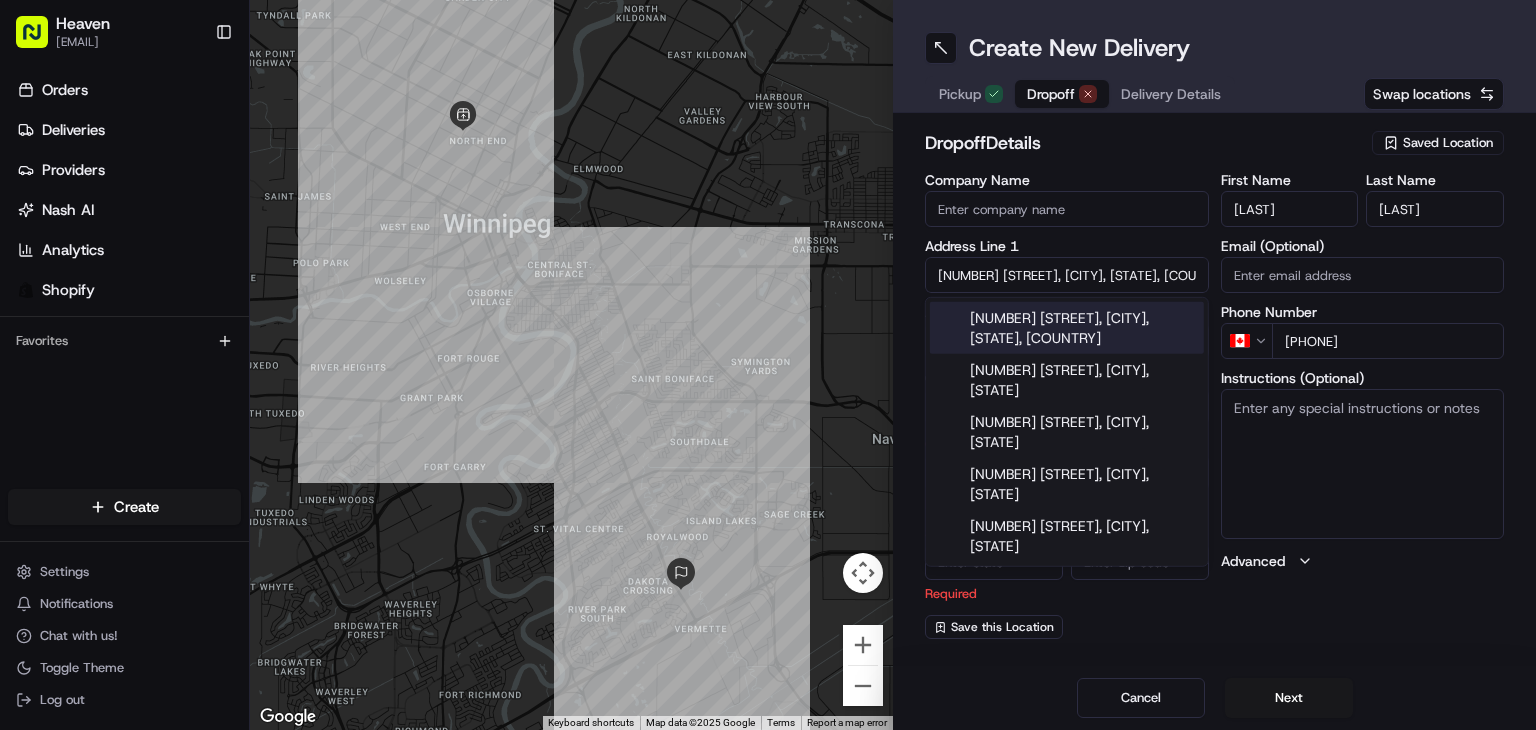type on "[NUMBER] [STREET], [CITY], [STATE], [COUNTRY]" 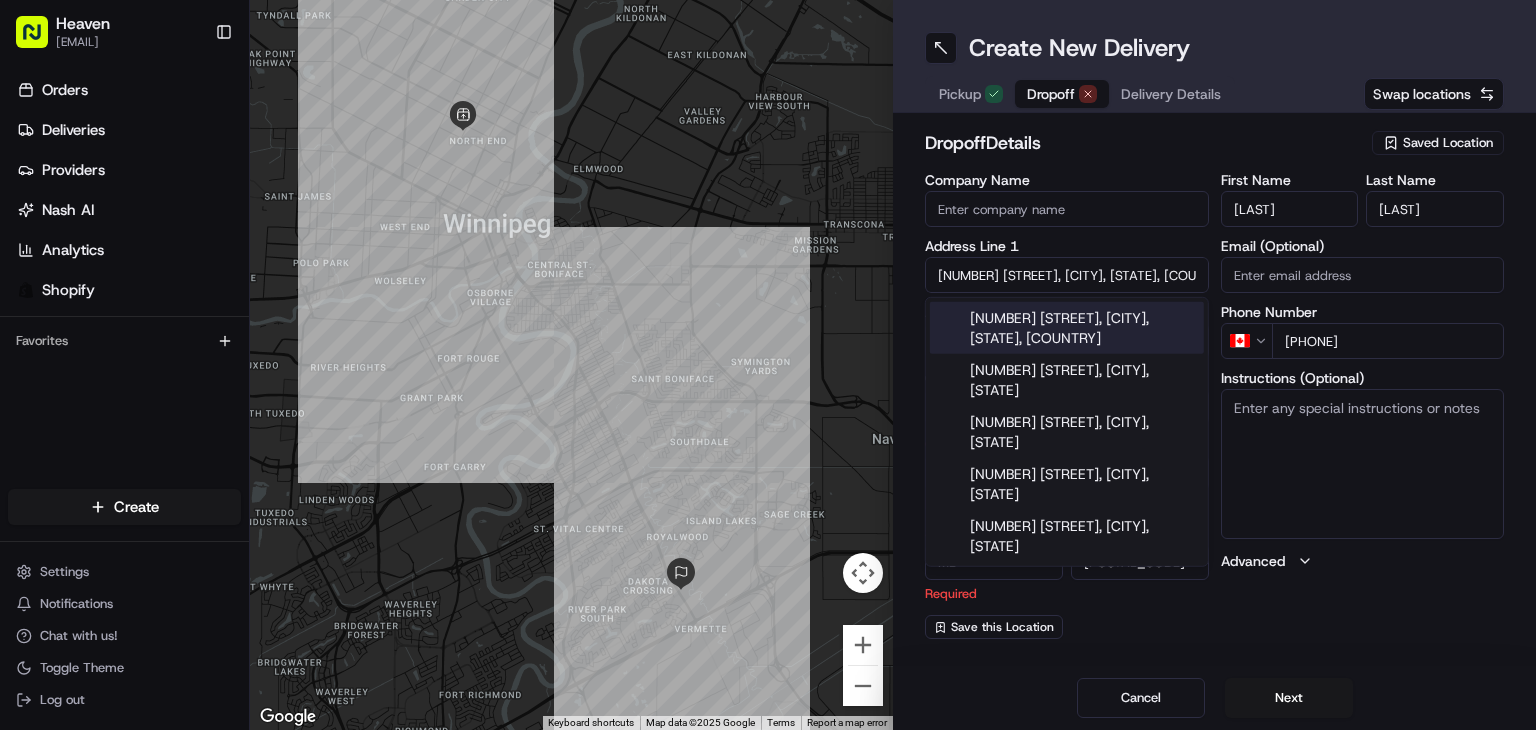 type on "1177 [STREET_NAME] 150" 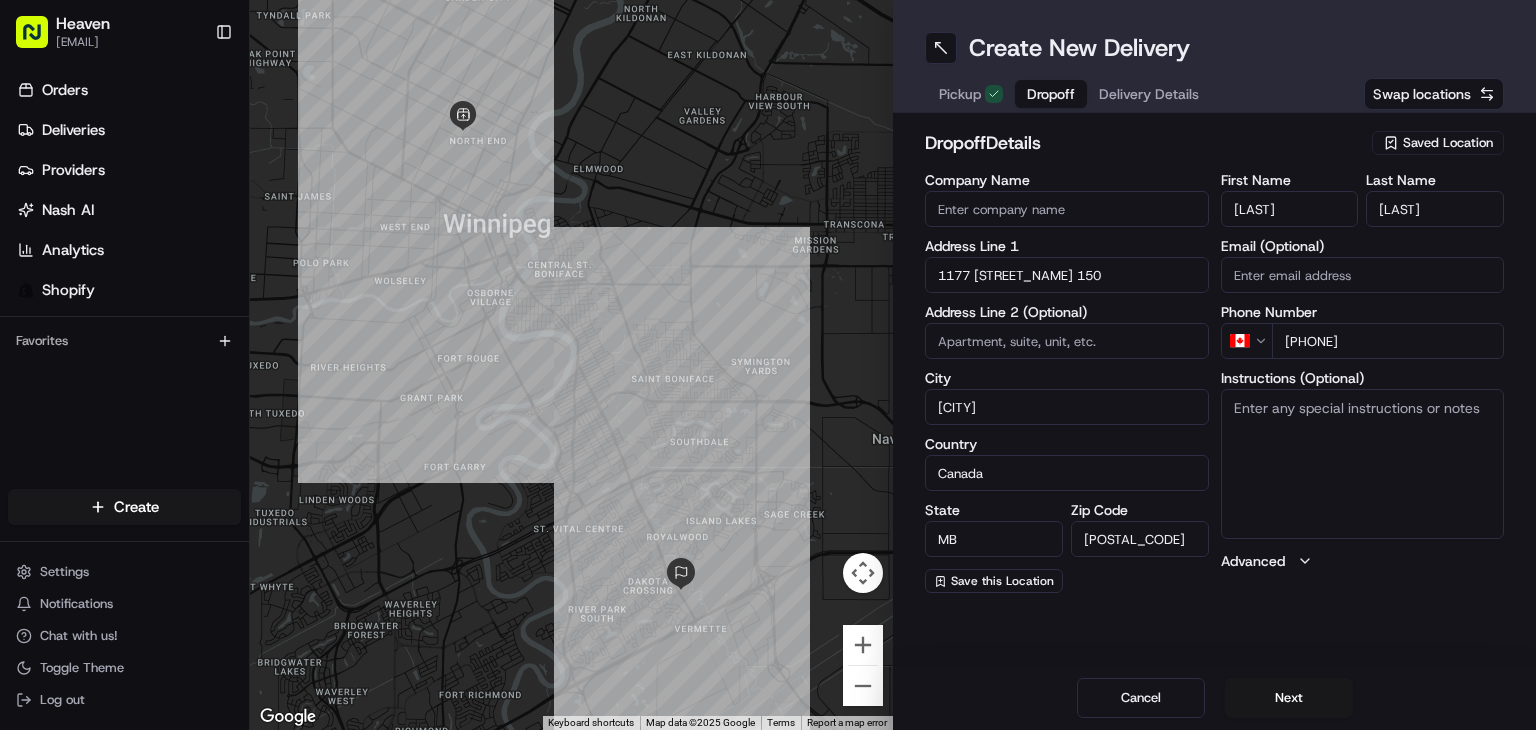 click at bounding box center (1067, 341) 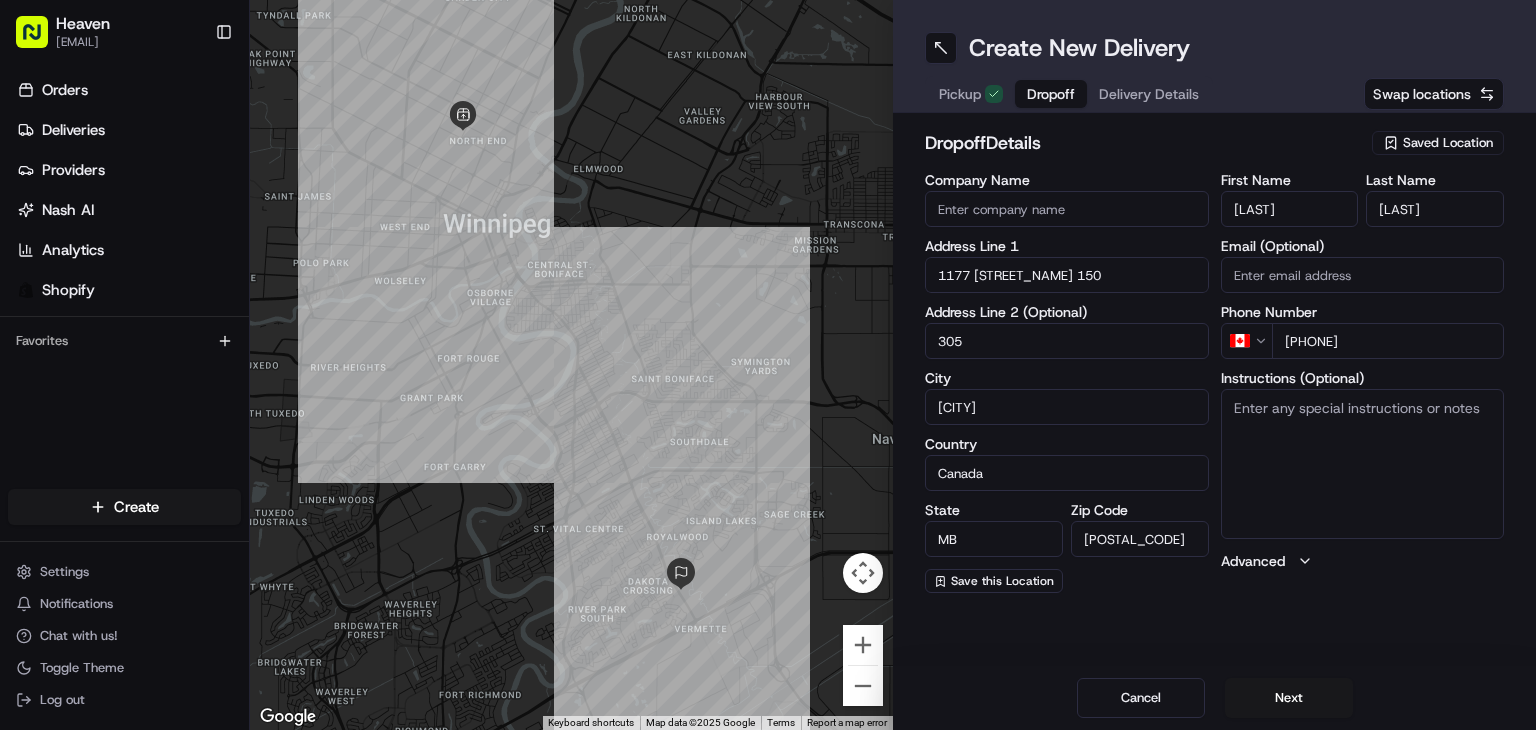 type on "305" 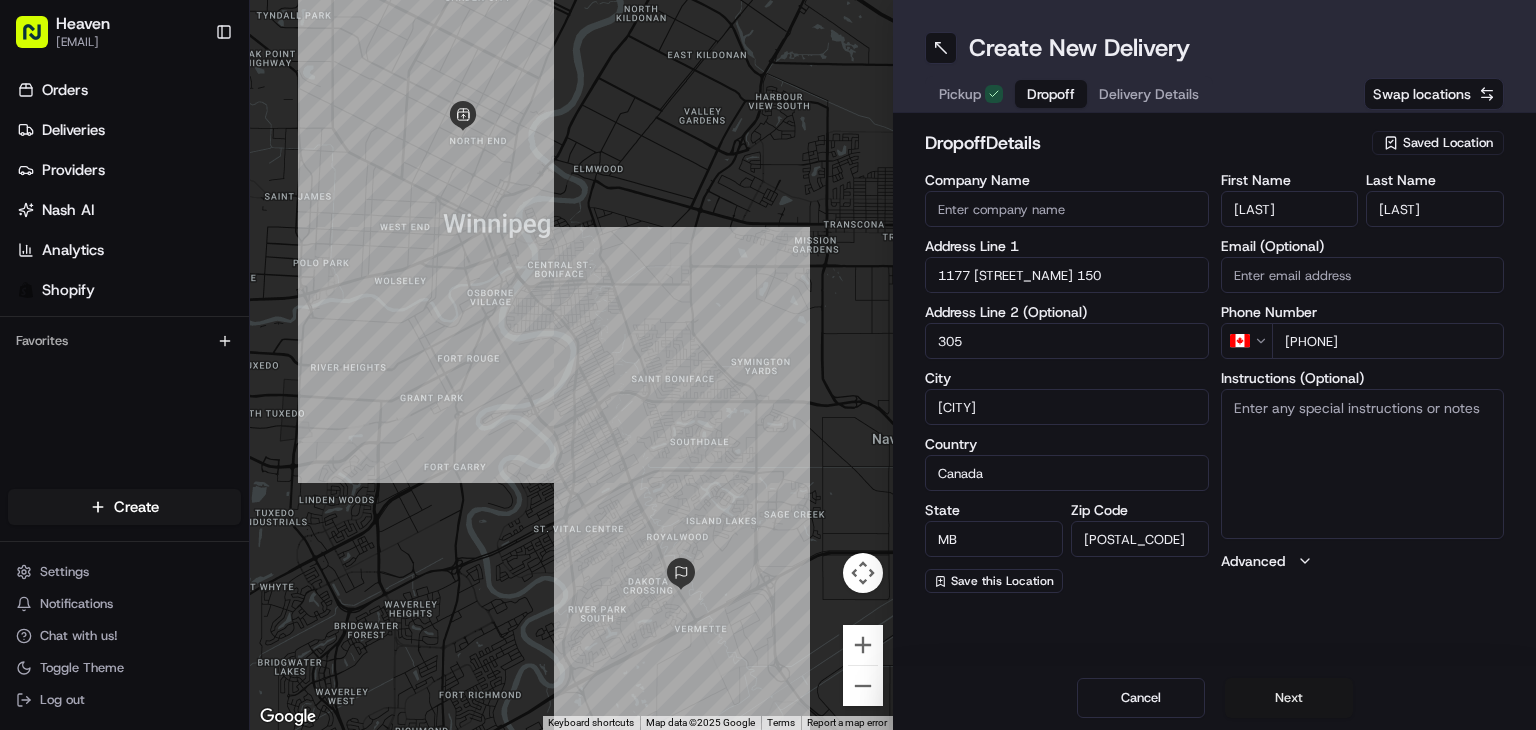 click on "Next" at bounding box center [1289, 698] 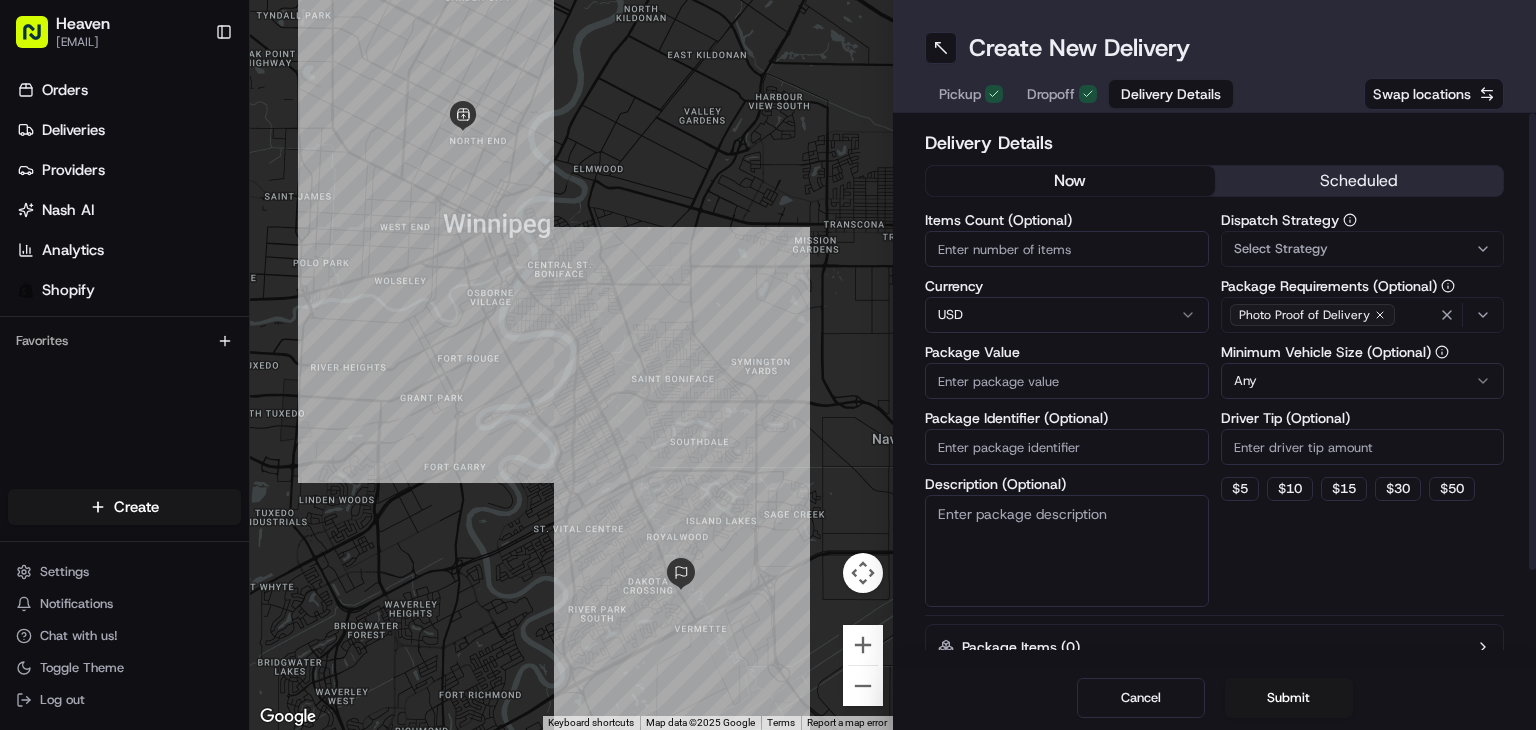 click on "Items Count (Optional)" at bounding box center [1067, 249] 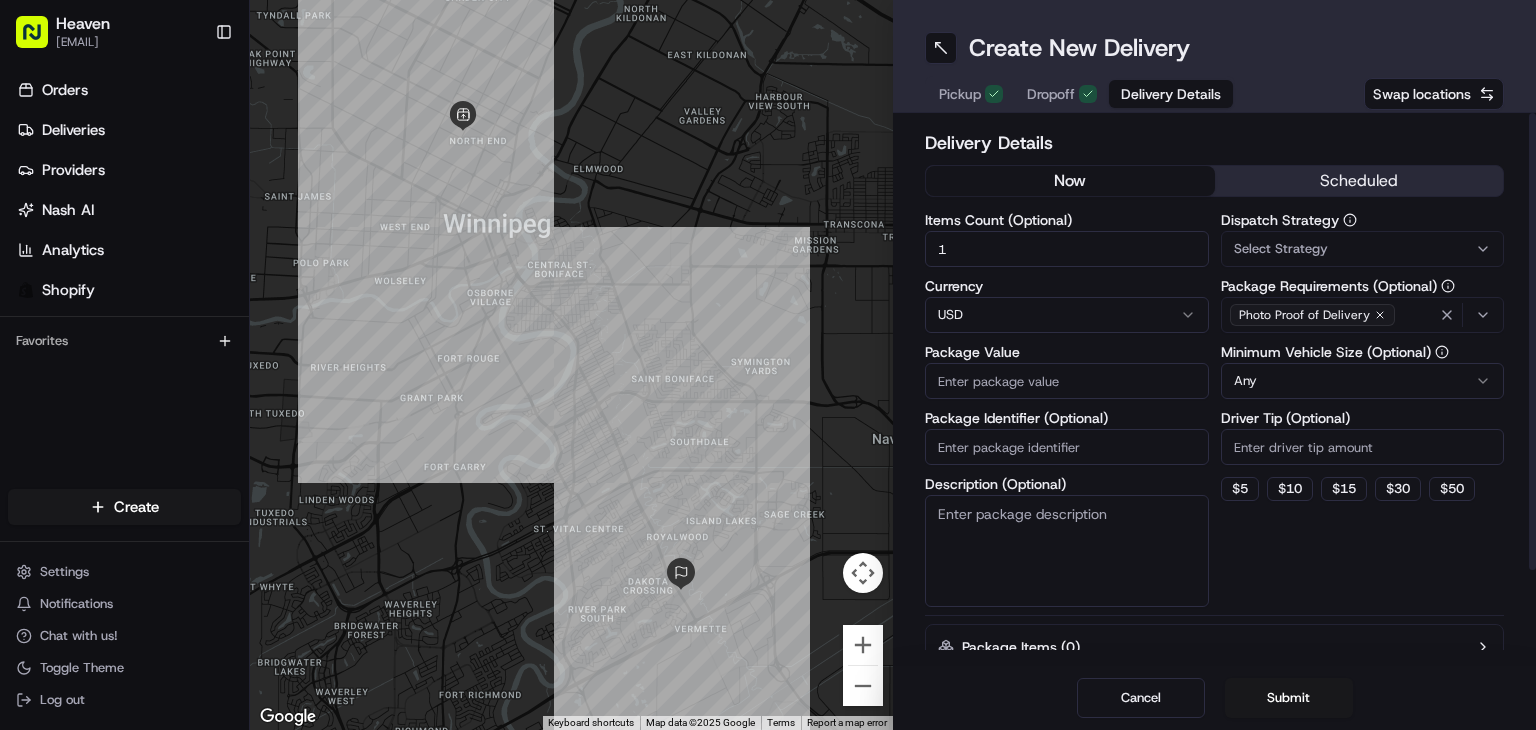 type on "1" 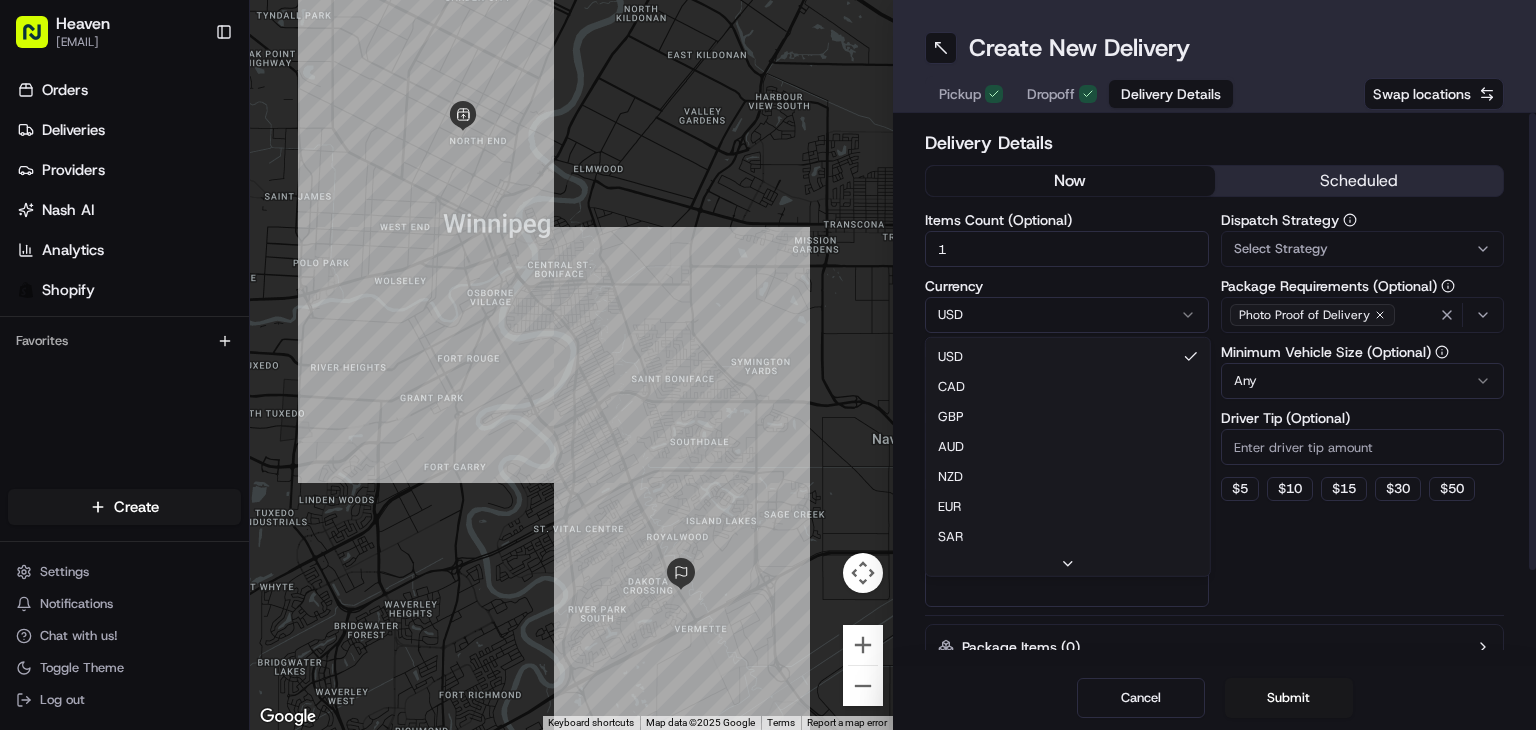 click on "Heaven [EMAIL] Toggle Sidebar Orders Deliveries Providers Nash AI Analytics Shopify Favorites Main Menu Members & Organization Organization Users Roles Preferences Customization Tracking Orchestration Automations Dispatch Strategy Locations Pickup Locations Dropoff Locations Billing Billing Refund Requests Integrations Notification Triggers Webhooks API Keys Request Logs Create Settings Notifications Chat with us! Toggle Theme Log out ← Move left → Move right ↑ Move up ↓ Move down + Zoom in - Zoom out Home Jump left by 75% End Jump right by 75% Page Up Jump up by 75% Page Down Jump down by 75% Keyboard shortcuts Map Data Map Data ©2025 Google Map Data ©2025 Google 1 km  Click to toggle between metric and imperial units Terms Report a map error Create New Delivery Pickup Dropoff Delivery Details Swap locations Delivery Details now scheduled Items Count (Optional) 1 Currency USD USD CAD GBP AUD NZD EUR SAR MXN AED JPY Package Value Package Identifier (Optional) Any $ 5" at bounding box center [768, 365] 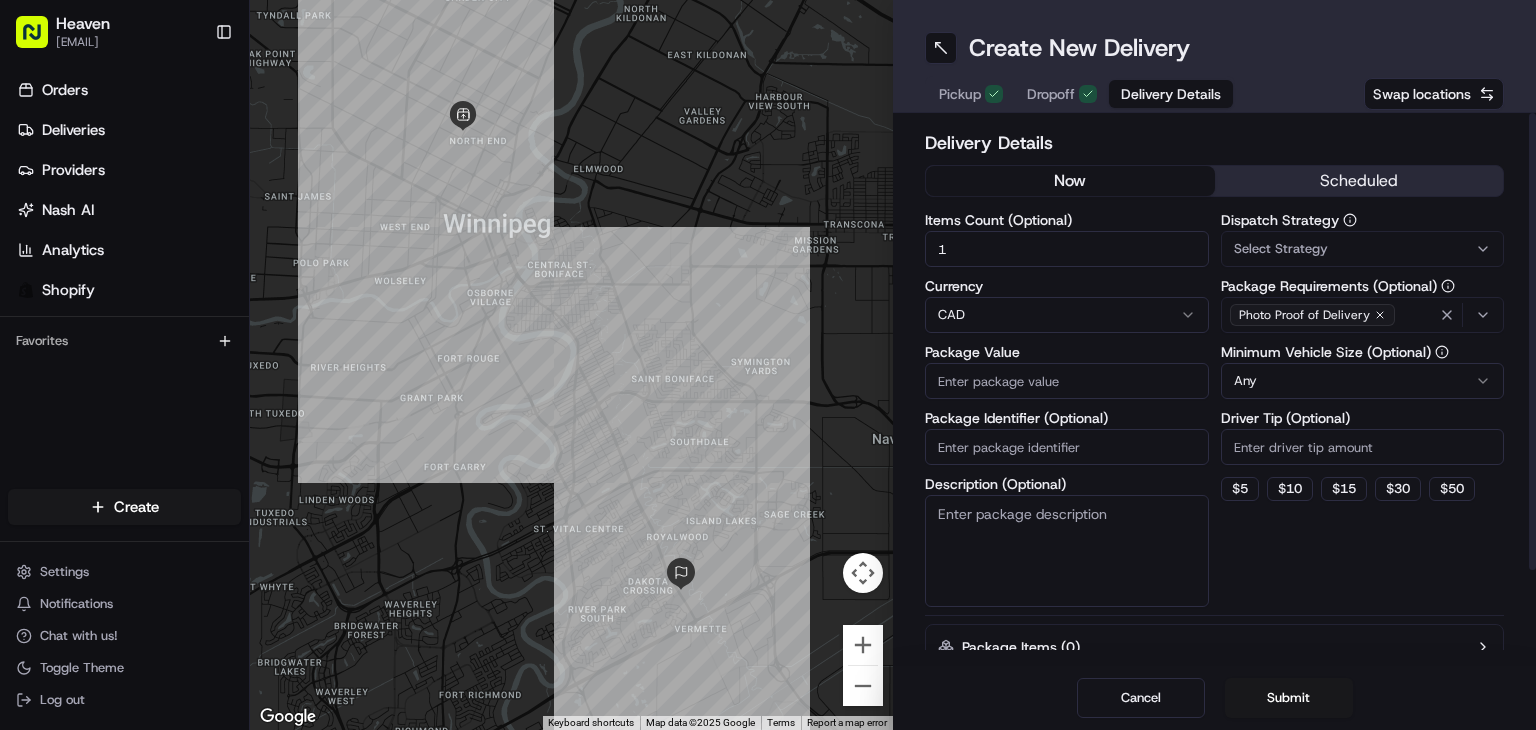 click on "Package Value" at bounding box center [1067, 381] 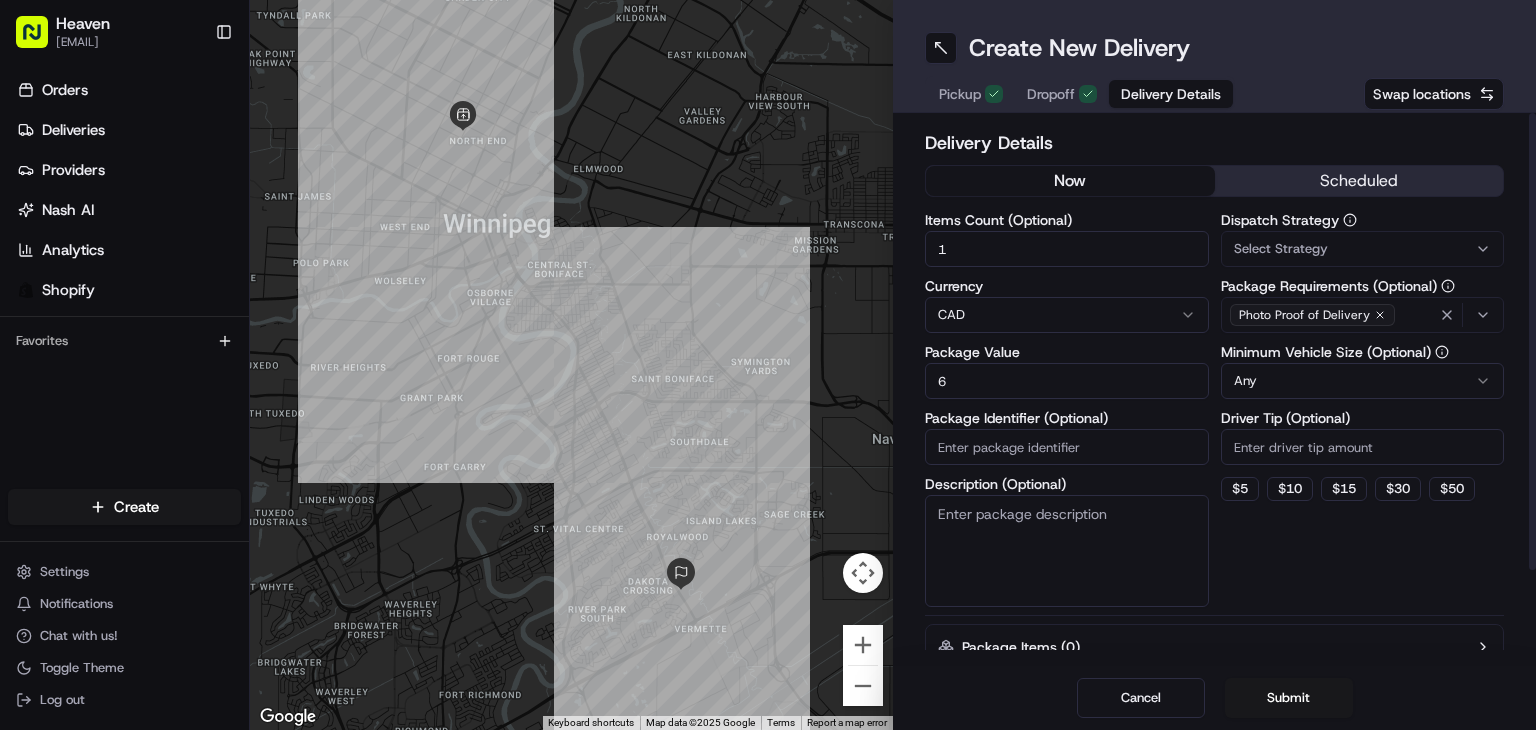 type on "65" 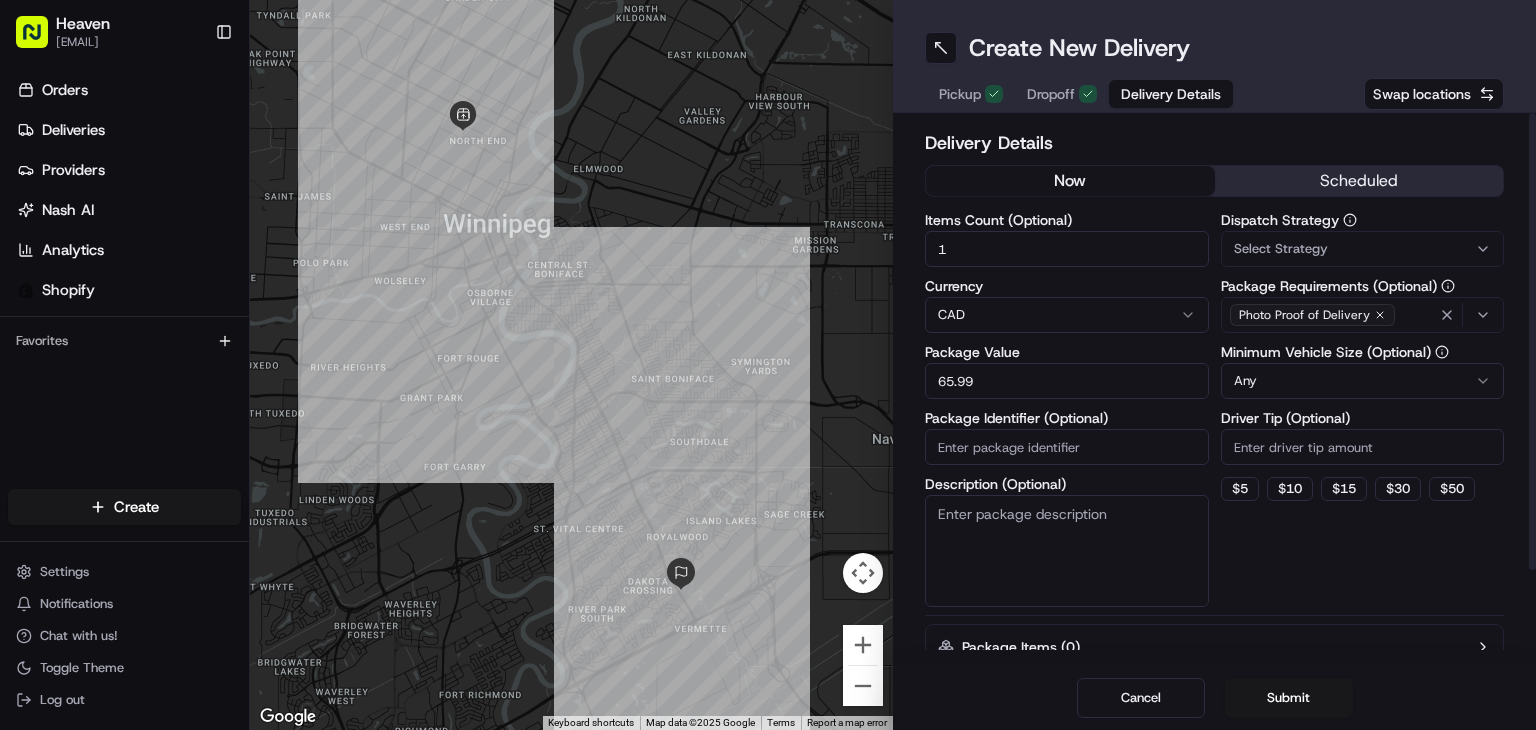 type on "65.99" 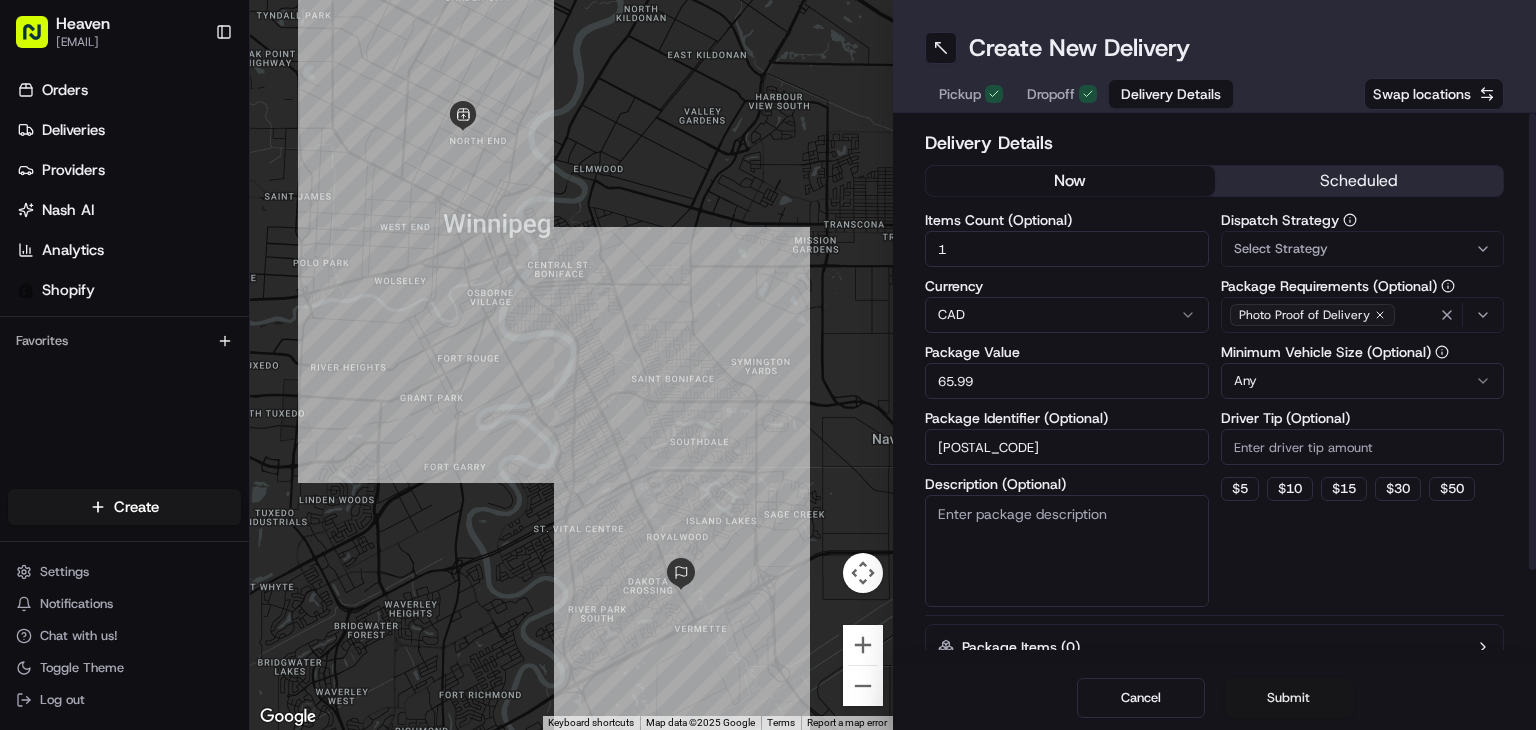 type on "[POSTAL_CODE]" 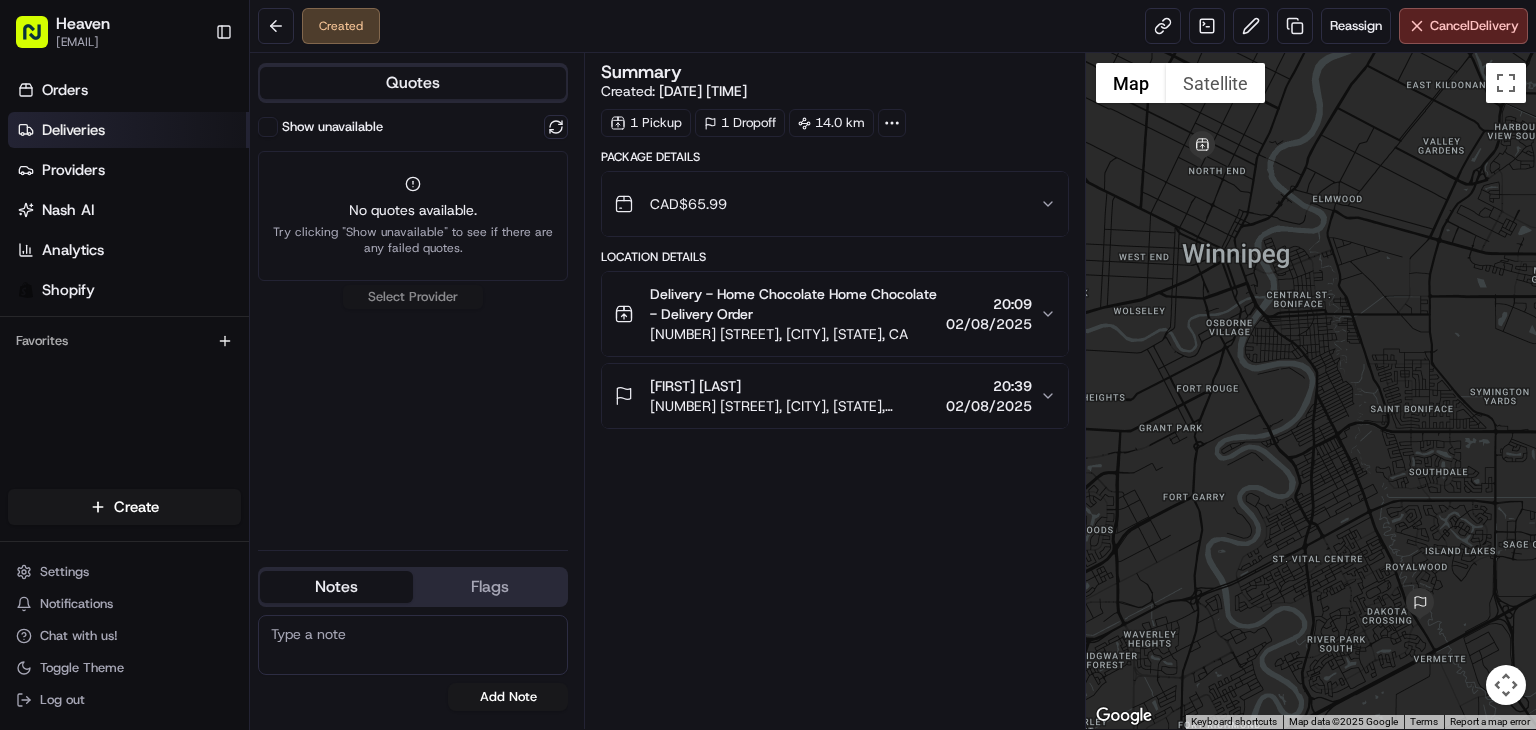 click on "Deliveries" at bounding box center [73, 130] 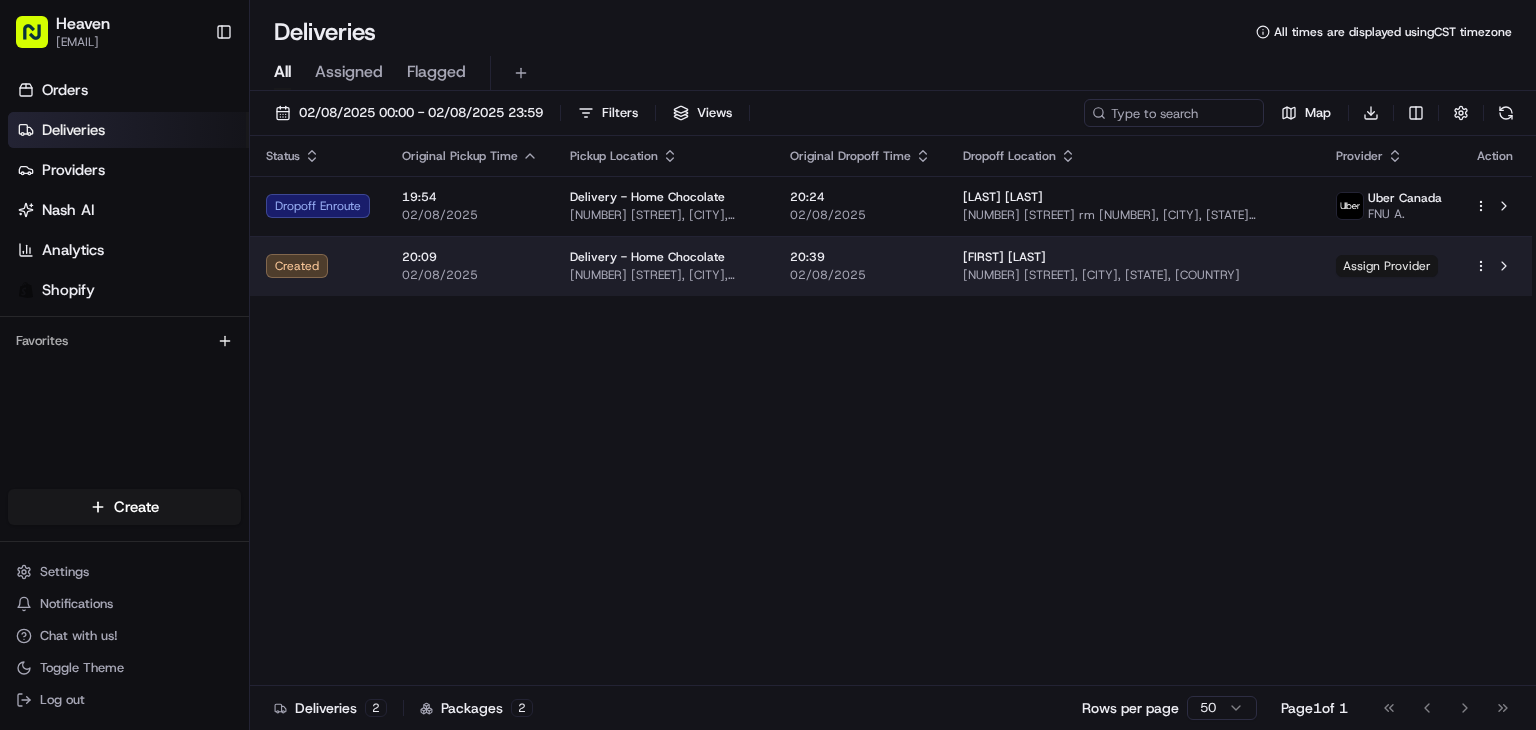 click on "Assign Provider" at bounding box center (1387, 266) 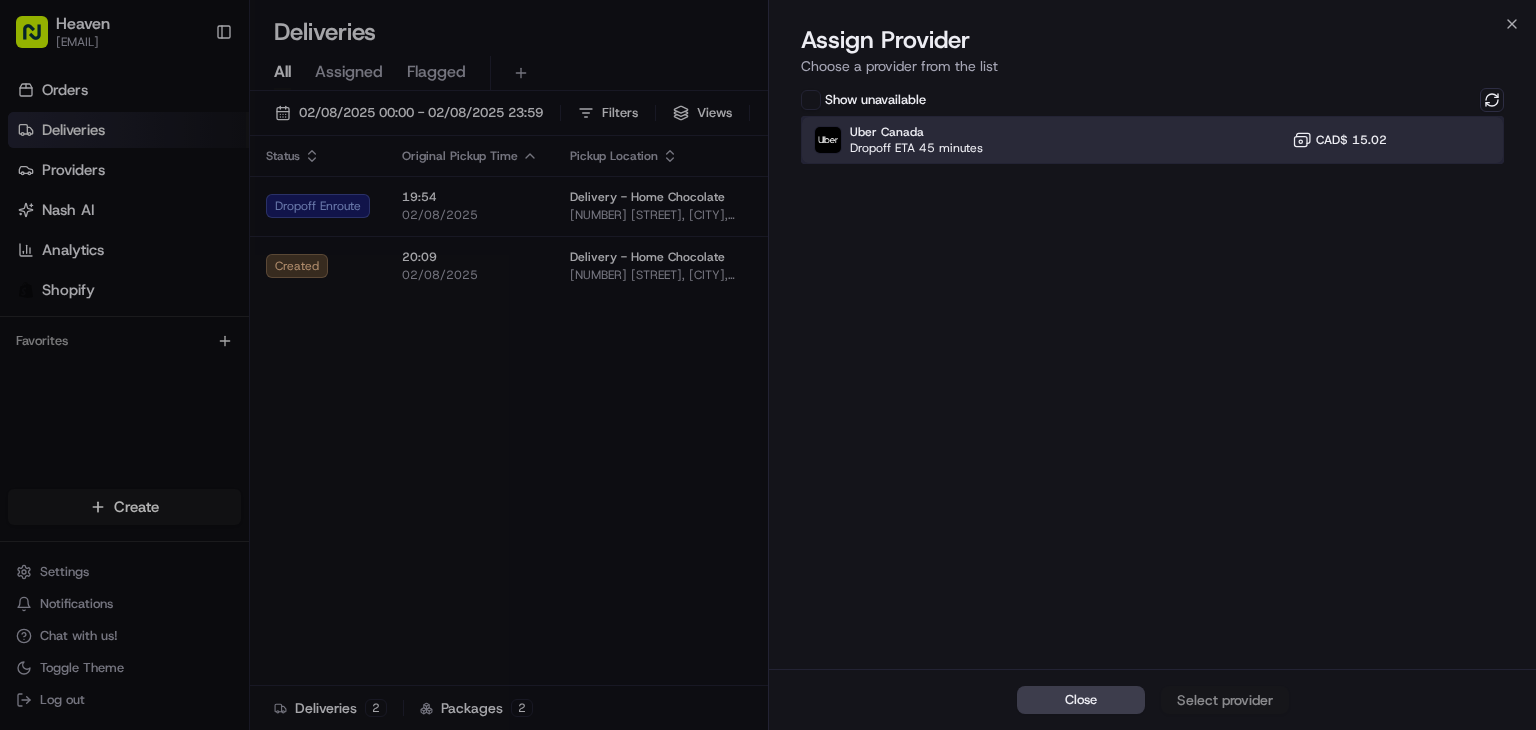 click on "Uber [COUNTRY] Dropoff ETA   45 minutes CAD$   15.02" at bounding box center (1152, 140) 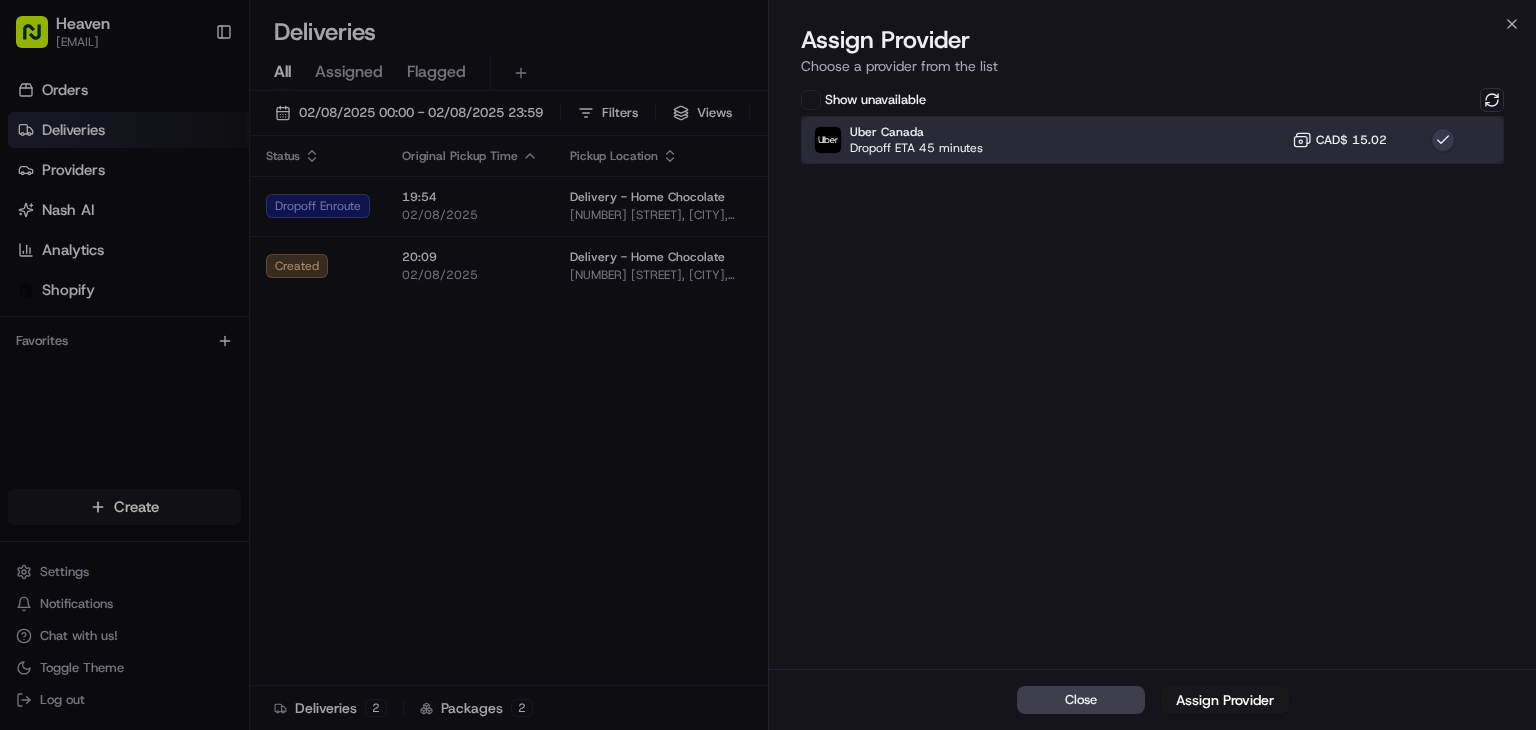 click on "Uber [COUNTRY] Dropoff ETA   45 minutes CAD$   15.02" at bounding box center [1152, 140] 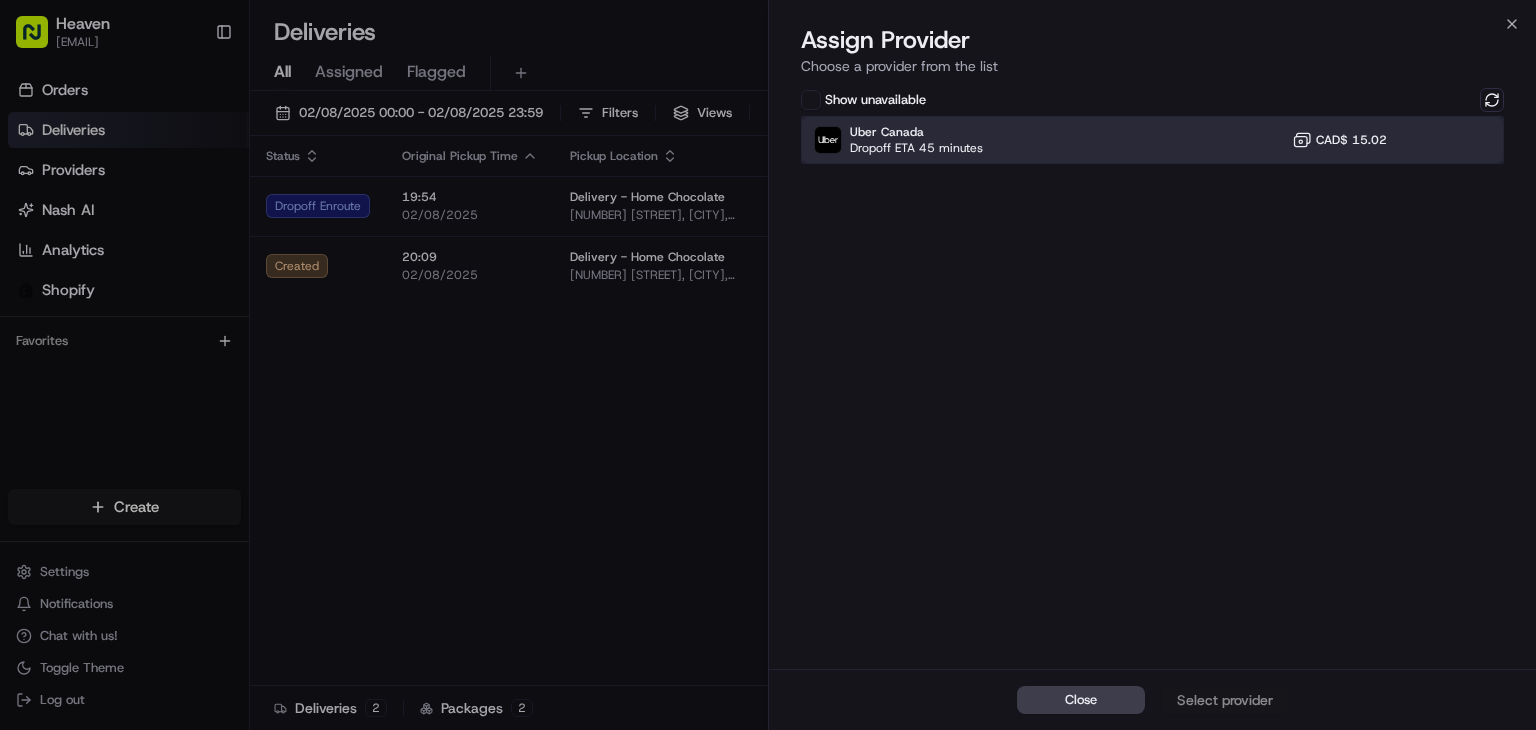 click on "Uber [COUNTRY] Dropoff ETA   45 minutes CAD$   15.02" at bounding box center [1152, 140] 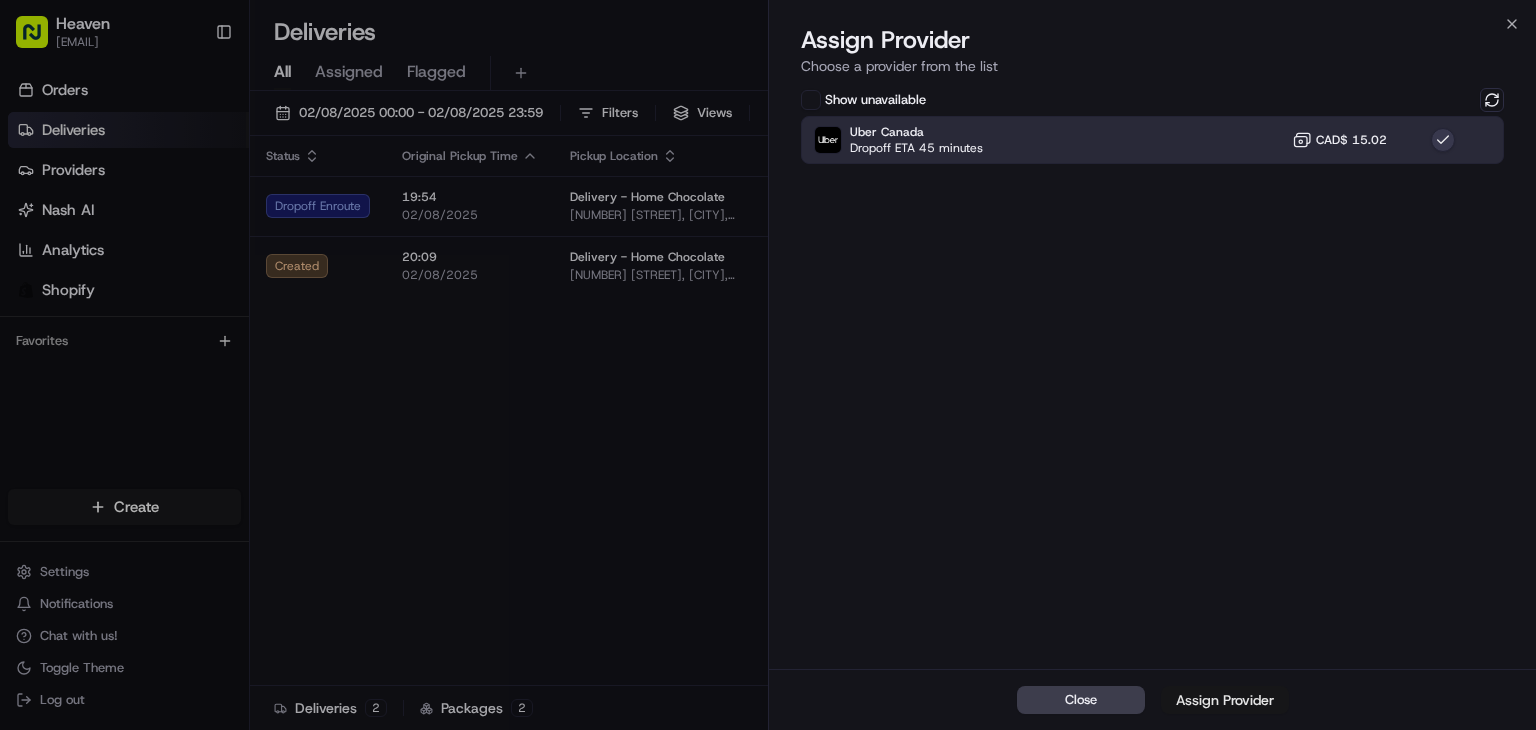 click on "Assign Provider" at bounding box center (1225, 700) 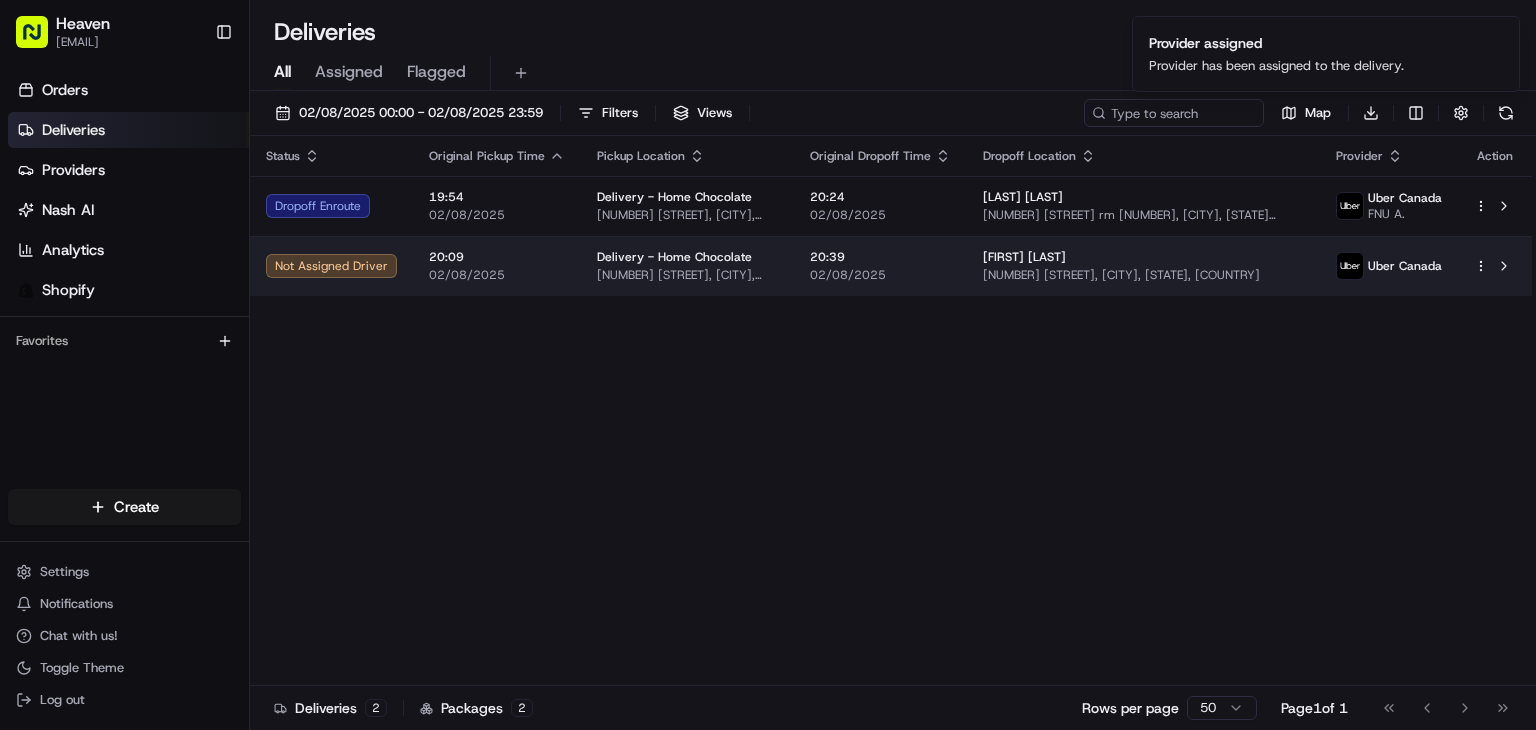 click on "02/08/2025" at bounding box center [880, 275] 